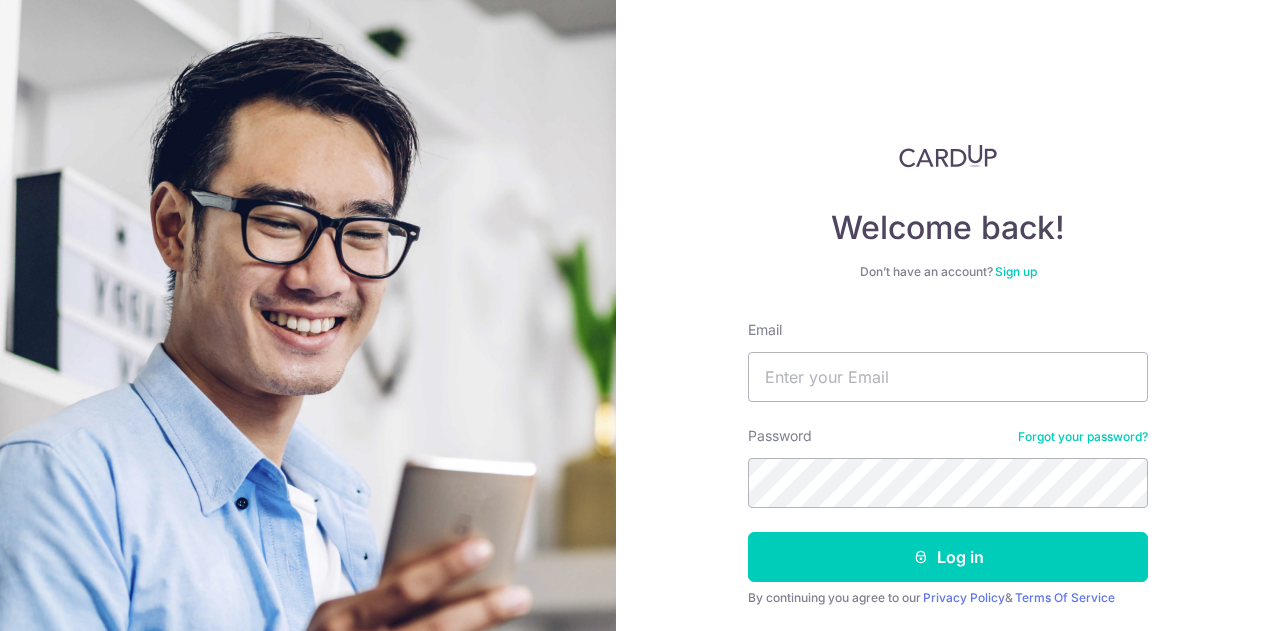 scroll, scrollTop: 0, scrollLeft: 0, axis: both 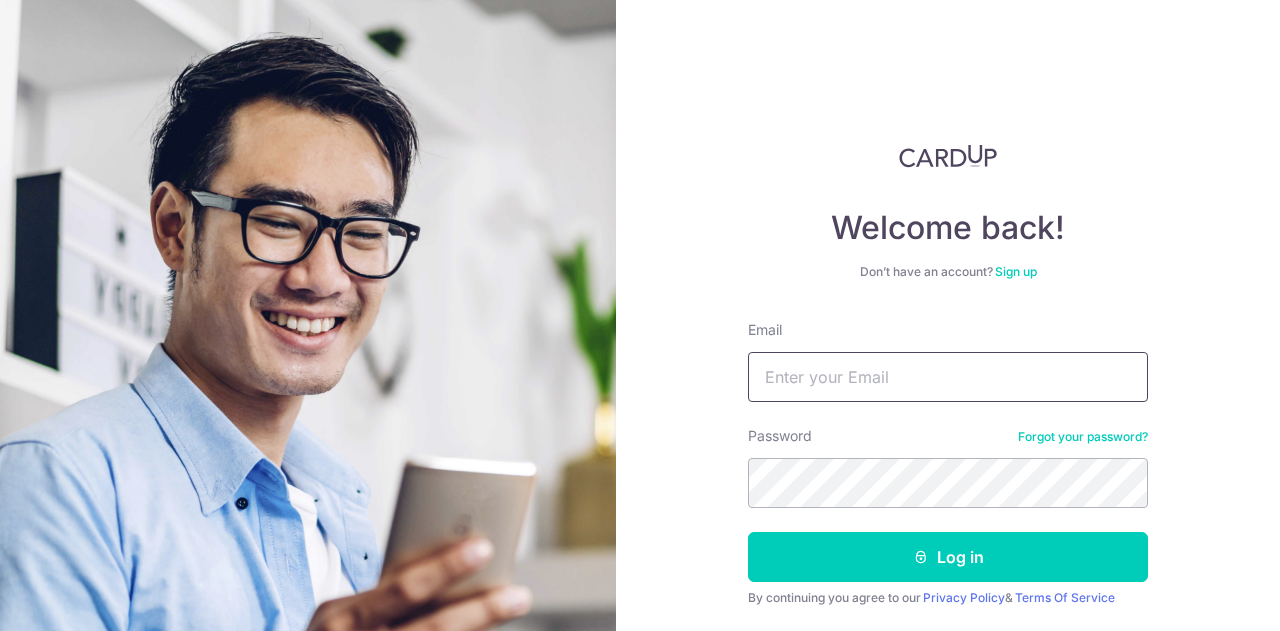 click on "Email" at bounding box center (948, 377) 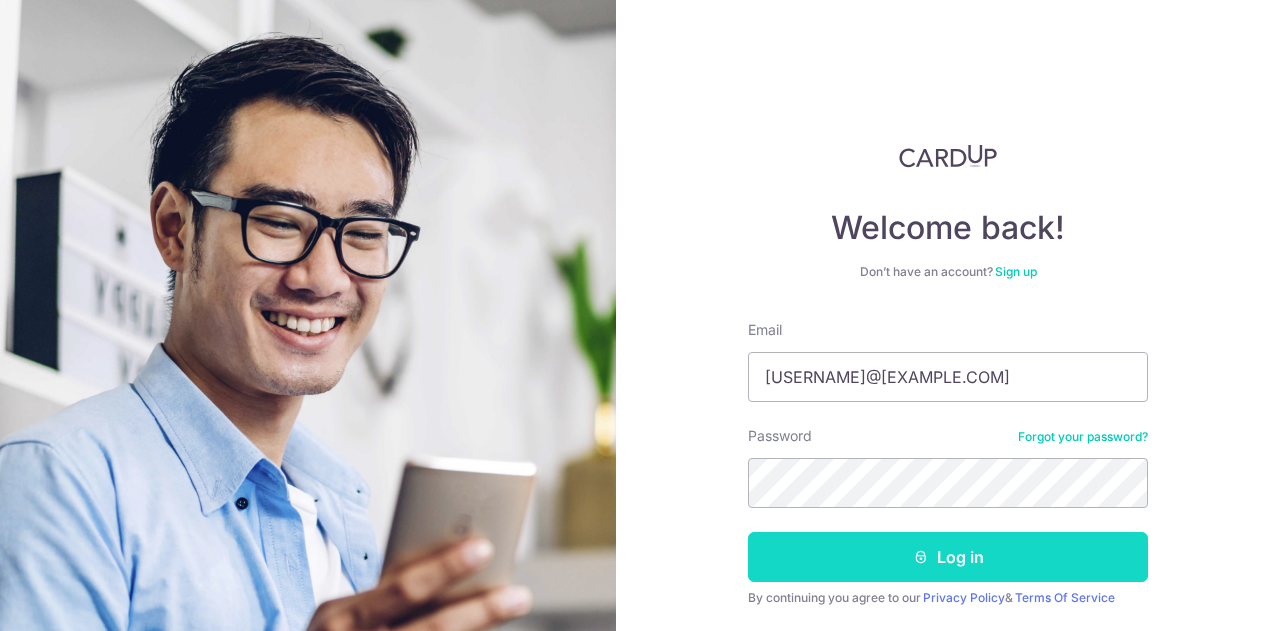 click on "Log in" at bounding box center (948, 557) 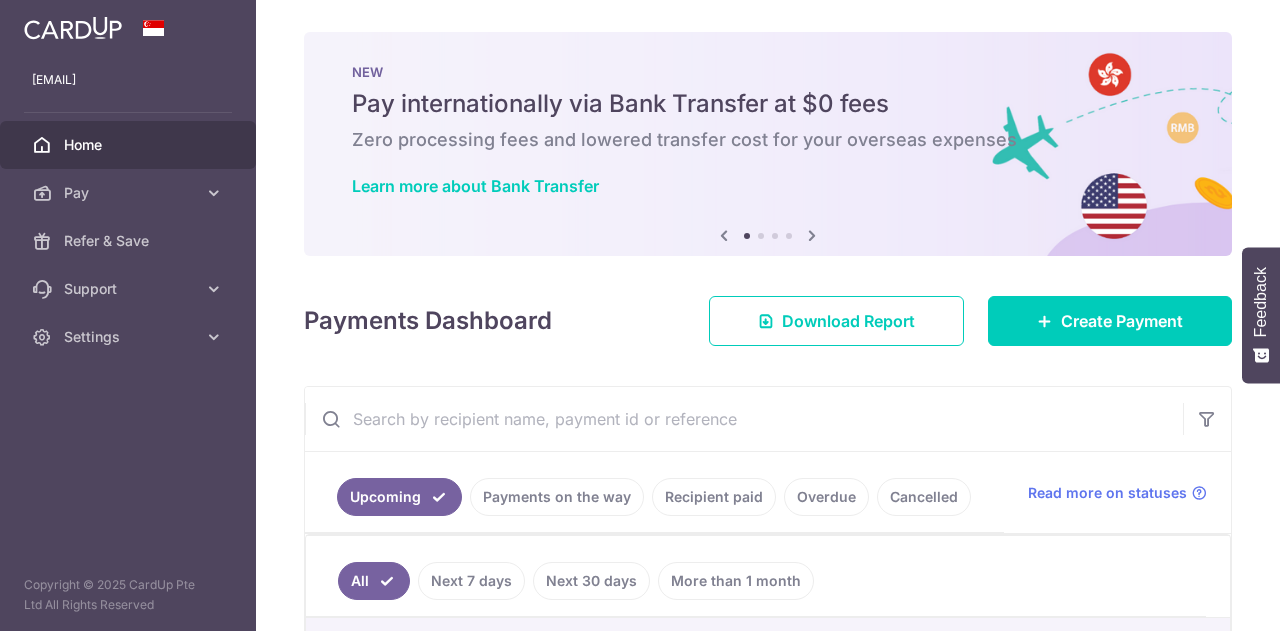 scroll, scrollTop: 0, scrollLeft: 0, axis: both 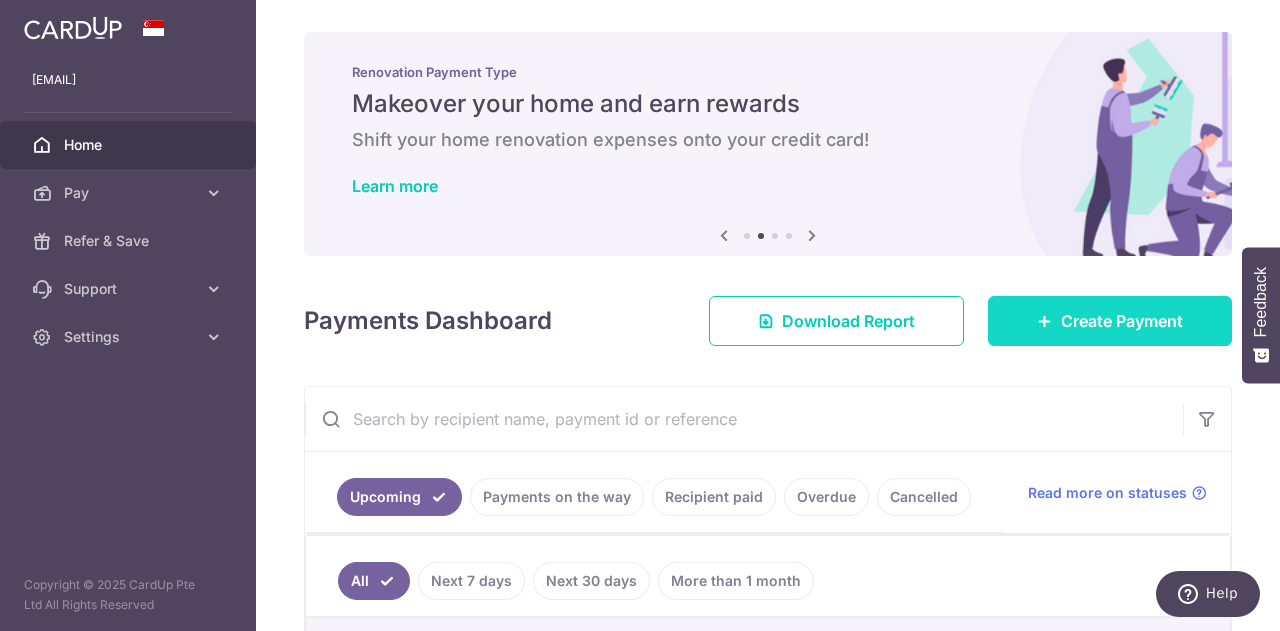 click on "Create Payment" at bounding box center (1110, 321) 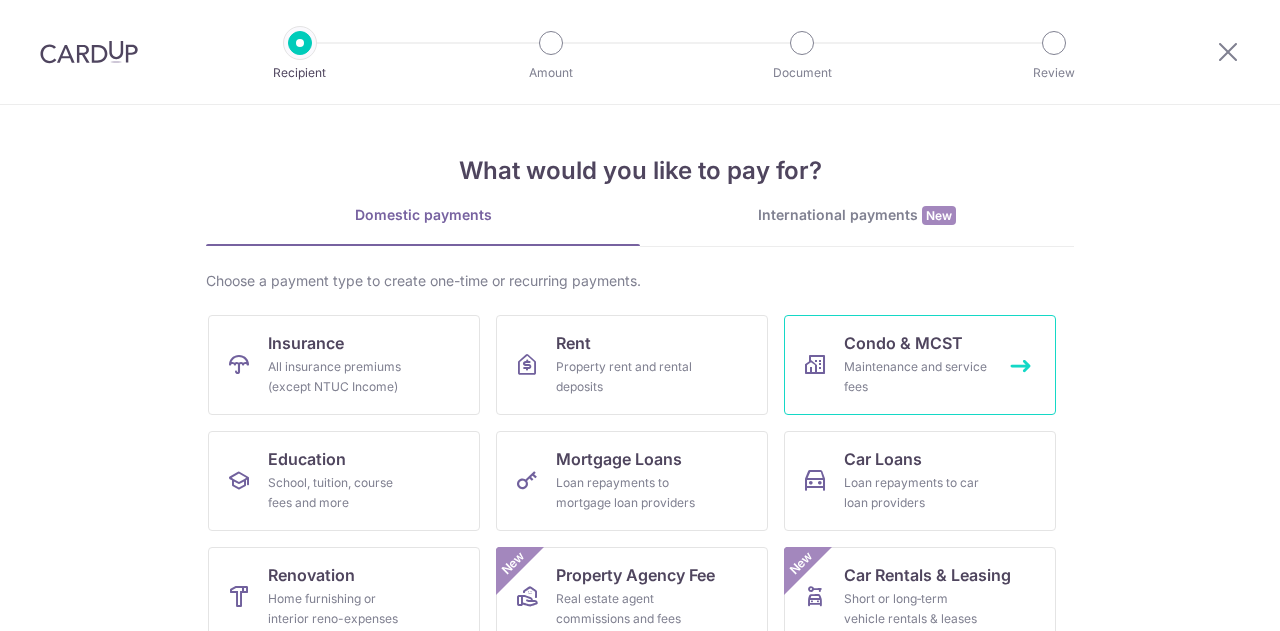 scroll, scrollTop: 0, scrollLeft: 0, axis: both 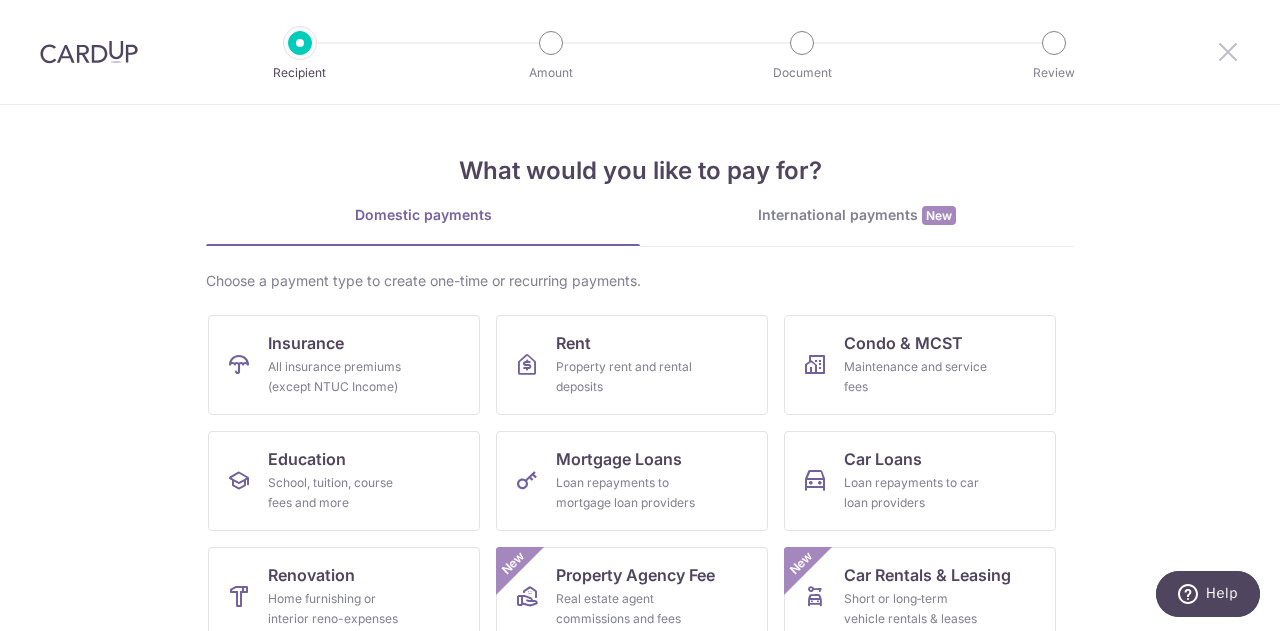 click at bounding box center (1228, 51) 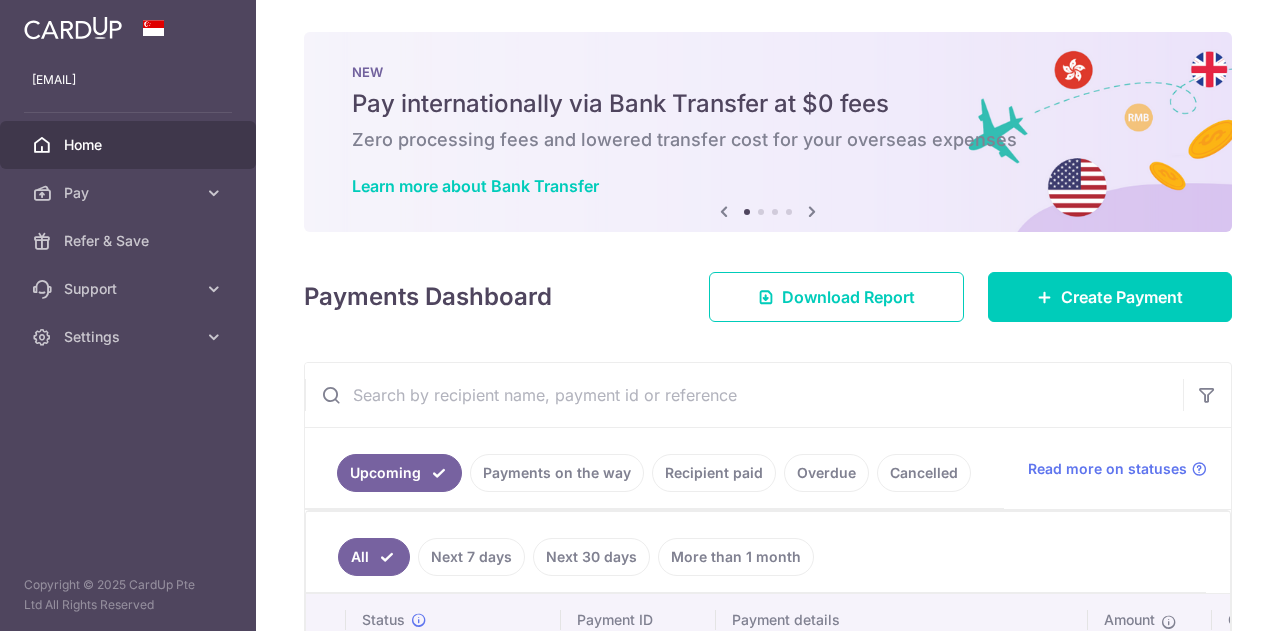 scroll, scrollTop: 0, scrollLeft: 0, axis: both 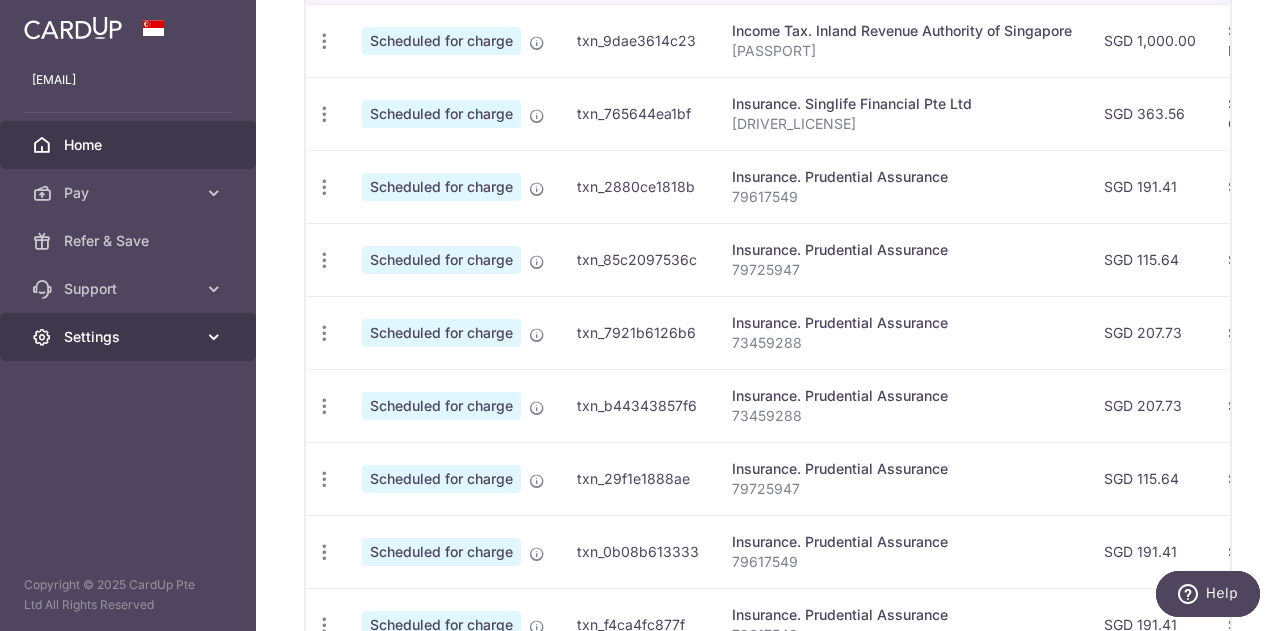 click on "Settings" at bounding box center [128, 337] 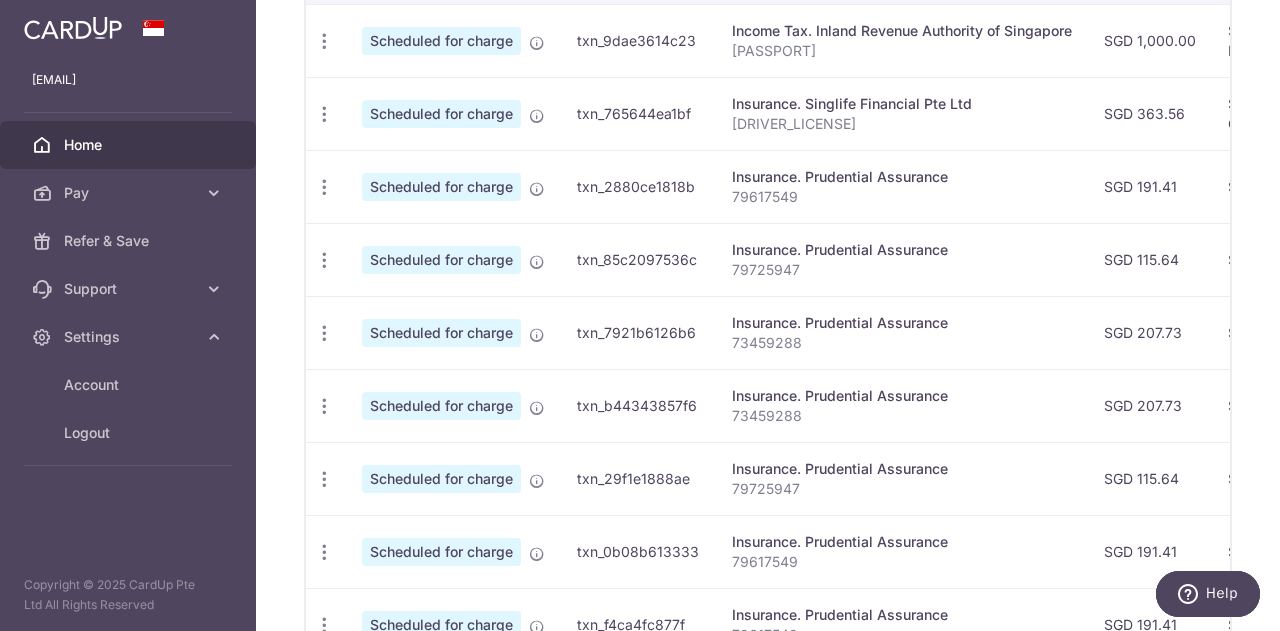 scroll, scrollTop: 0, scrollLeft: 0, axis: both 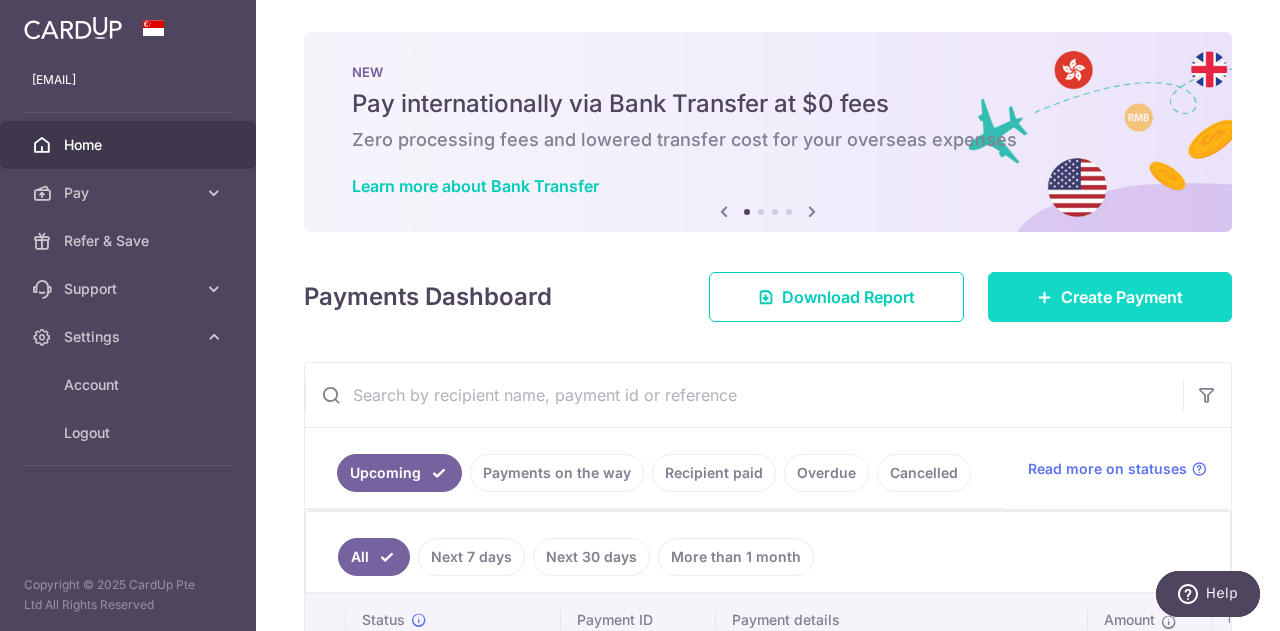 click on "Create Payment" at bounding box center (1122, 297) 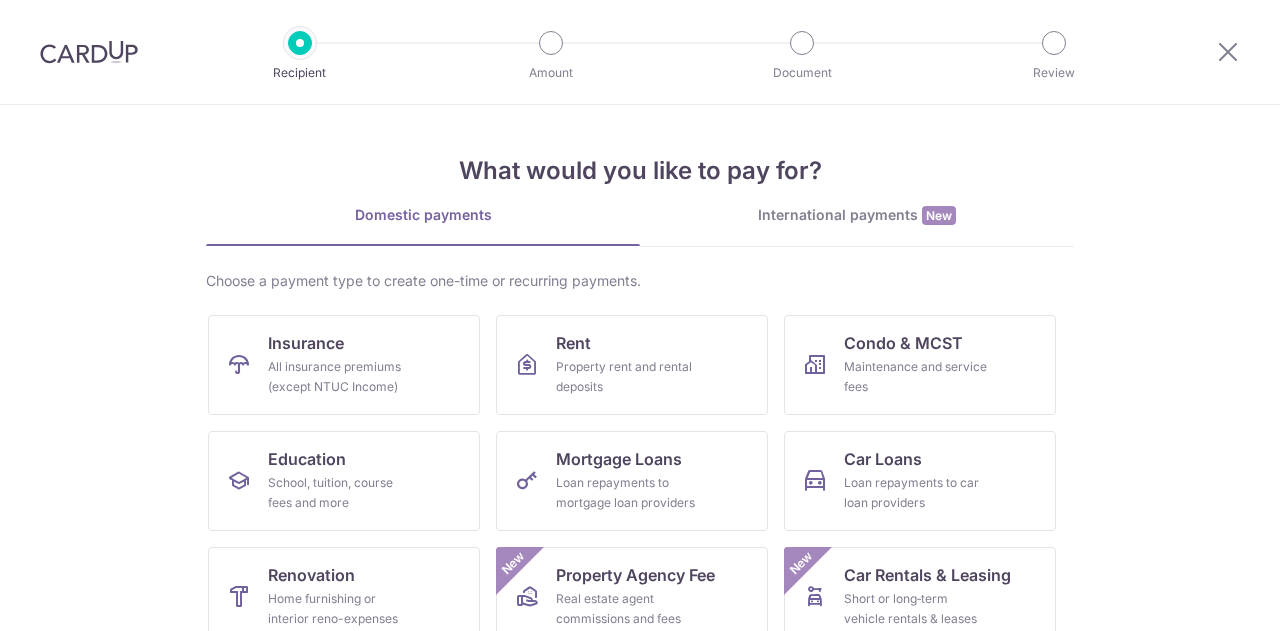 scroll, scrollTop: 0, scrollLeft: 0, axis: both 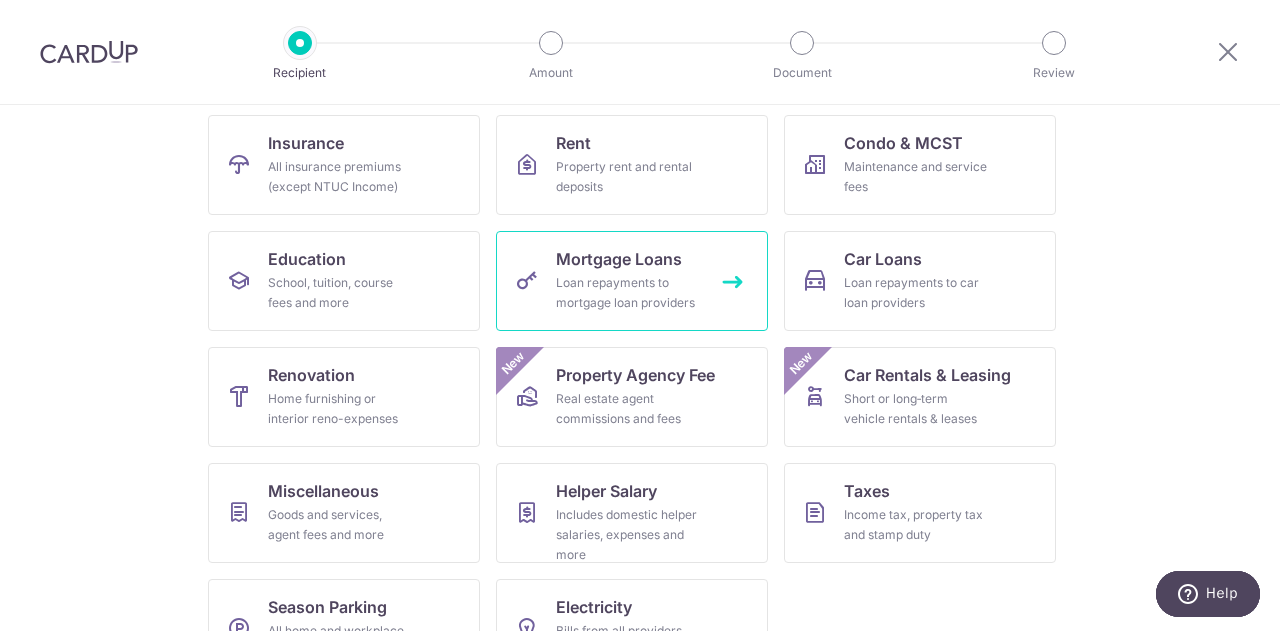 click on "Loan repayments to mortgage loan providers" at bounding box center [628, 293] 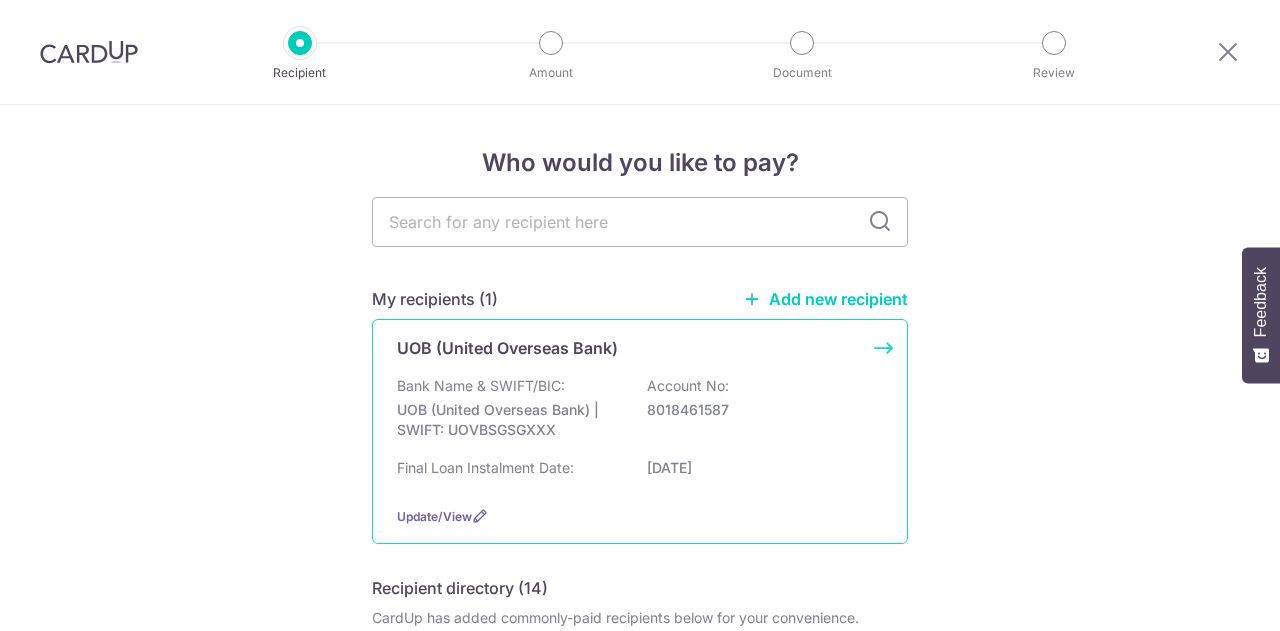 scroll, scrollTop: 0, scrollLeft: 0, axis: both 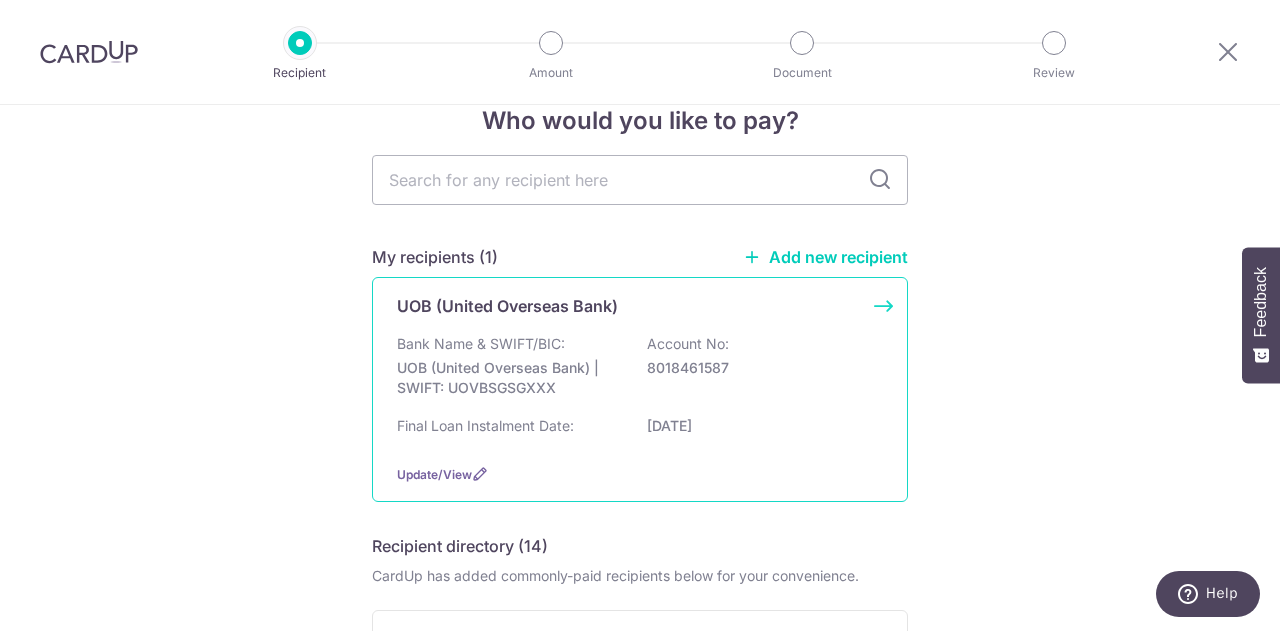 click on "Bank Name & SWIFT/BIC:
UOB (United Overseas Bank) | SWIFT: UOVBSGSGXXX
Account No:
8018461587" at bounding box center (640, 371) 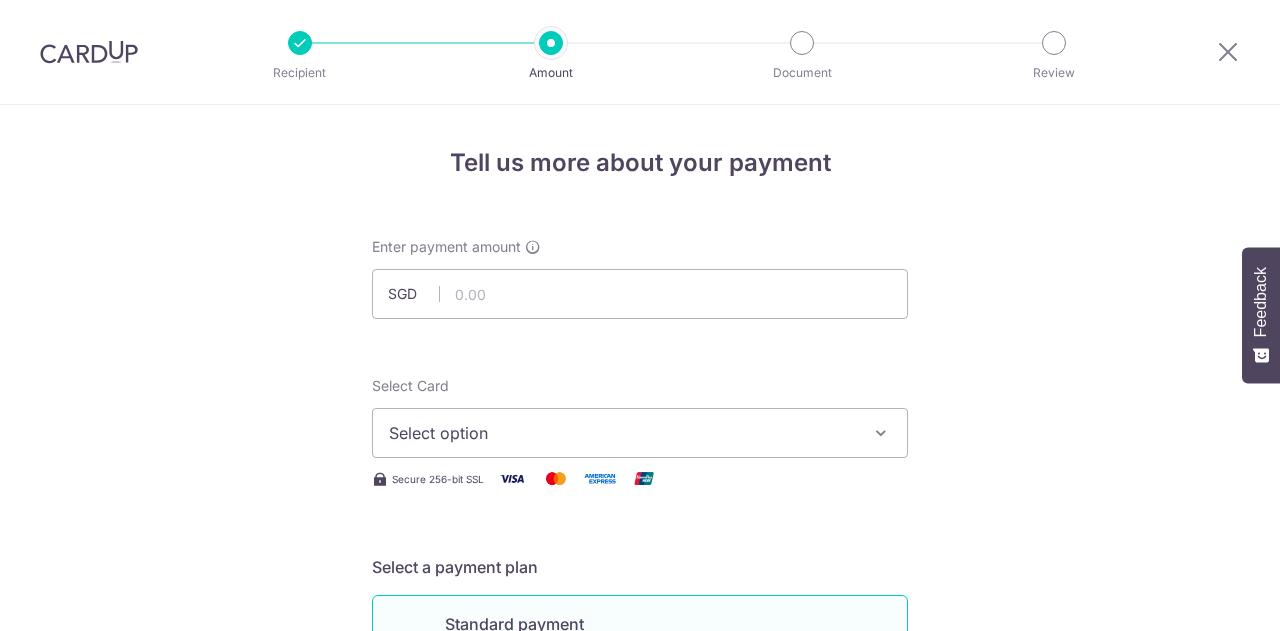 scroll, scrollTop: 0, scrollLeft: 0, axis: both 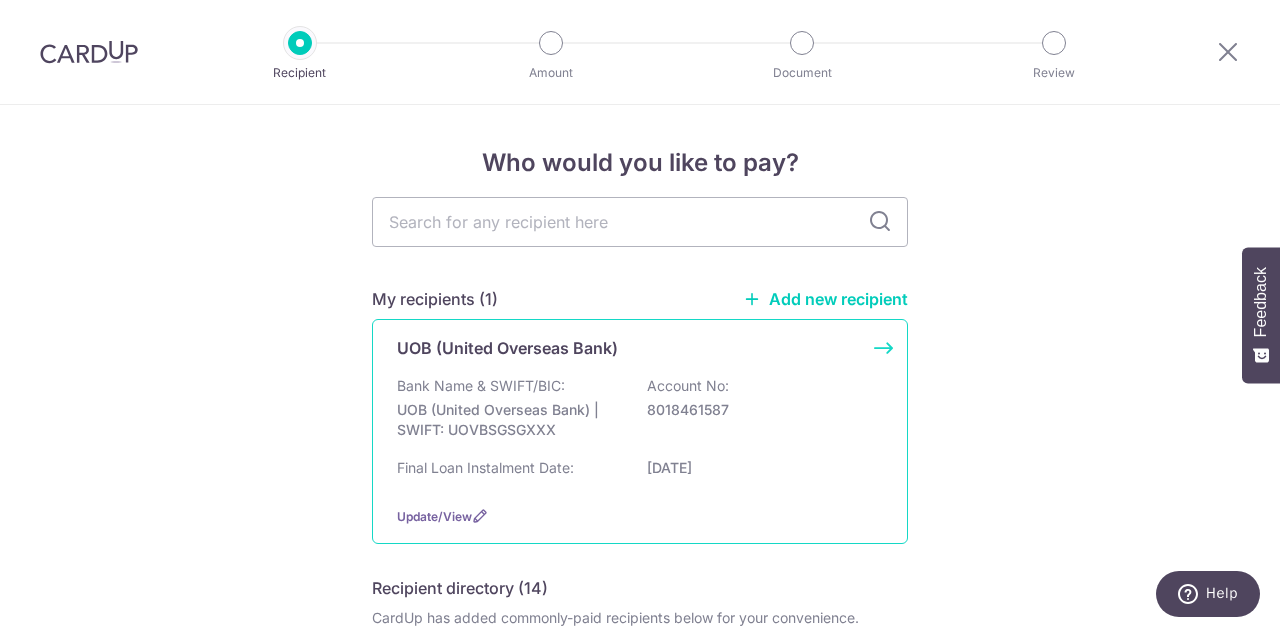 click on "UOB (United Overseas Bank)
Bank Name & SWIFT/BIC:
UOB (United Overseas Bank) | SWIFT: UOVBSGSGXXX
Account No:
8018461587
Final Loan Instalment Date:
24/07/2035
Update/View" at bounding box center [640, 431] 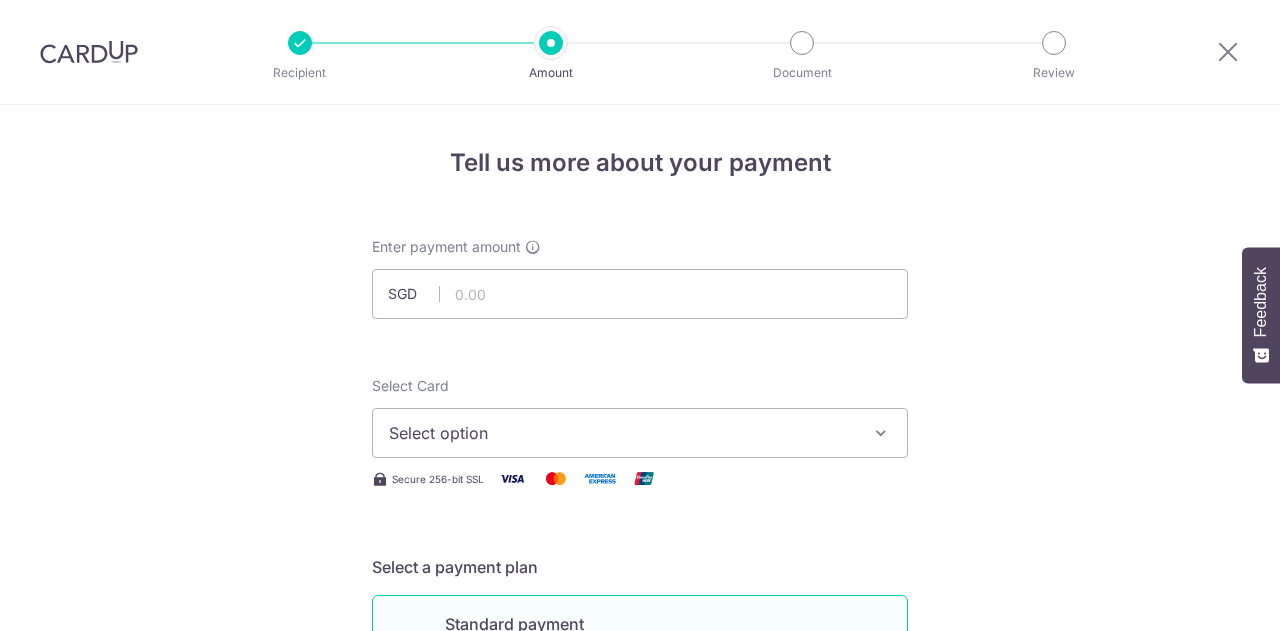 scroll, scrollTop: 0, scrollLeft: 0, axis: both 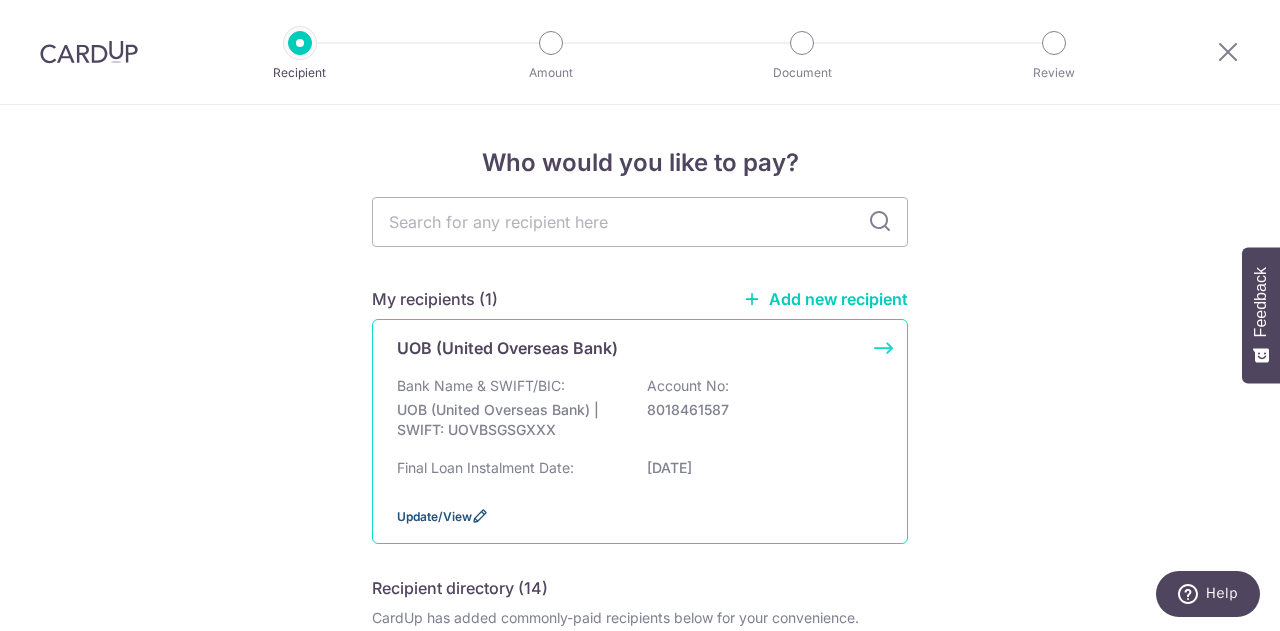 click on "Update/View" at bounding box center (434, 516) 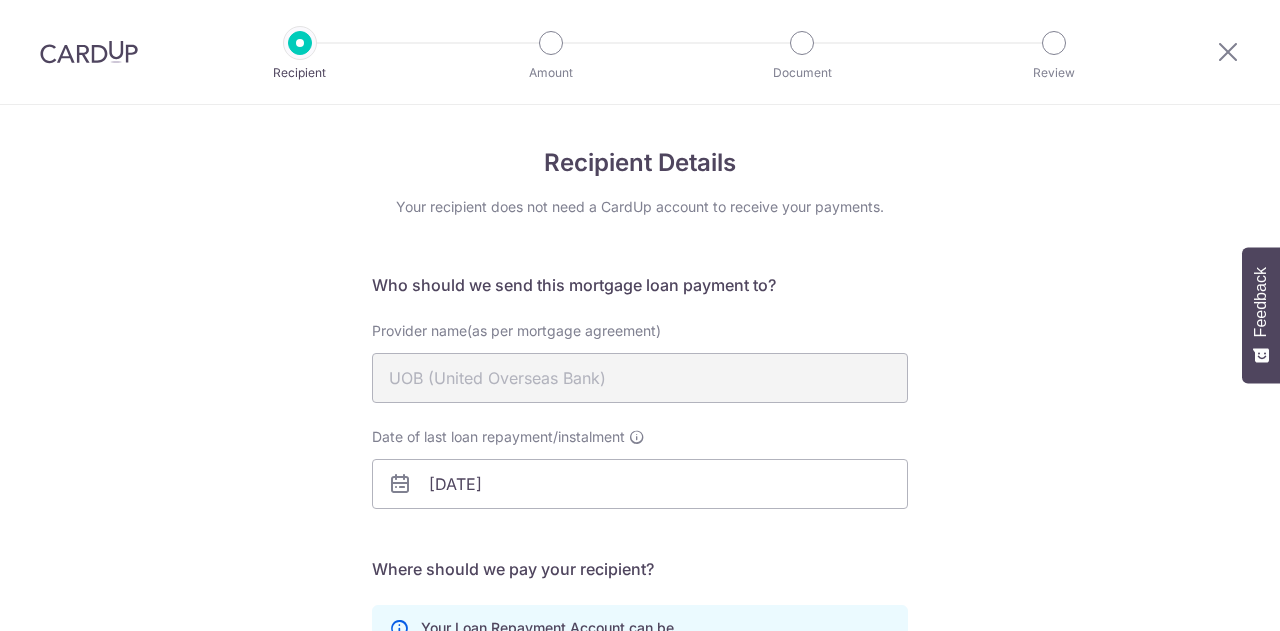 scroll, scrollTop: 0, scrollLeft: 0, axis: both 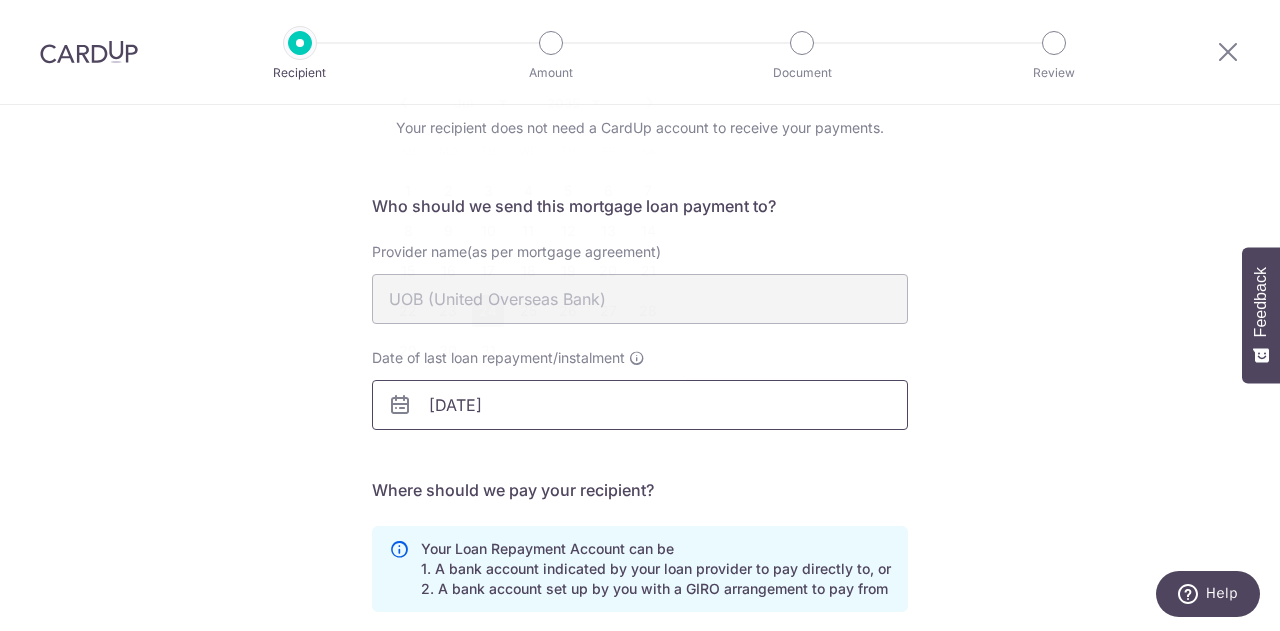 click on "24/07/2035" at bounding box center (640, 405) 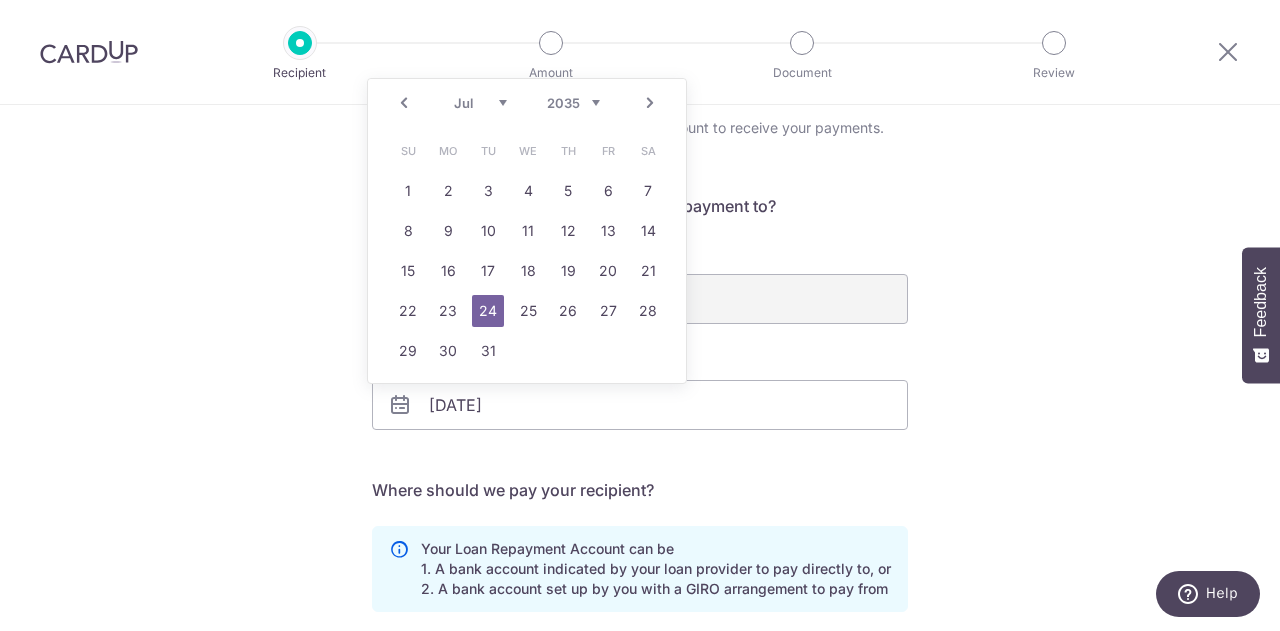 click on "2025 2026 2027 2028 2029 2030 2031 2032 2033 2034 2035 2036 2037 2038 2039 2040 2041 2042 2043 2044 2045" at bounding box center [573, 103] 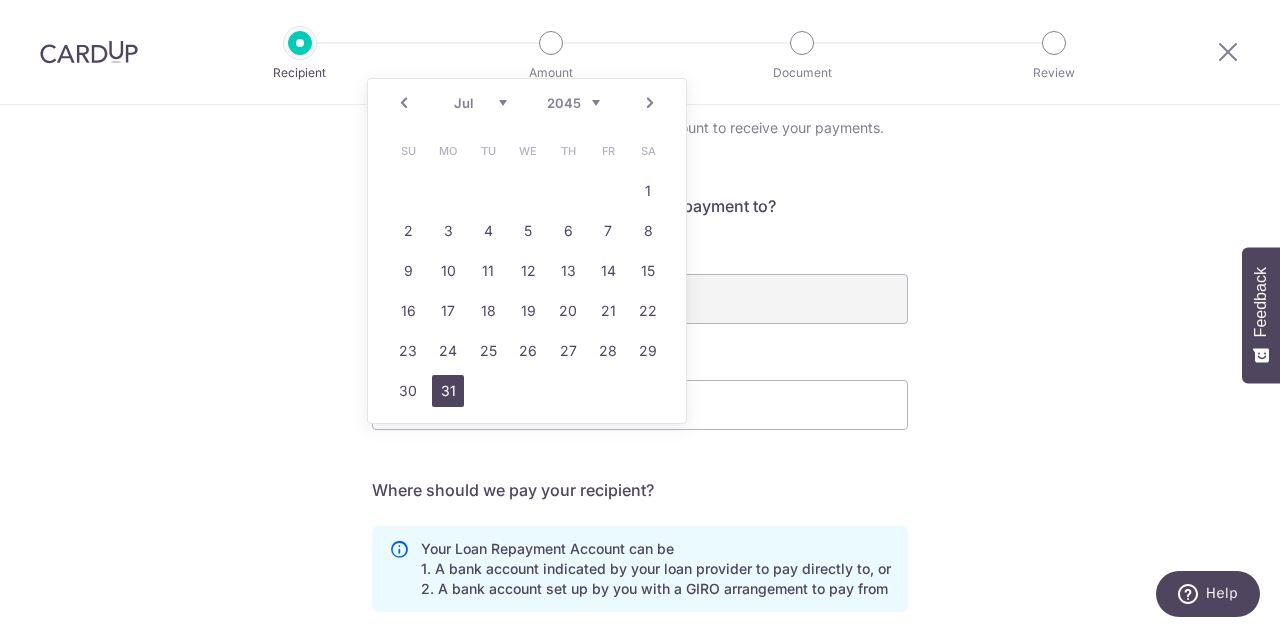 click on "31" at bounding box center [448, 391] 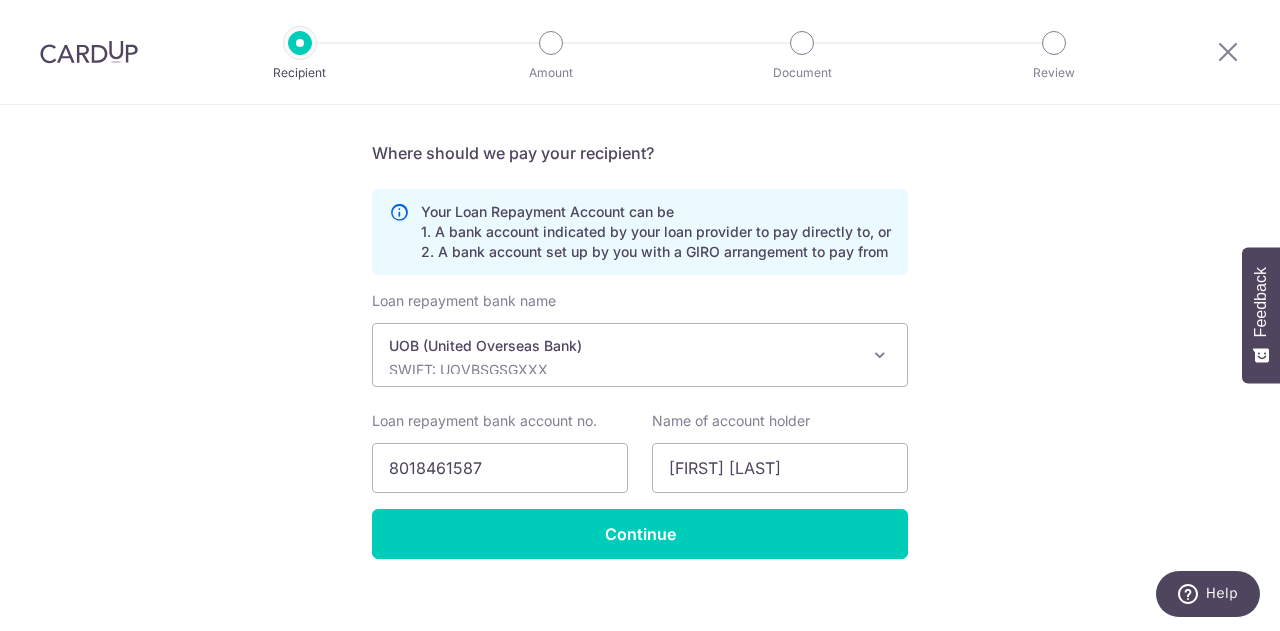 scroll, scrollTop: 436, scrollLeft: 0, axis: vertical 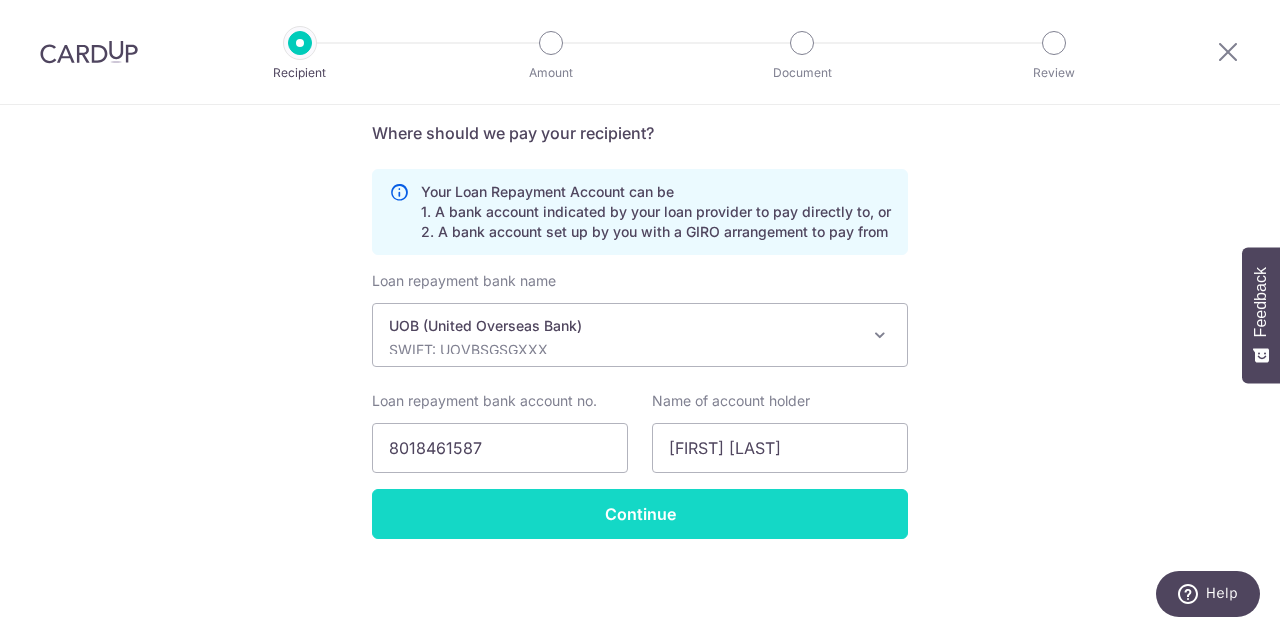click on "Continue" at bounding box center (640, 514) 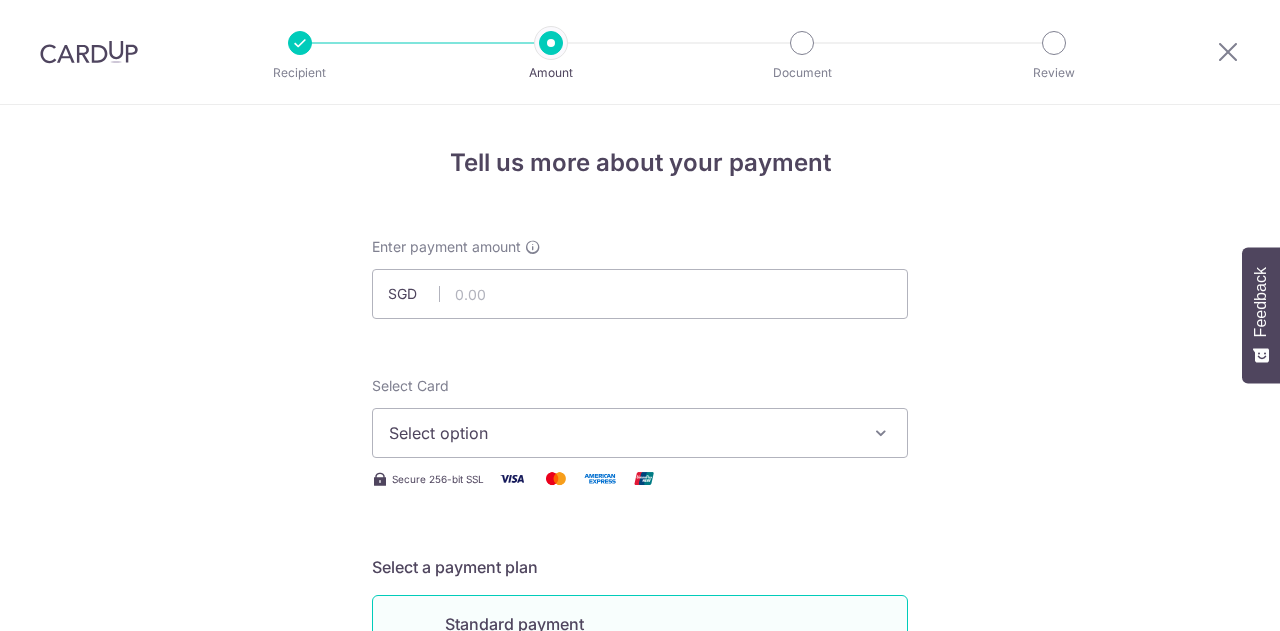 scroll, scrollTop: 0, scrollLeft: 0, axis: both 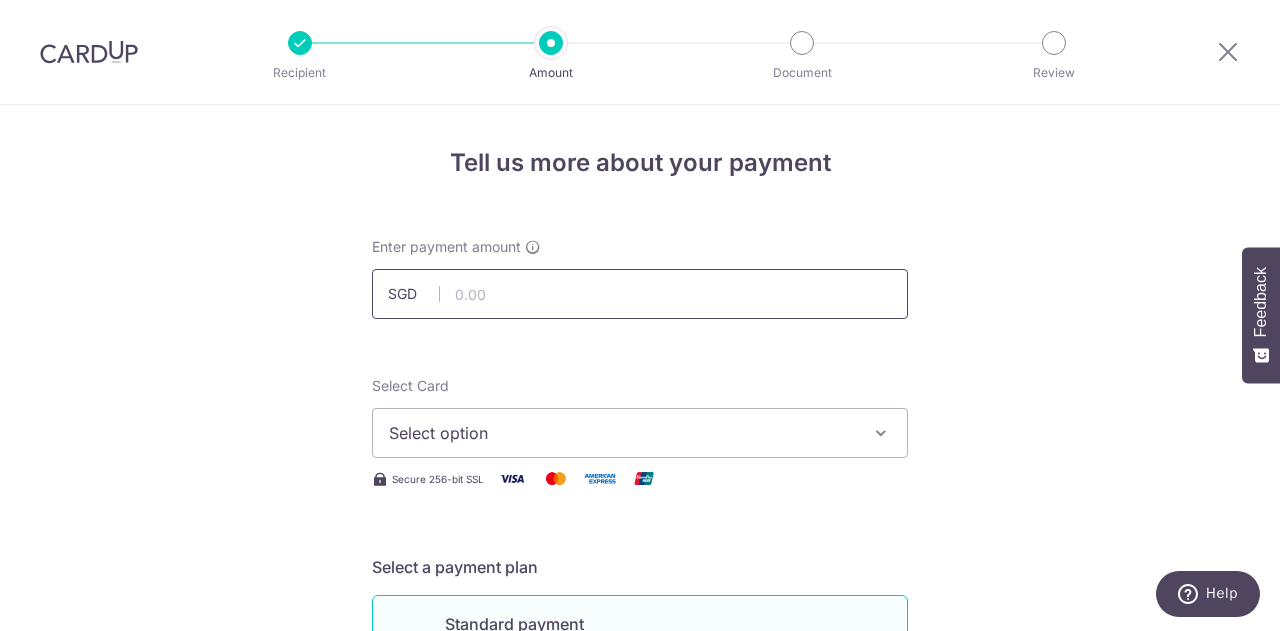 click at bounding box center [640, 294] 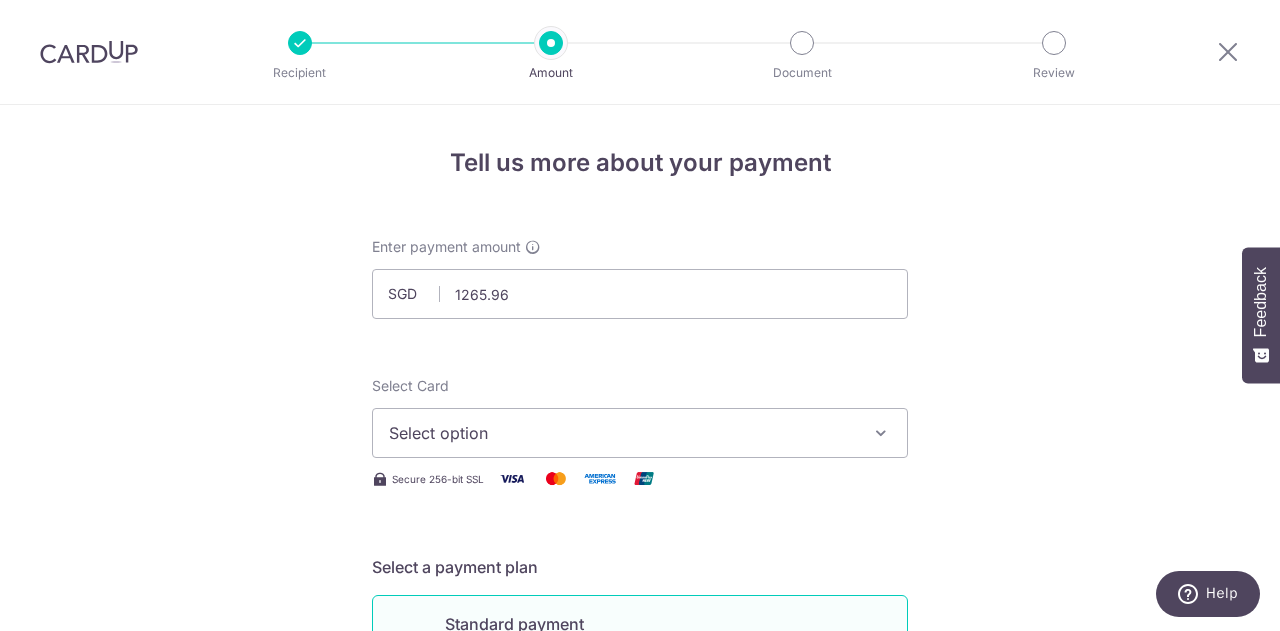 type on "1,265.96" 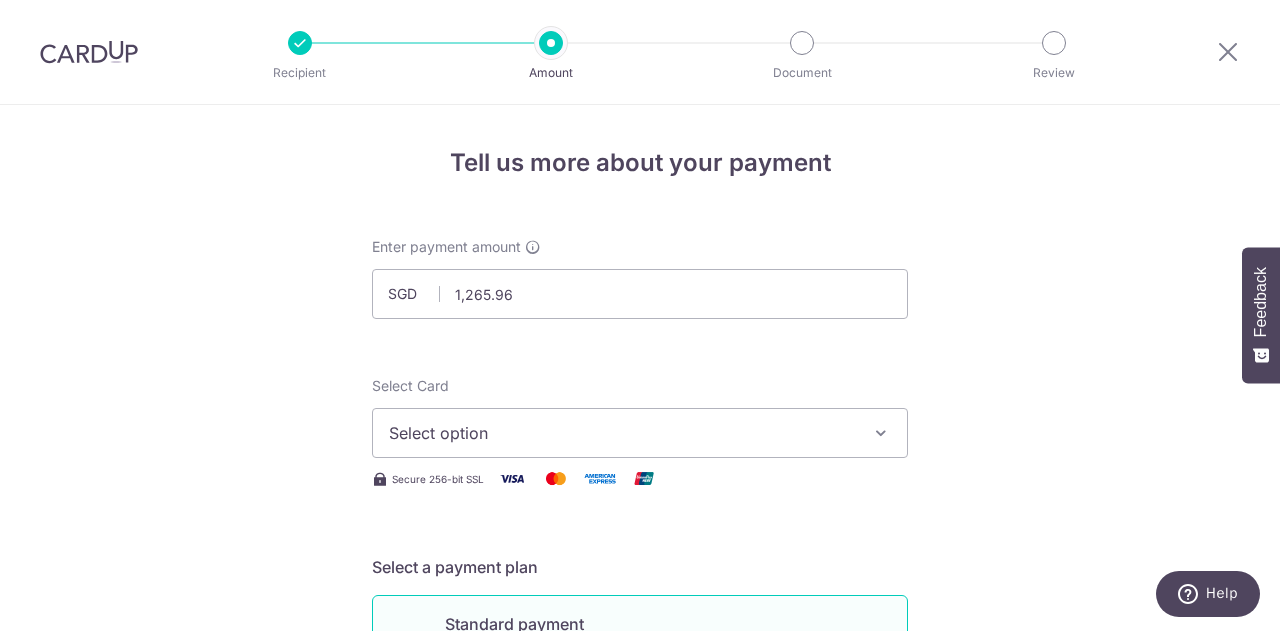 click on "SGD [PRICE]
[PRICE]
[MASKED_NUMBER]
[MASKED_NUMBER]
[MASKED_NUMBER]
[MASKED_NUMBER]
Secure 256-bit SSL
Text
New card details
Card" at bounding box center [640, 1028] 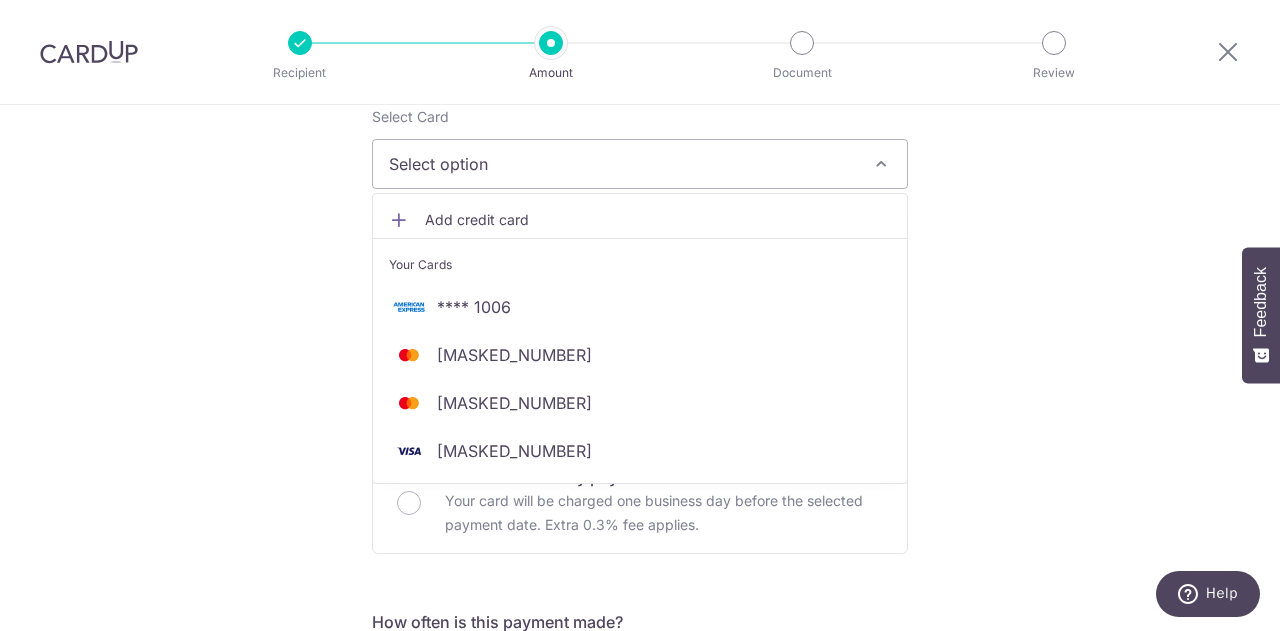 scroll, scrollTop: 283, scrollLeft: 0, axis: vertical 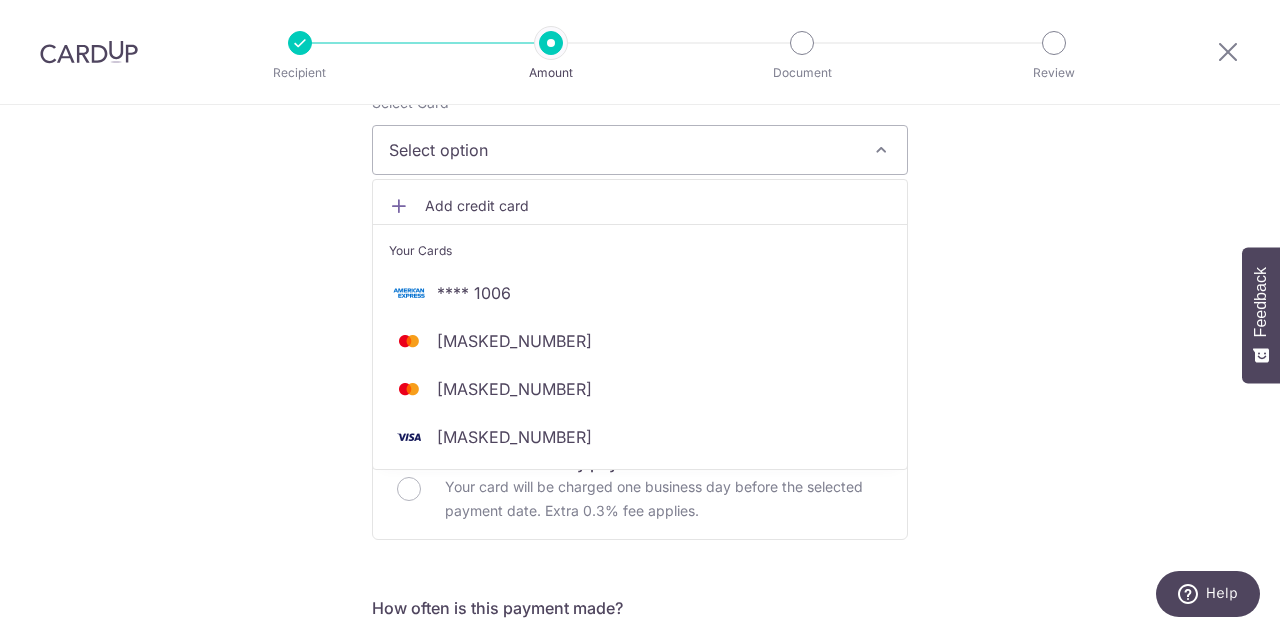 click on "Add credit card" at bounding box center [658, 206] 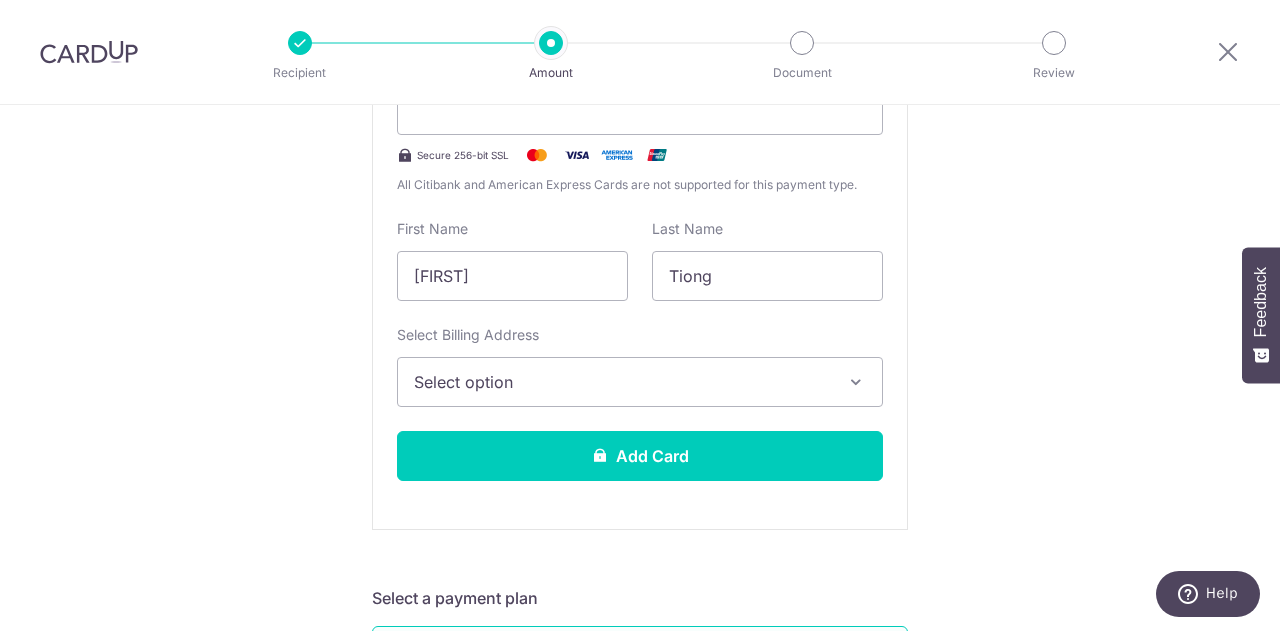 scroll, scrollTop: 502, scrollLeft: 0, axis: vertical 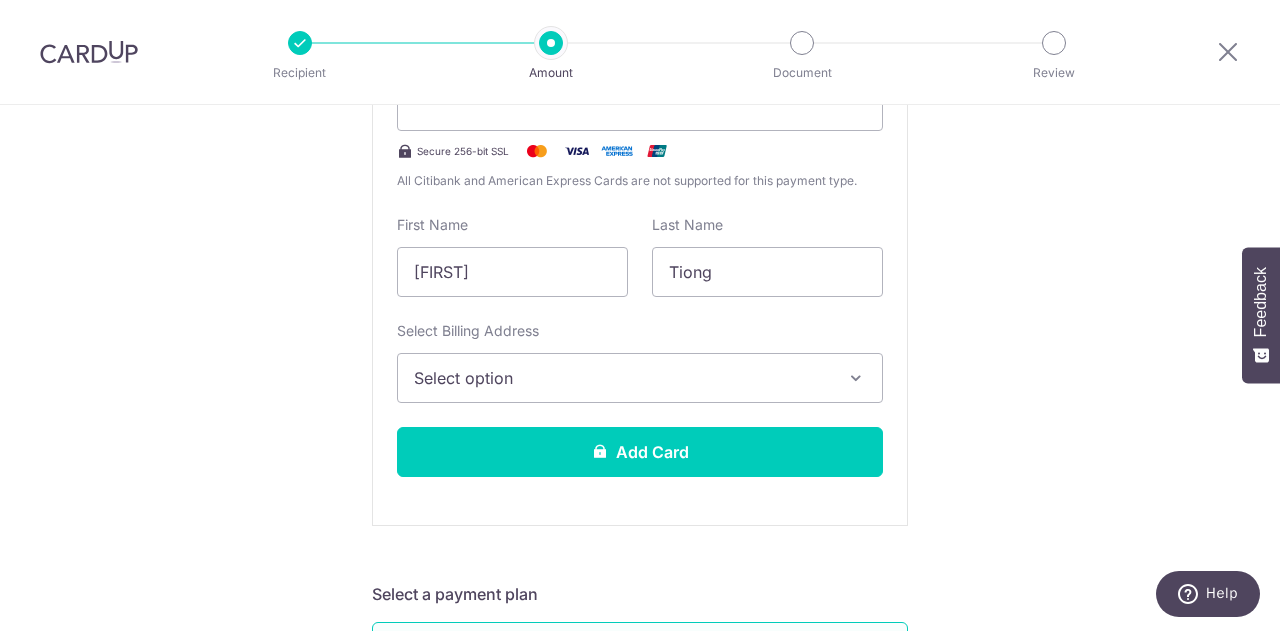 click on "Select option" at bounding box center (622, 378) 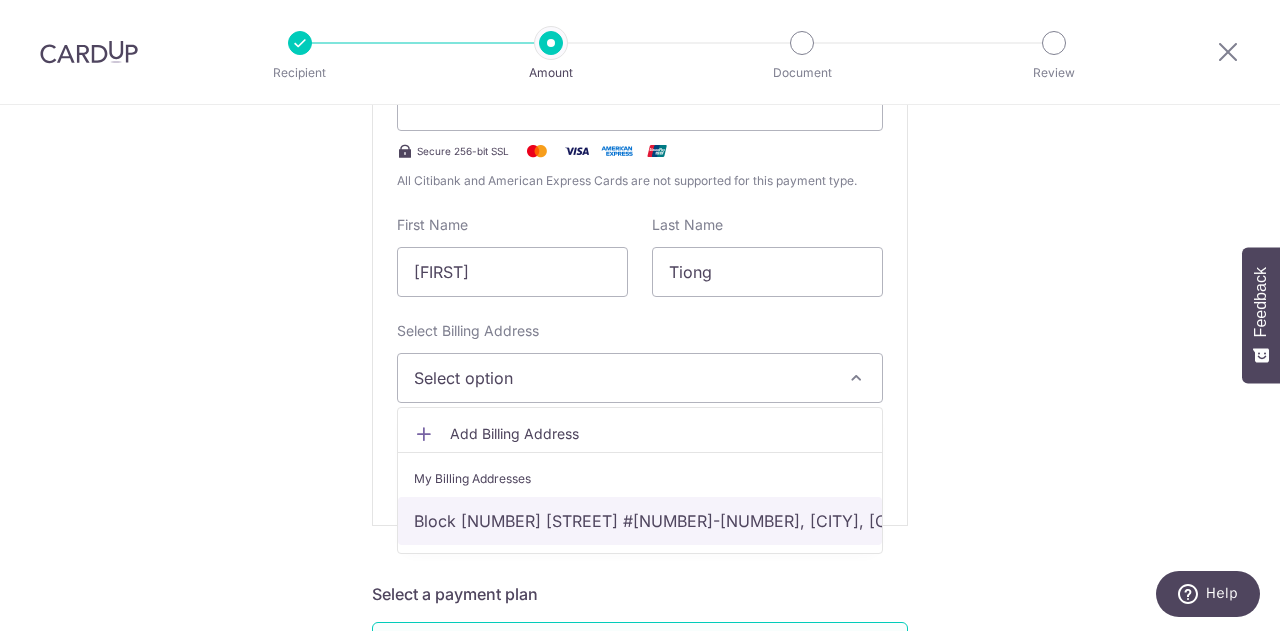 click on "Block [NUMBER] [STREET] #[NUMBER], [CITY], Singapore-[POSTAL_CODE]" at bounding box center (640, 521) 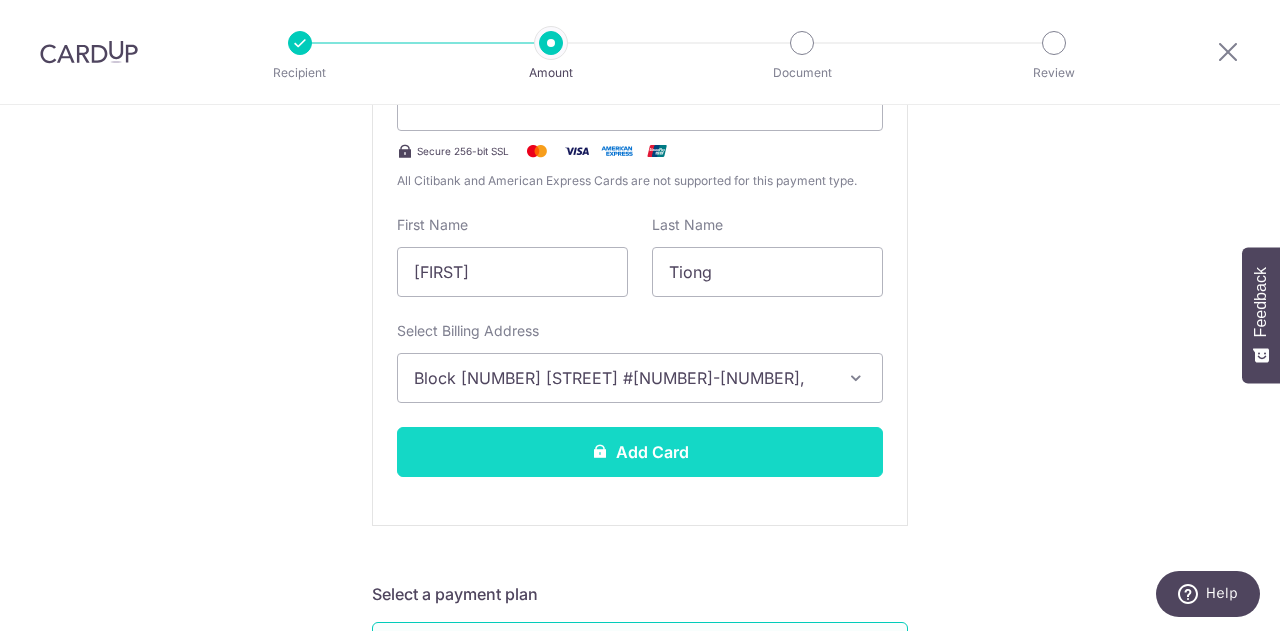 click on "Add Card" at bounding box center [640, 452] 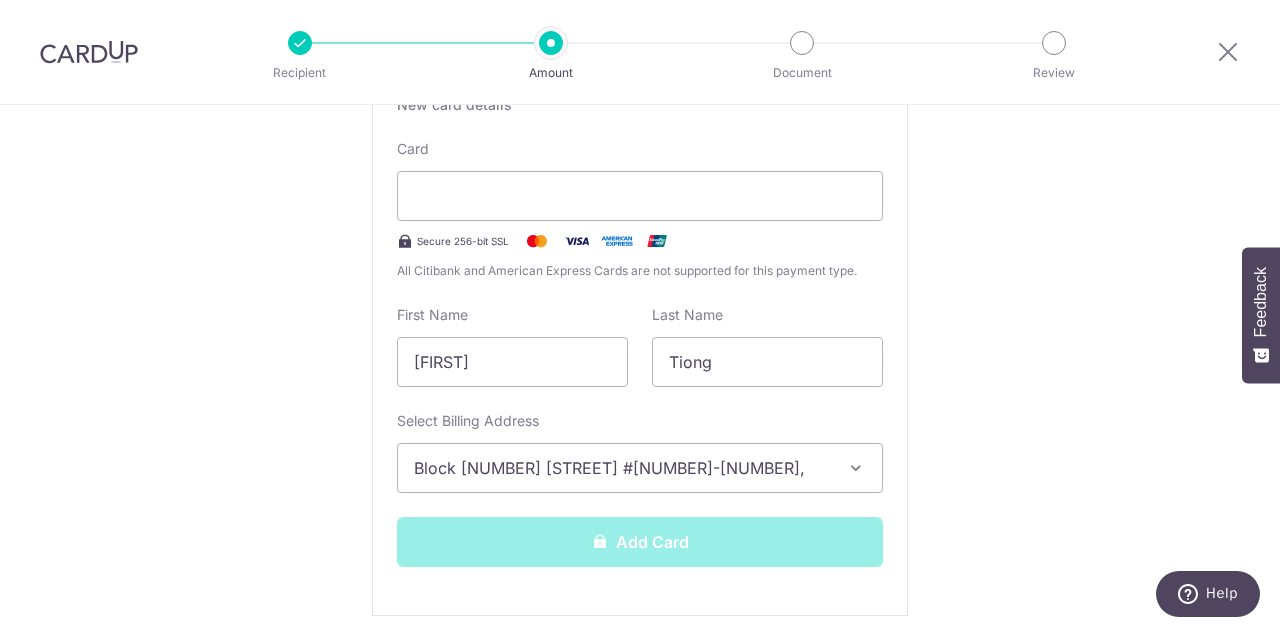 scroll, scrollTop: 411, scrollLeft: 0, axis: vertical 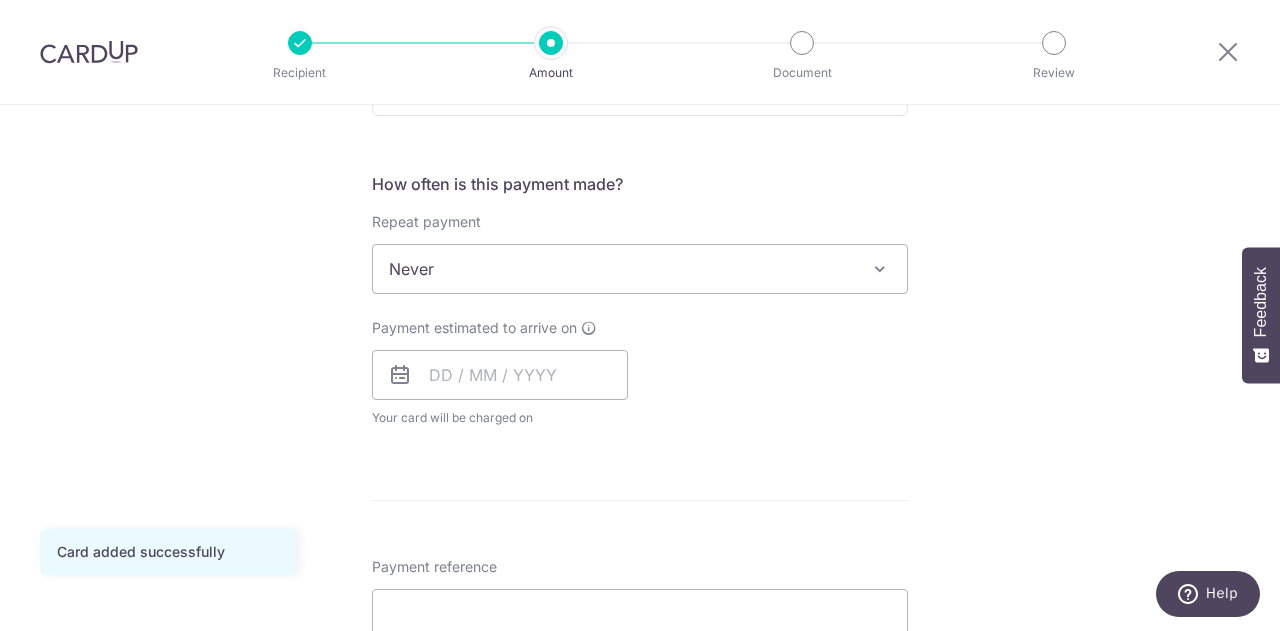 click on "Never" at bounding box center (640, 269) 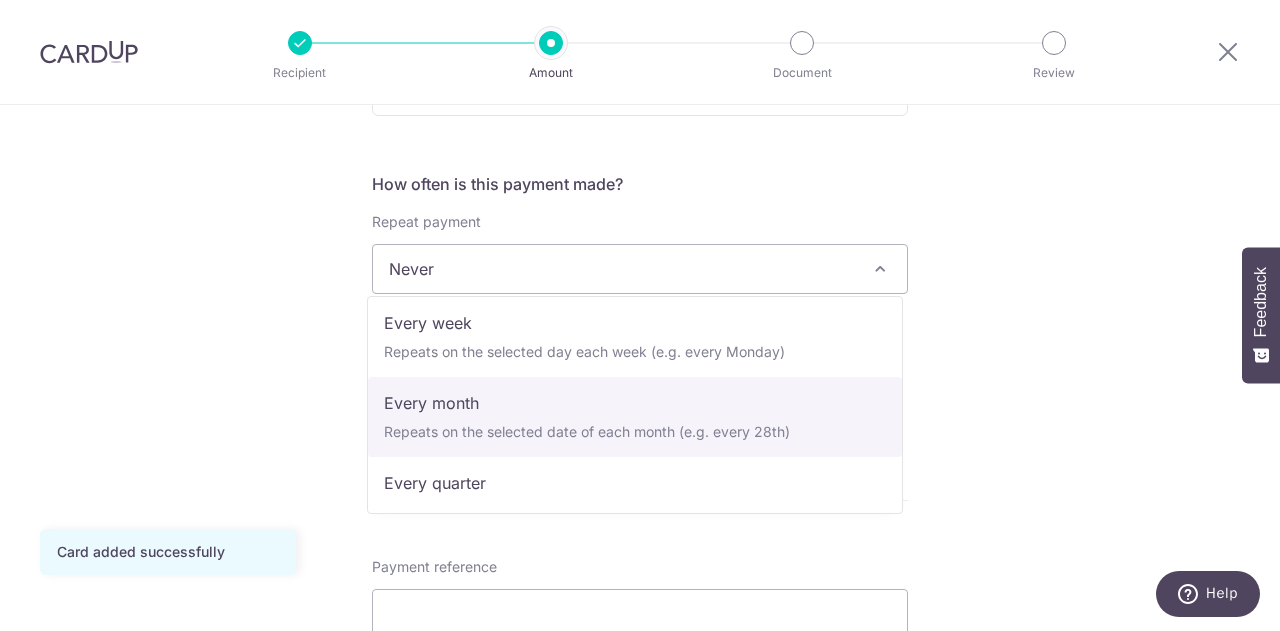 scroll, scrollTop: 123, scrollLeft: 0, axis: vertical 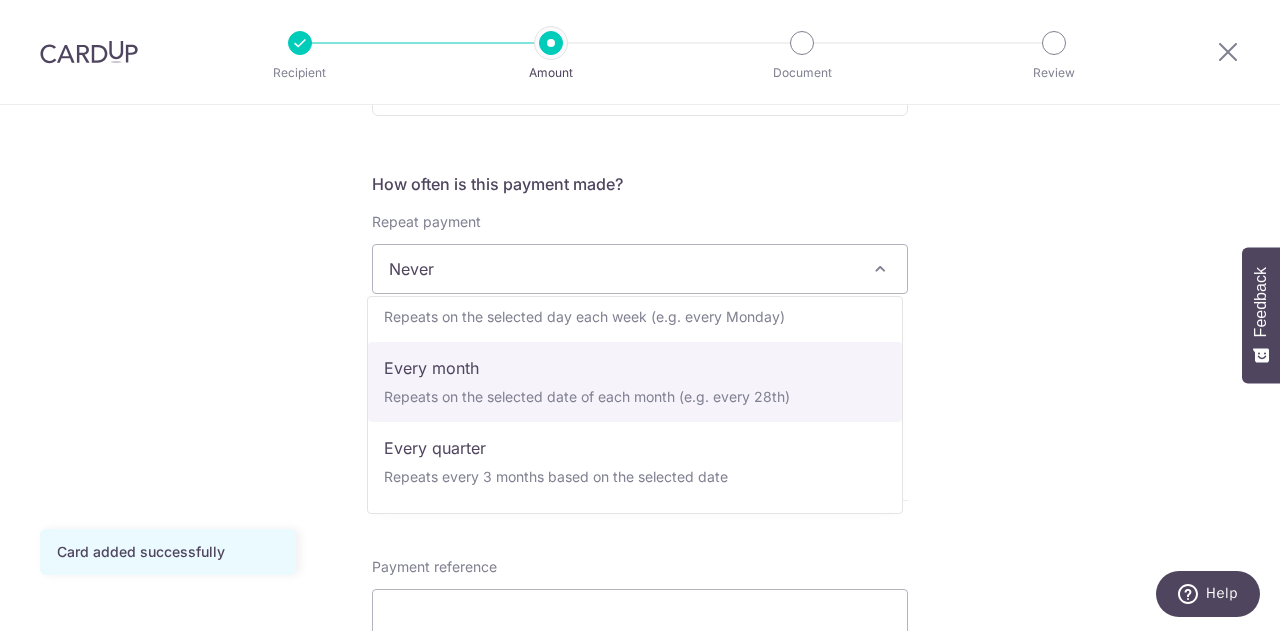 select on "3" 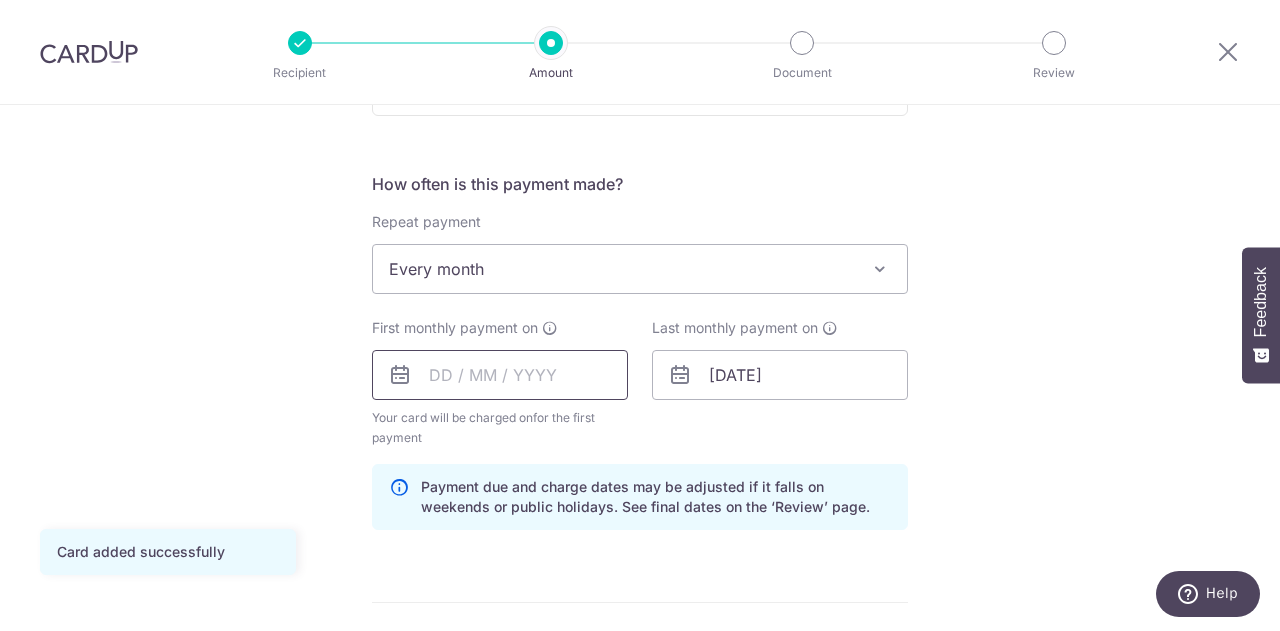 click at bounding box center (500, 375) 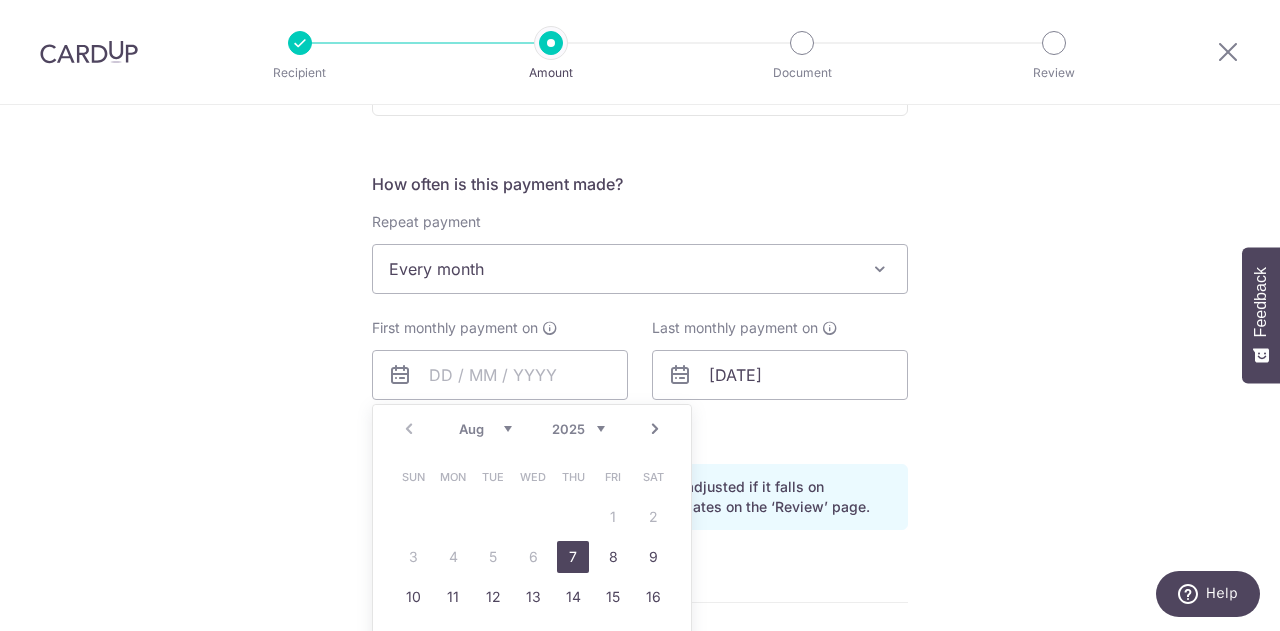 click on "First monthly payment on
Prev Next Aug Sep Oct Nov Dec 2025 2026 2027 2028 2029 2030 2031 2032 2033 2034 2035 Sun Mon Tue Wed Thu Fri Sat           1 2 3 4 5 6 7 8 9 10 11 12 13 14 15 16 17 18 19 20 21 22 23 24 25 26 27 28 29 30 31             Why are some dates not available?
Your card will be charged on   for the first payment
* If your payment is funded by  9:00am SGT on Tuesday 05/08/2025
05/08/2025" at bounding box center [500, 383] 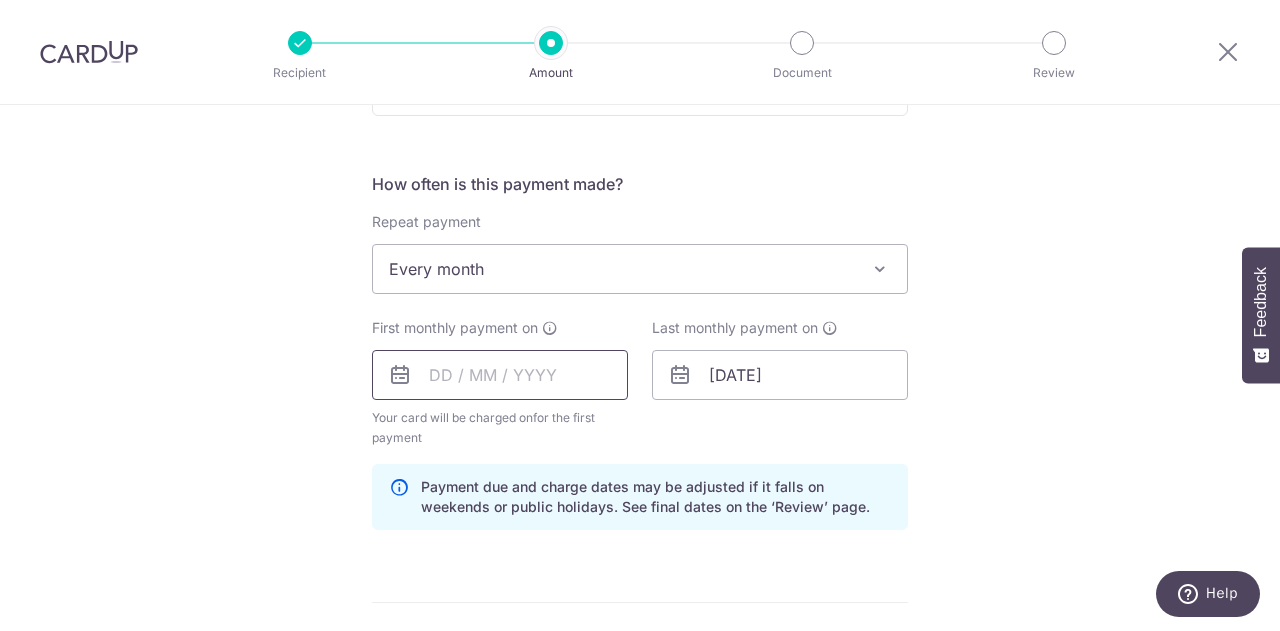 click at bounding box center [500, 375] 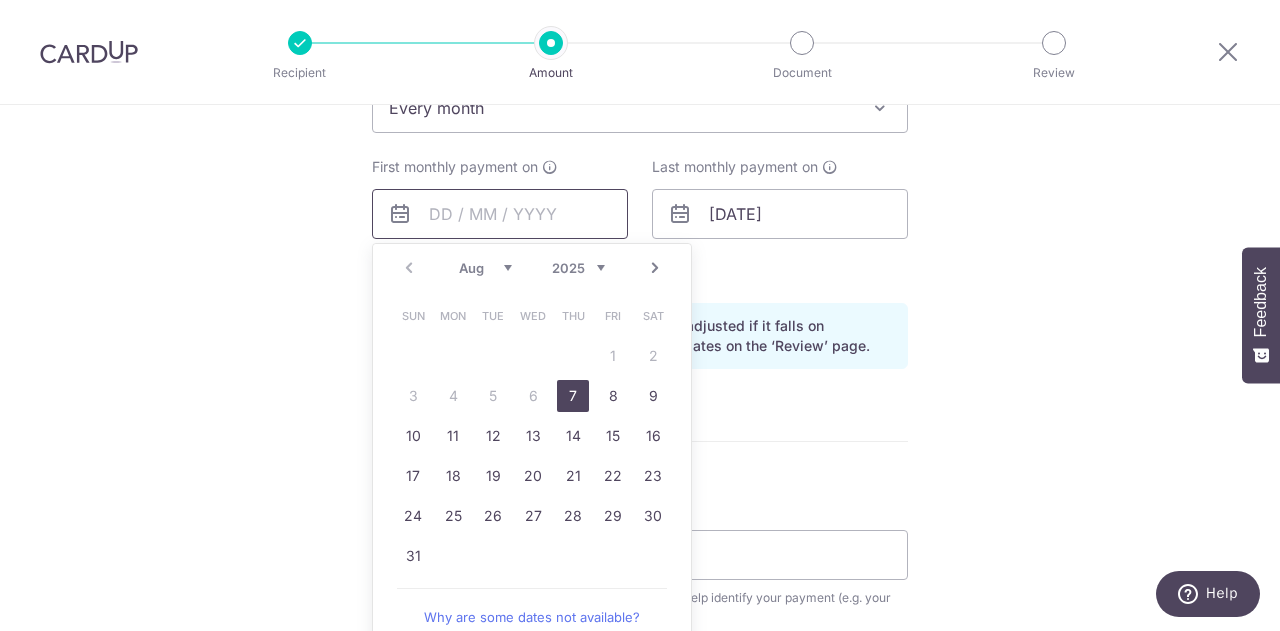 scroll, scrollTop: 873, scrollLeft: 0, axis: vertical 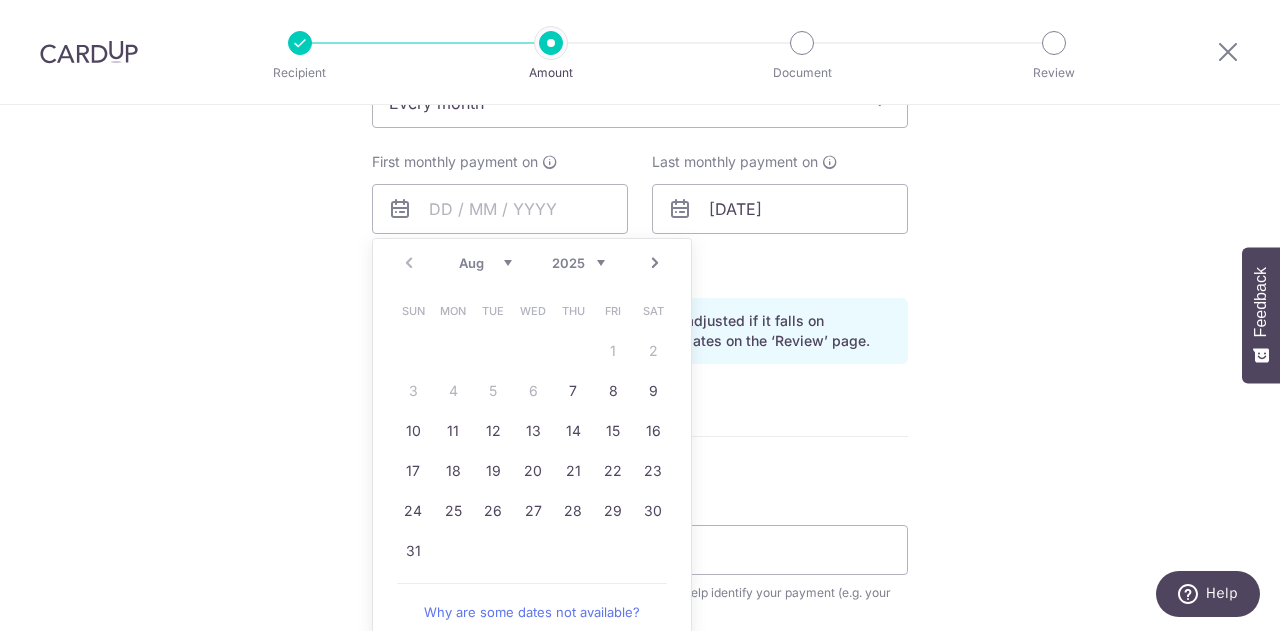 click on "Aug Sep Oct Nov Dec" at bounding box center [485, 263] 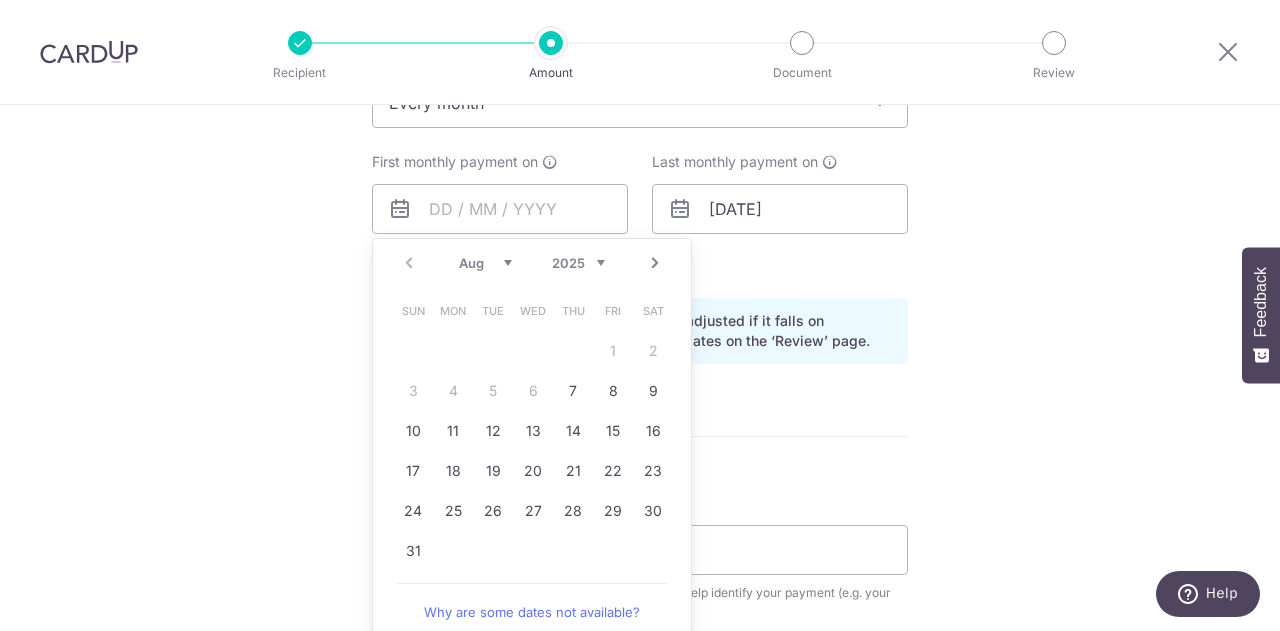 click on "Aug Sep Oct Nov Dec" at bounding box center (485, 263) 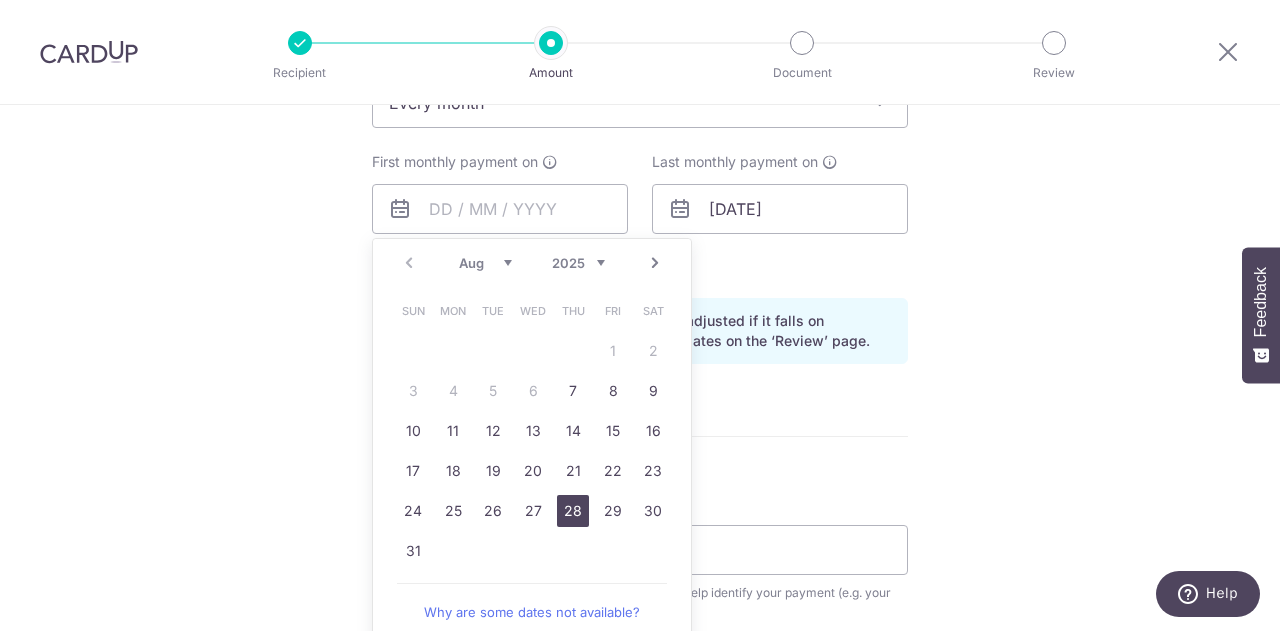 click on "28" at bounding box center [573, 511] 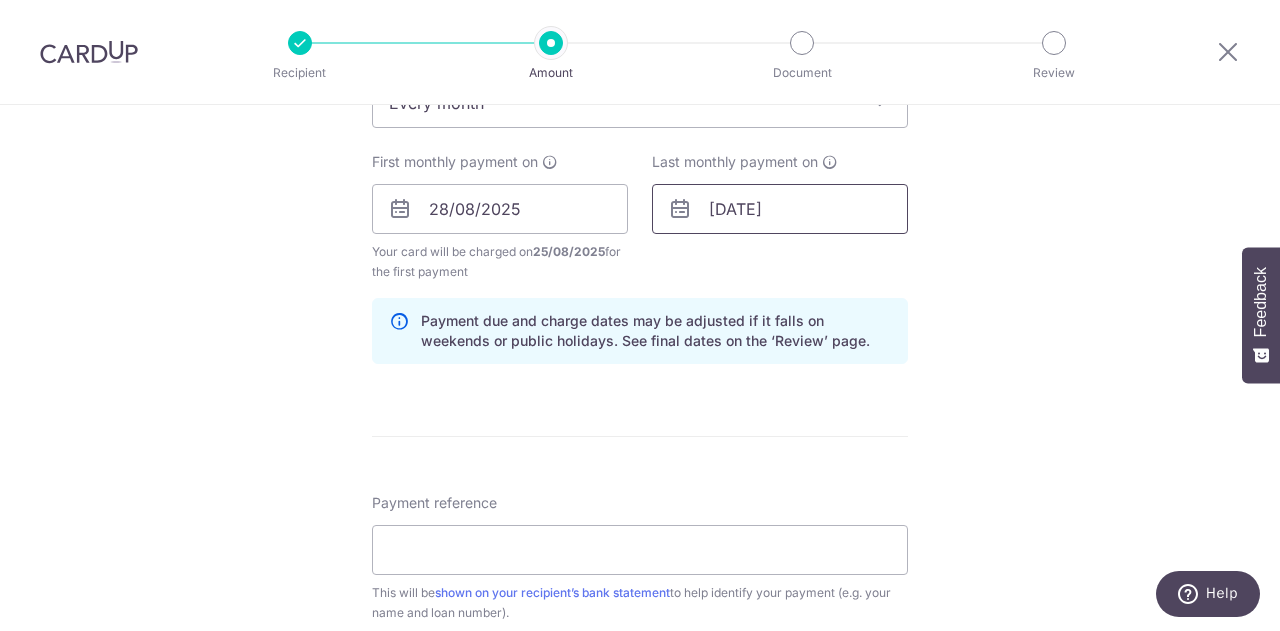 click on "[DATE]" at bounding box center [780, 209] 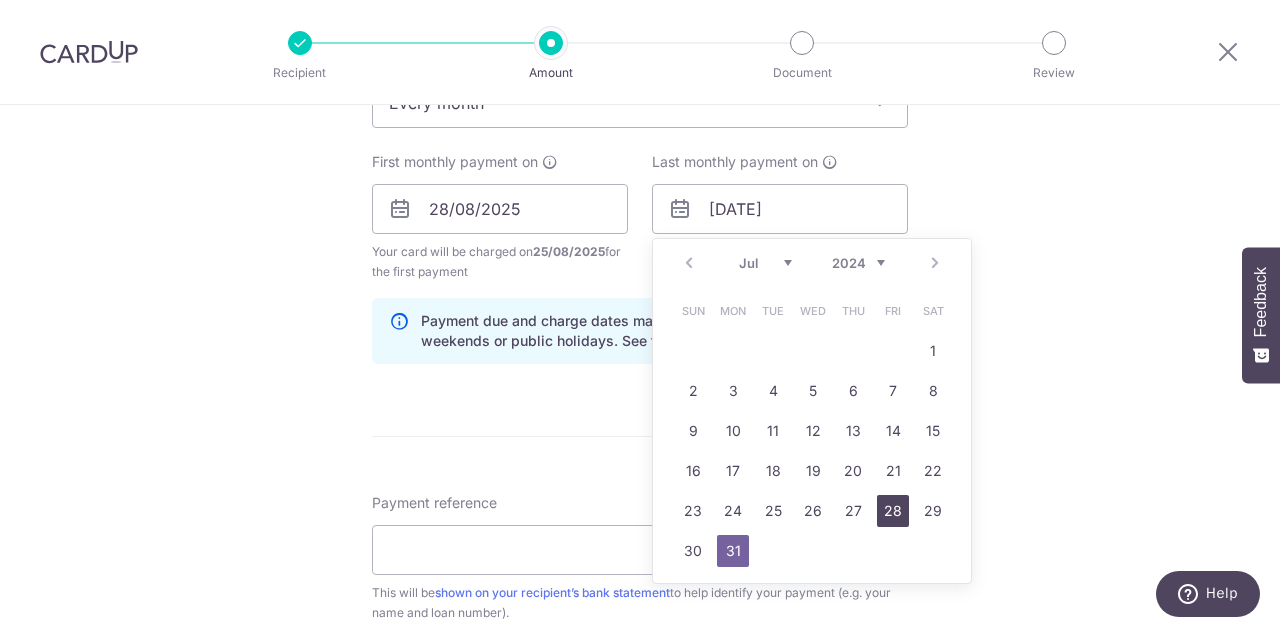 click on "28" at bounding box center [893, 511] 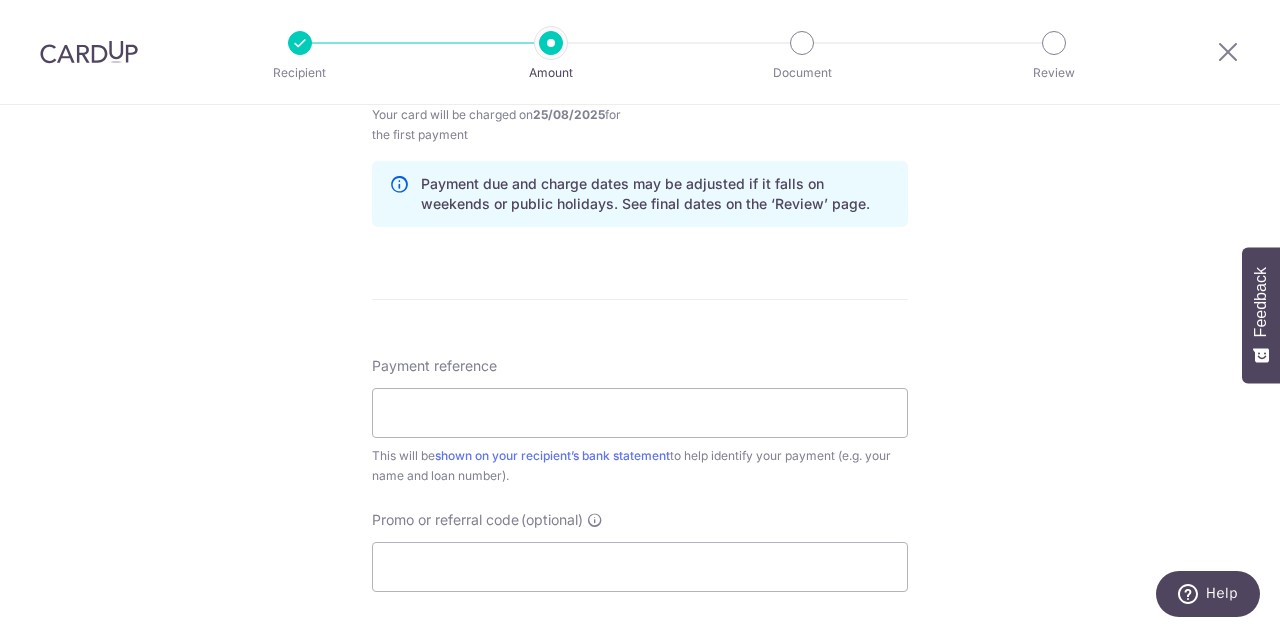 scroll, scrollTop: 1018, scrollLeft: 0, axis: vertical 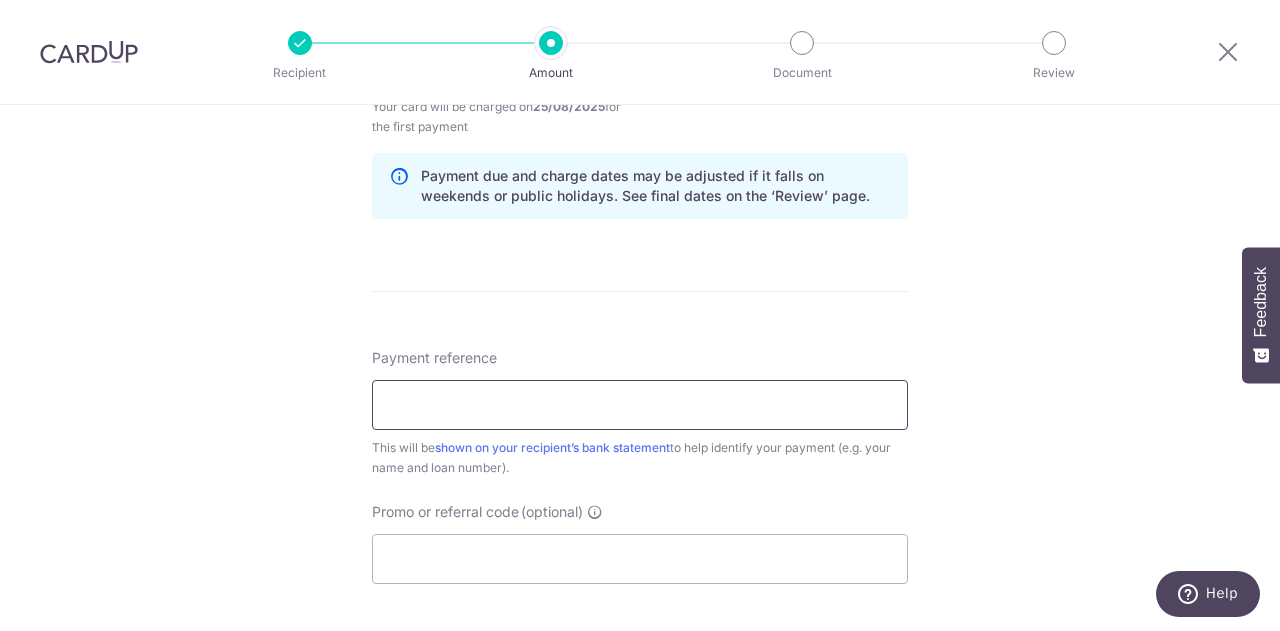 click on "Payment reference" at bounding box center [640, 405] 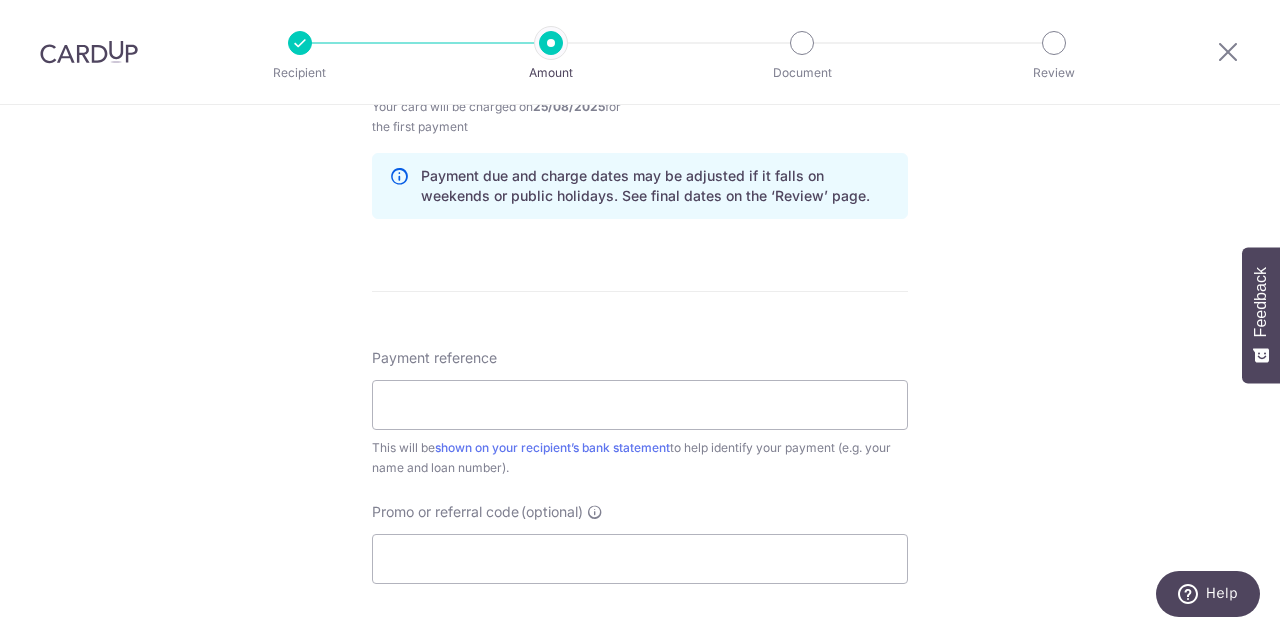 click on "Enter payment amount
SGD
1,265.96
1265.96
Card added successfully
Select Card
**** 8262
Add credit card
Your Cards
**** 1006
**** 1715
**** 5772
**** 9122
**** 8262
Secure 256-bit SSL
Text" at bounding box center [640, 61] 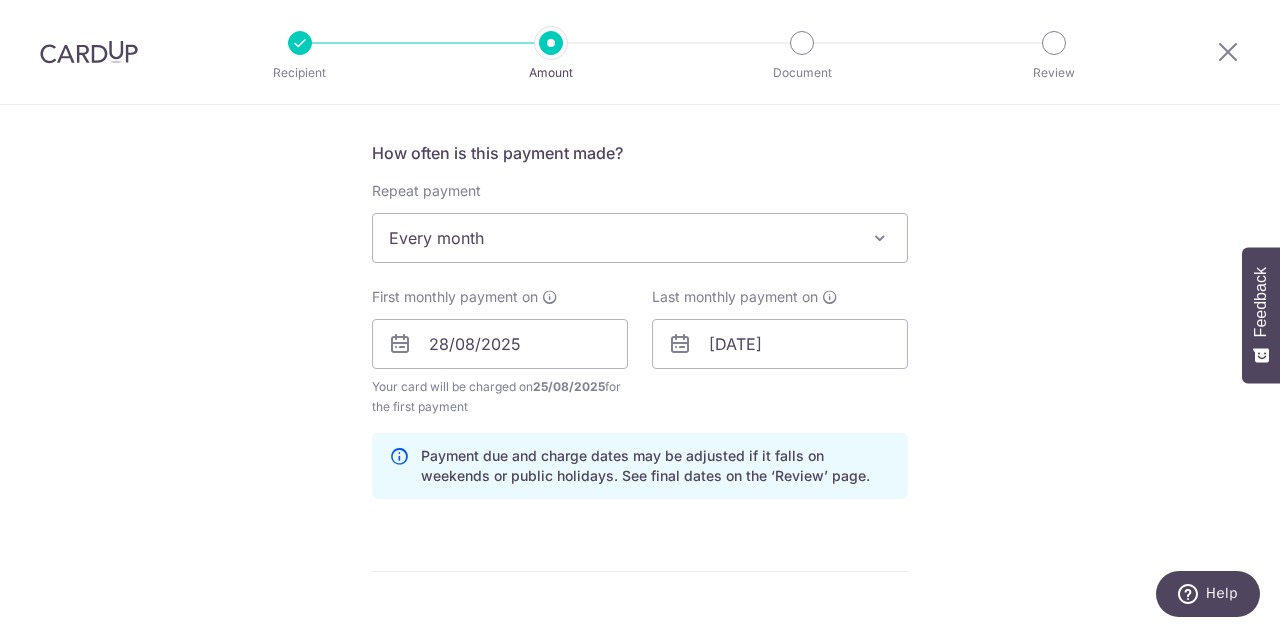 scroll, scrollTop: 736, scrollLeft: 0, axis: vertical 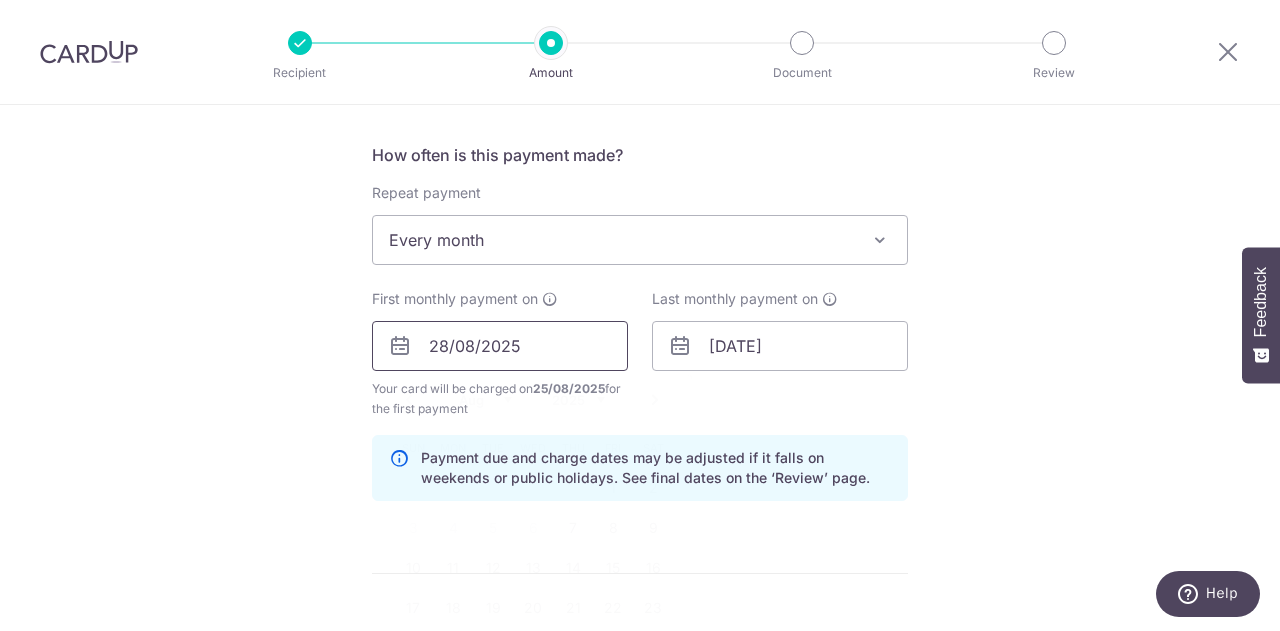 click on "28/08/2025" at bounding box center [500, 346] 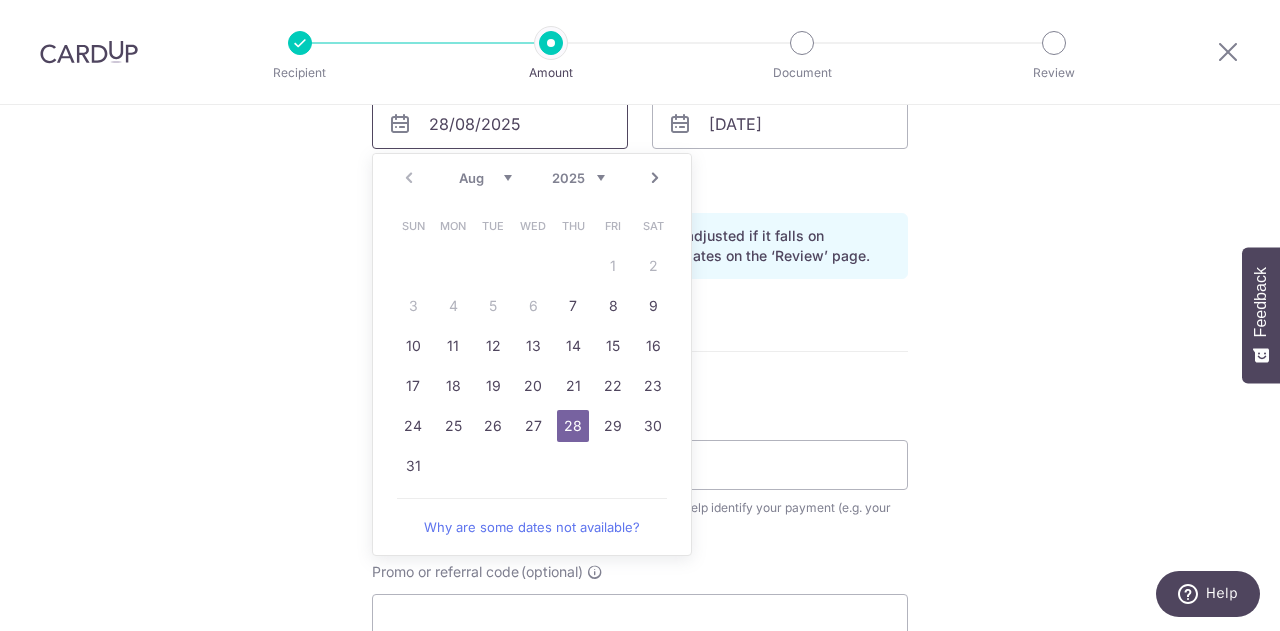 scroll, scrollTop: 962, scrollLeft: 0, axis: vertical 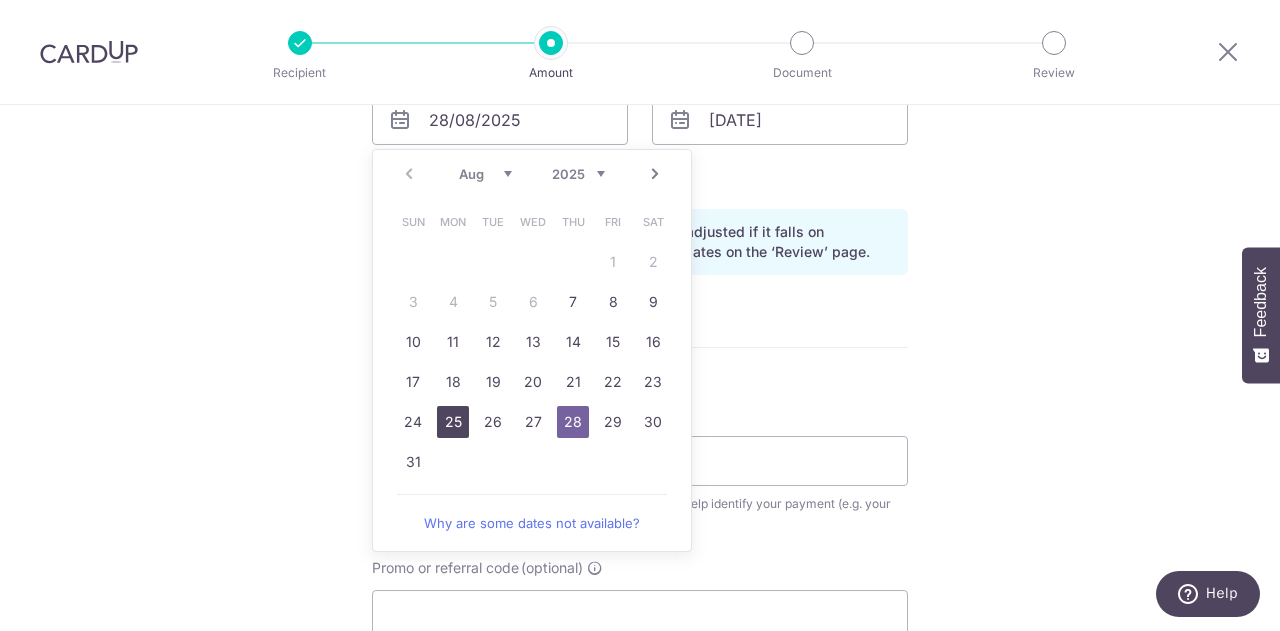 click on "25" at bounding box center [453, 422] 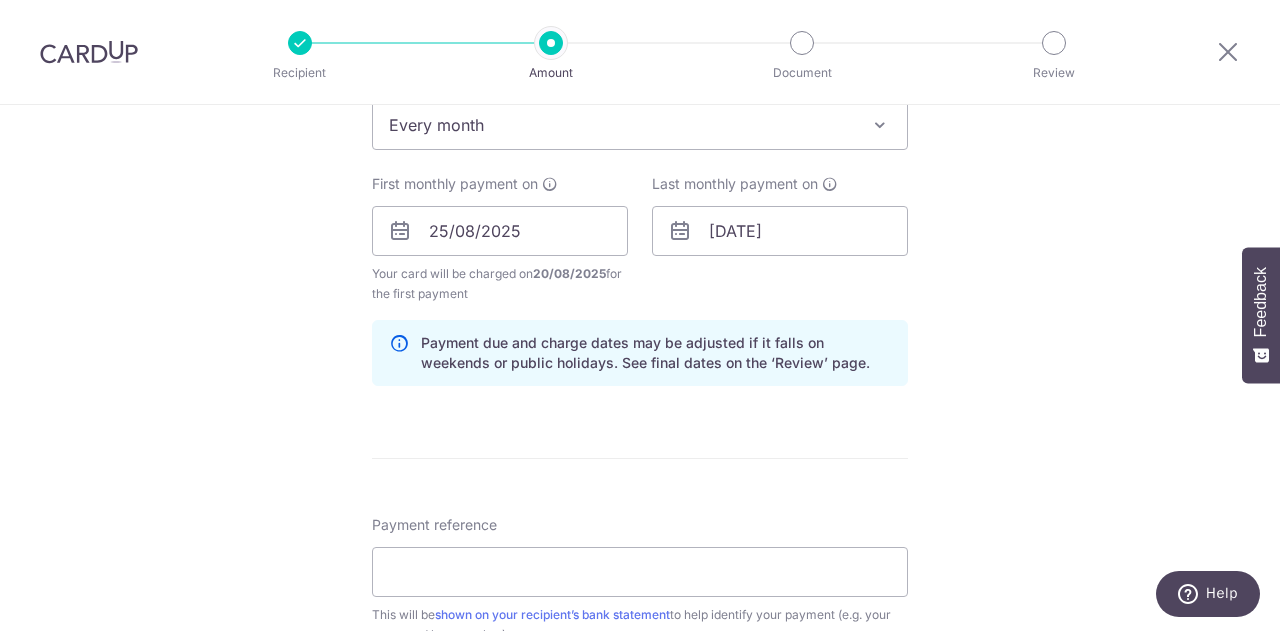 scroll, scrollTop: 850, scrollLeft: 0, axis: vertical 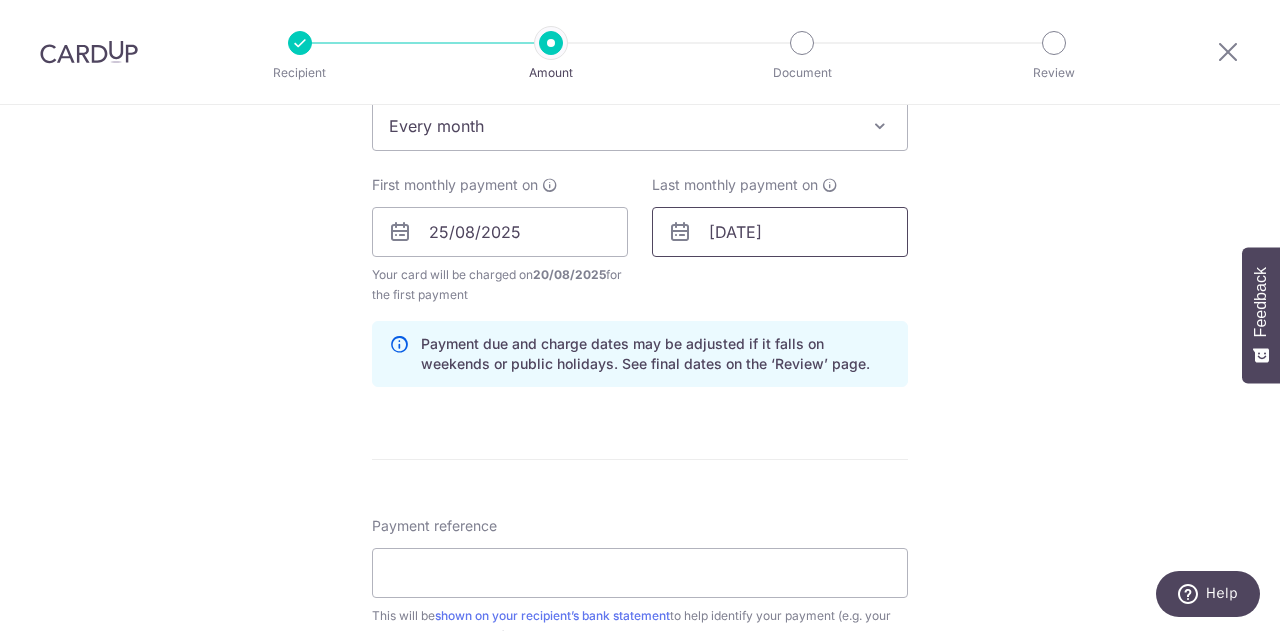 click on "28/07/2045" at bounding box center [780, 232] 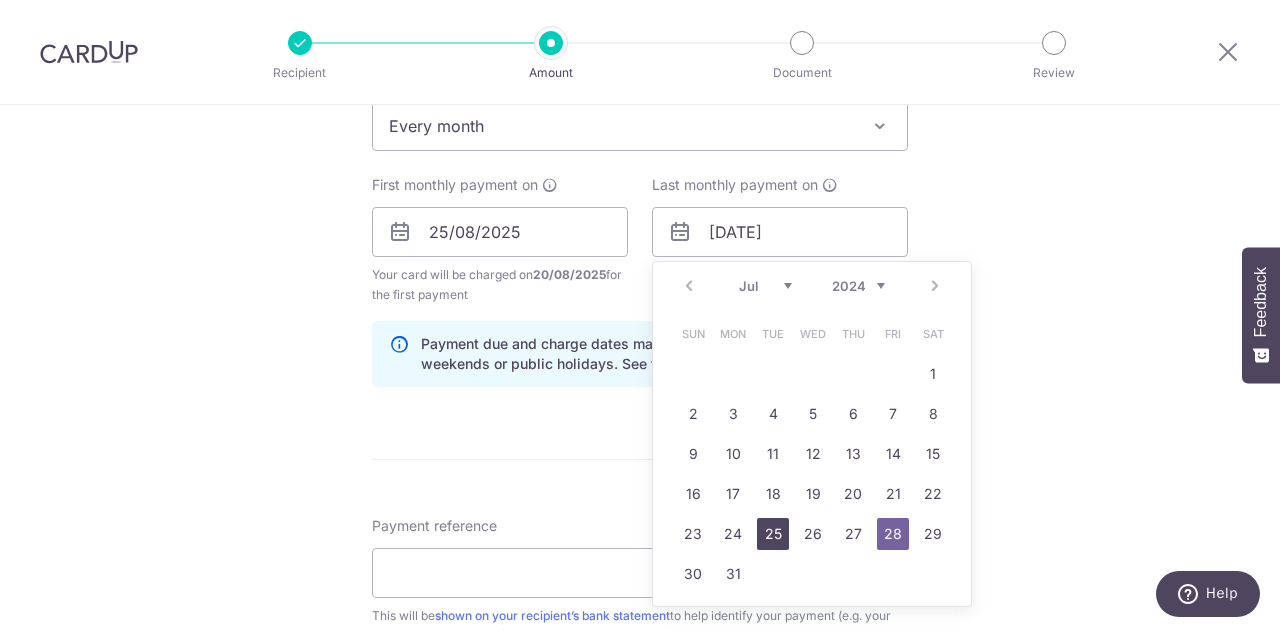 click on "25" at bounding box center [773, 534] 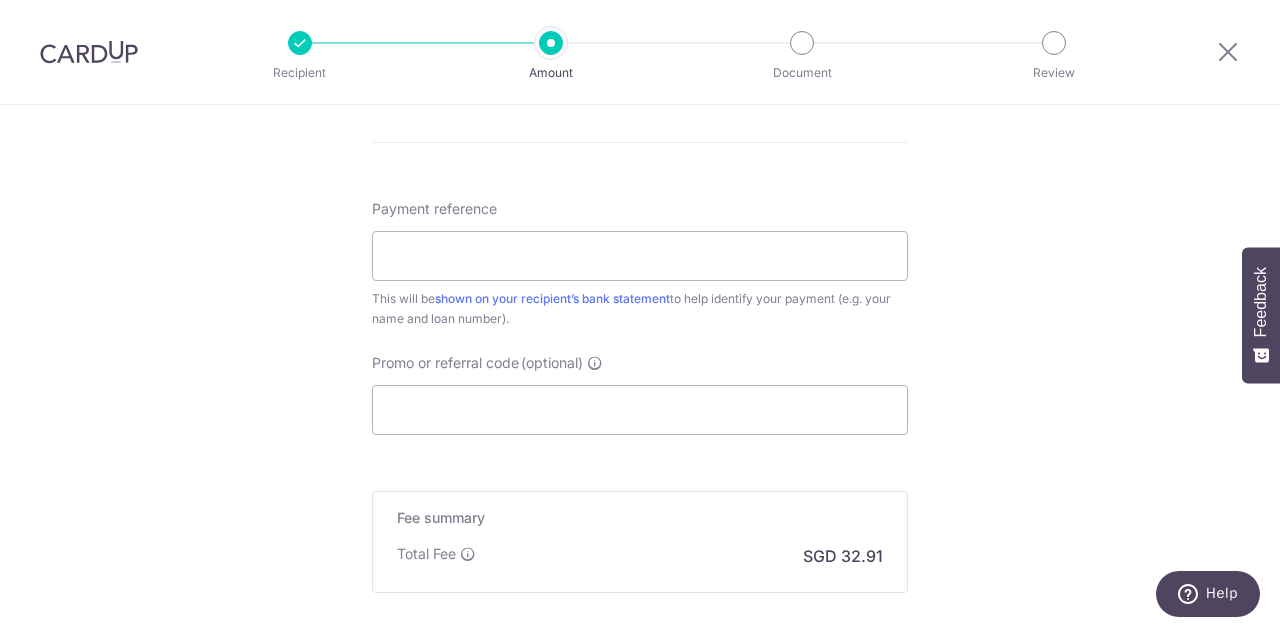 scroll, scrollTop: 1169, scrollLeft: 0, axis: vertical 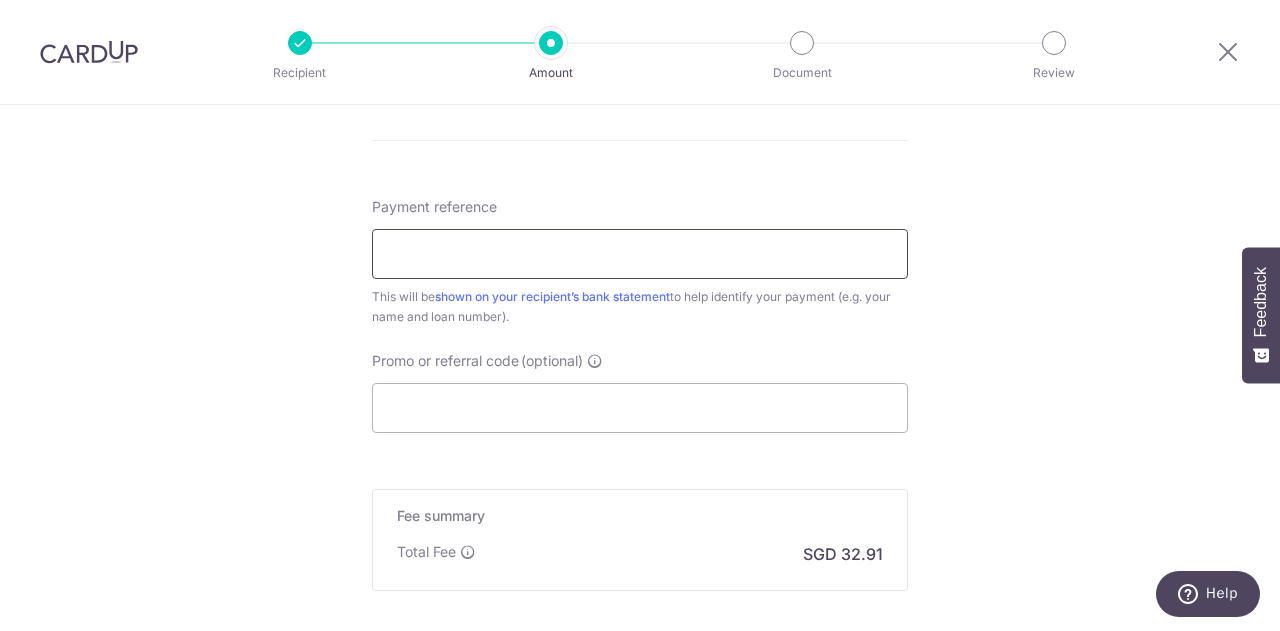 click on "Payment reference" at bounding box center (640, 254) 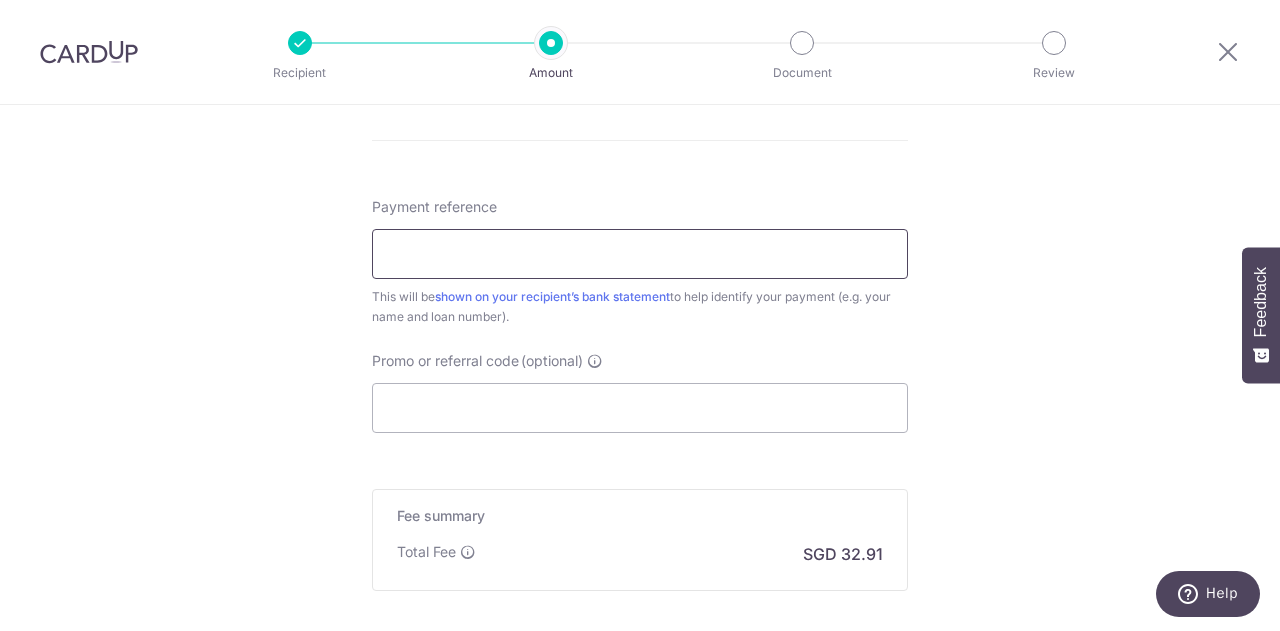 click on "Payment reference" at bounding box center [640, 254] 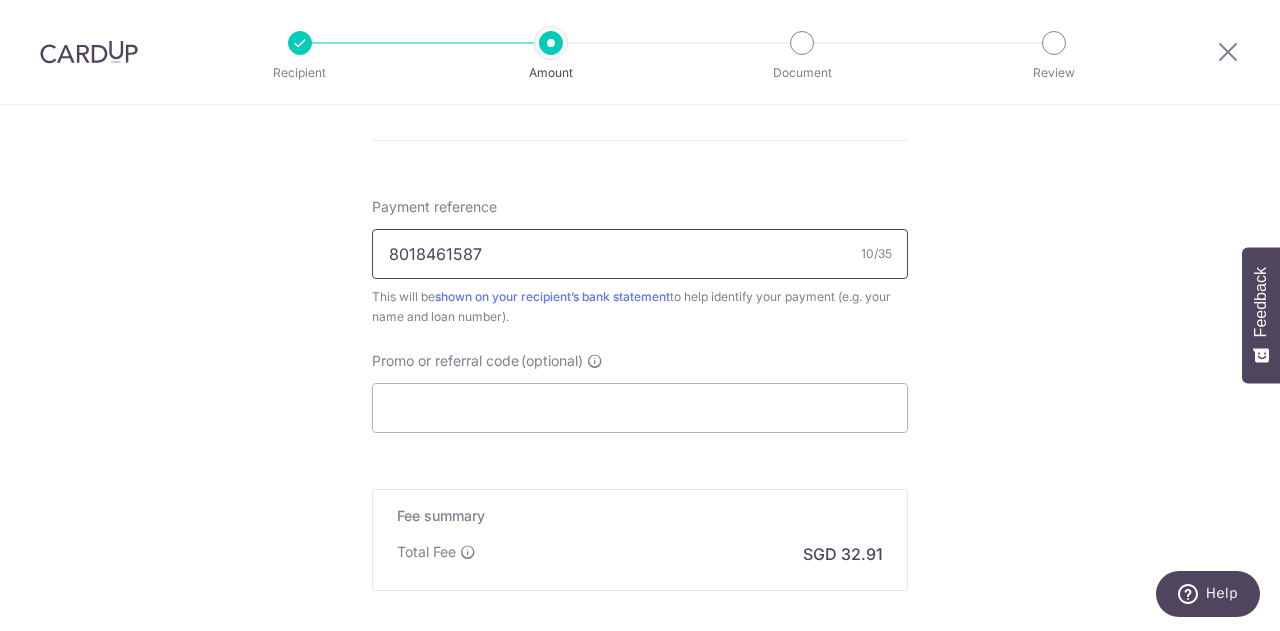 type on "8018461587" 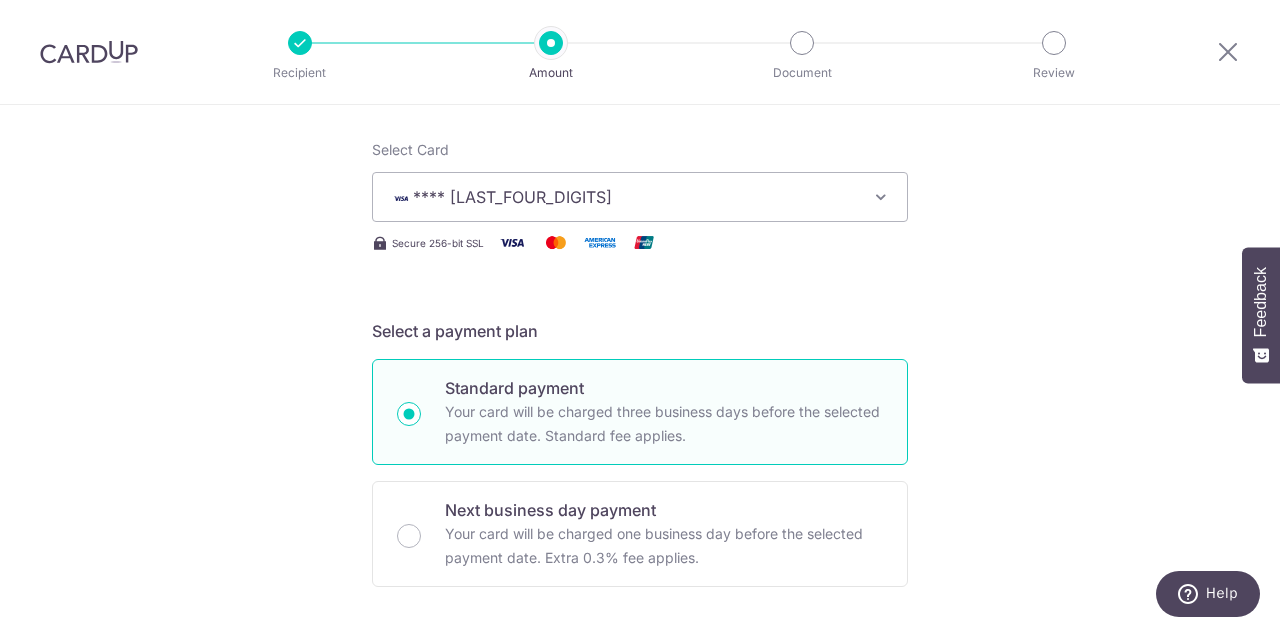 scroll, scrollTop: 0, scrollLeft: 0, axis: both 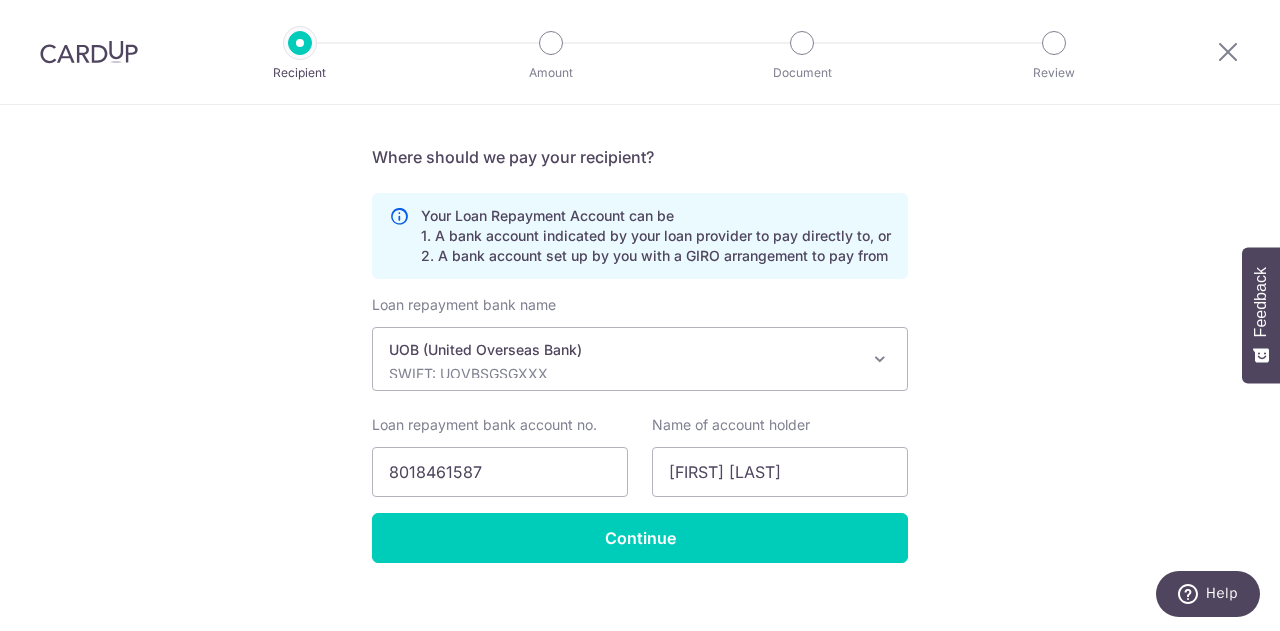 click on "UOB (United Overseas Bank)" at bounding box center (624, 350) 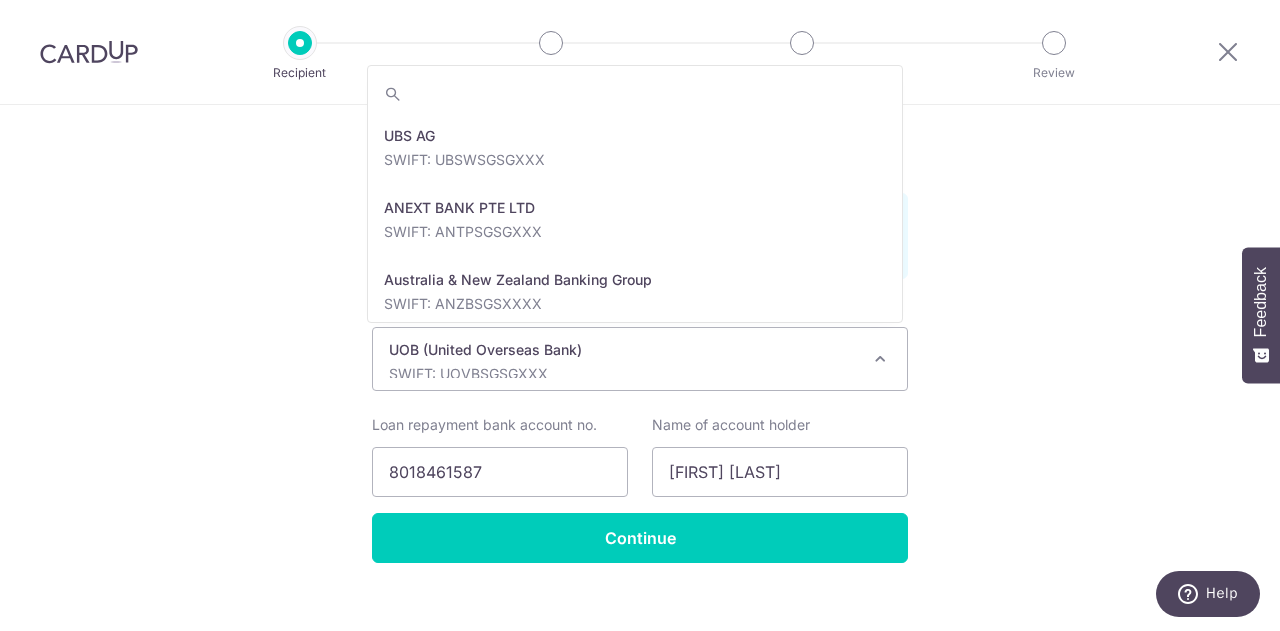 scroll, scrollTop: 3672, scrollLeft: 0, axis: vertical 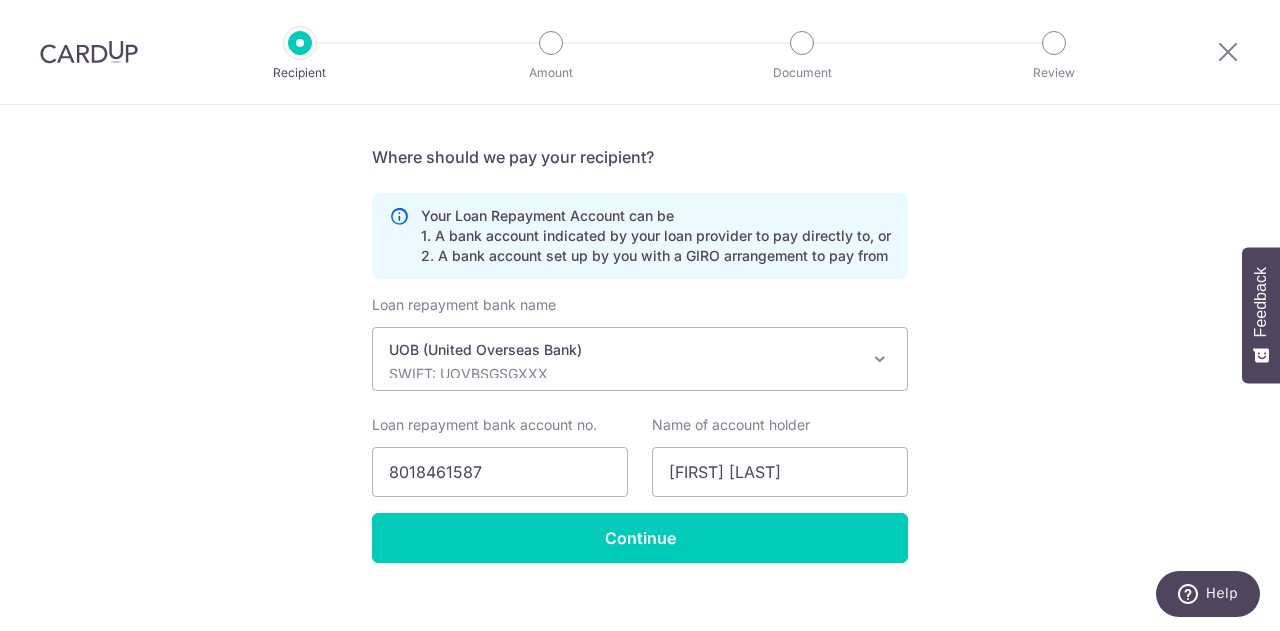 click on "UOB (United Overseas Bank)" at bounding box center [624, 350] 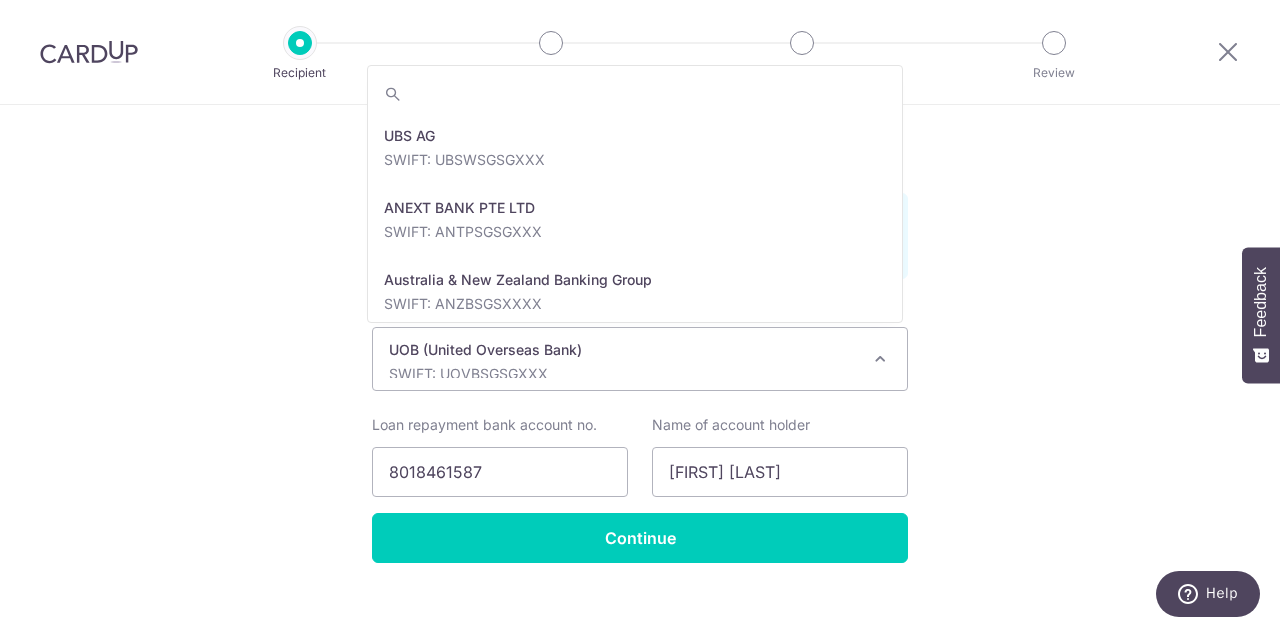 click on "UOB (United Overseas Bank)" at bounding box center (624, 350) 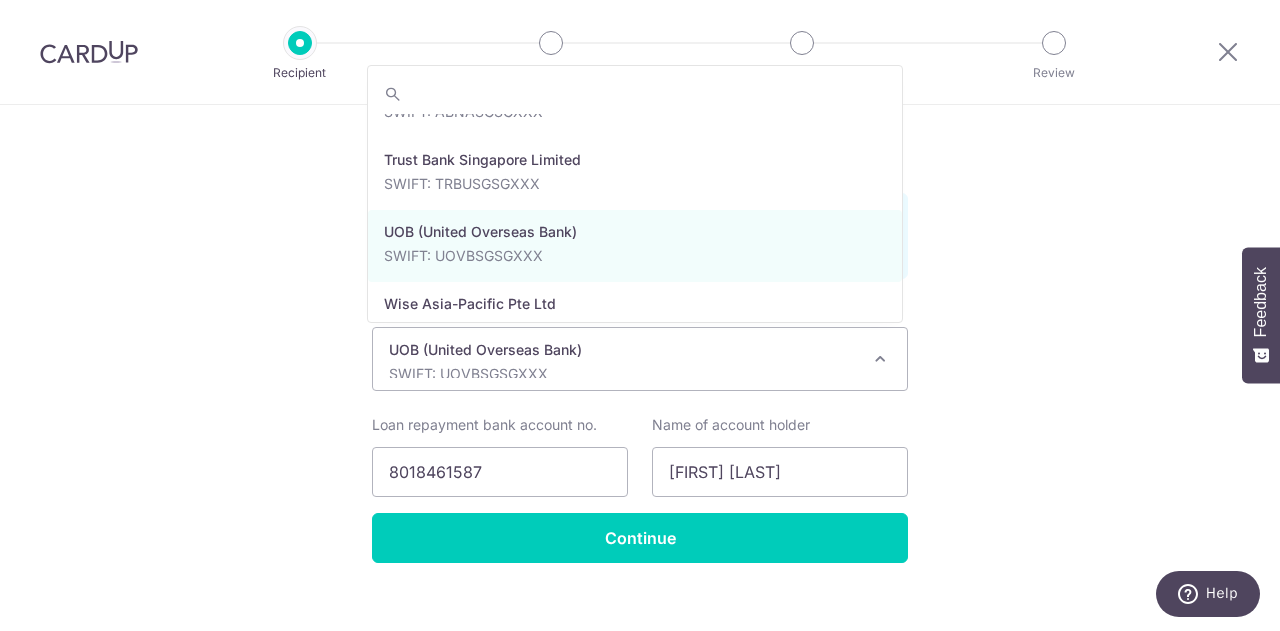 click on "UOB (United Overseas Bank)" at bounding box center [624, 350] 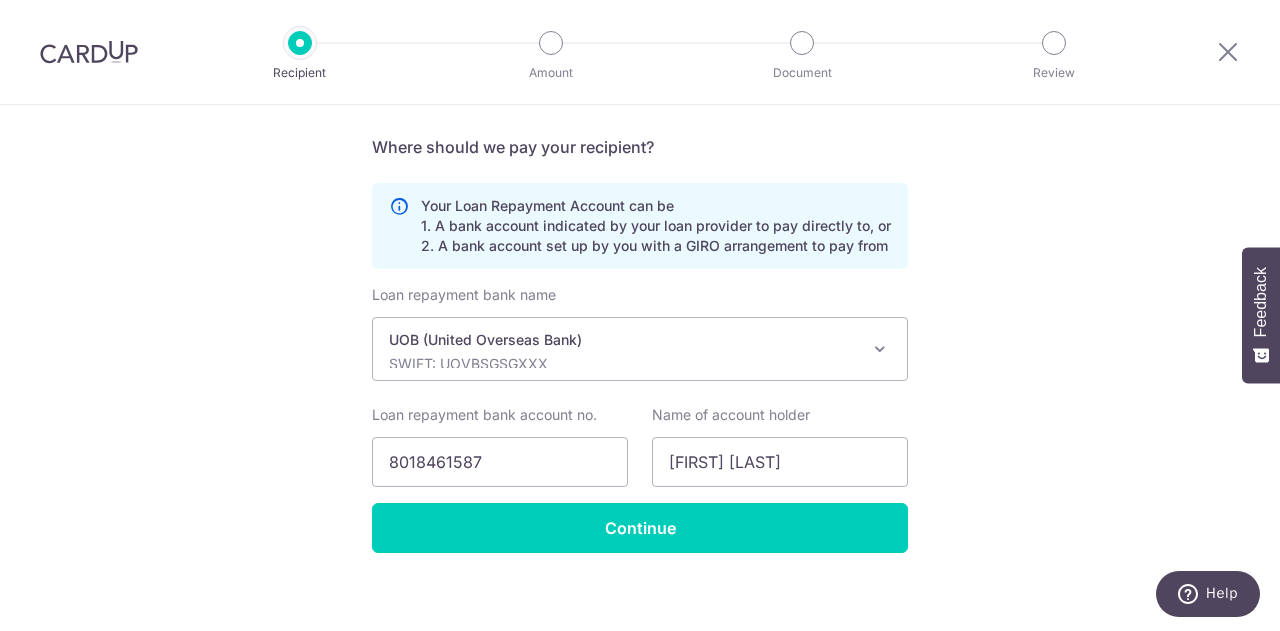 scroll, scrollTop: 436, scrollLeft: 0, axis: vertical 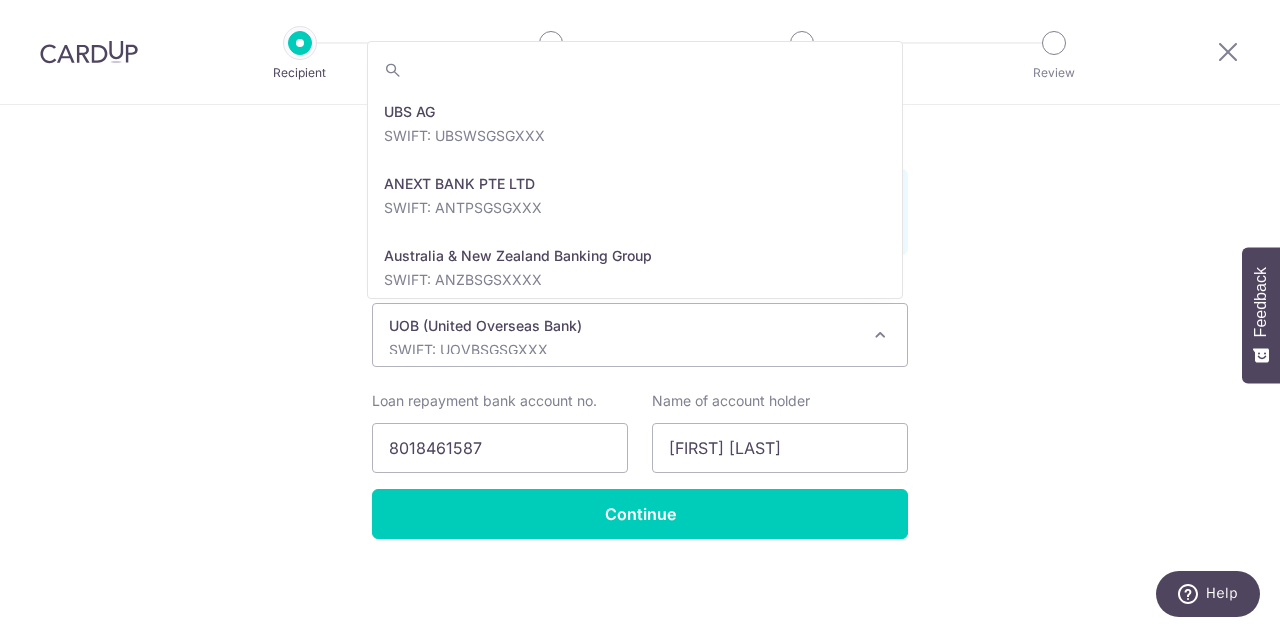 click on "SWIFT: UOVBSGSGXXX" at bounding box center (624, 350) 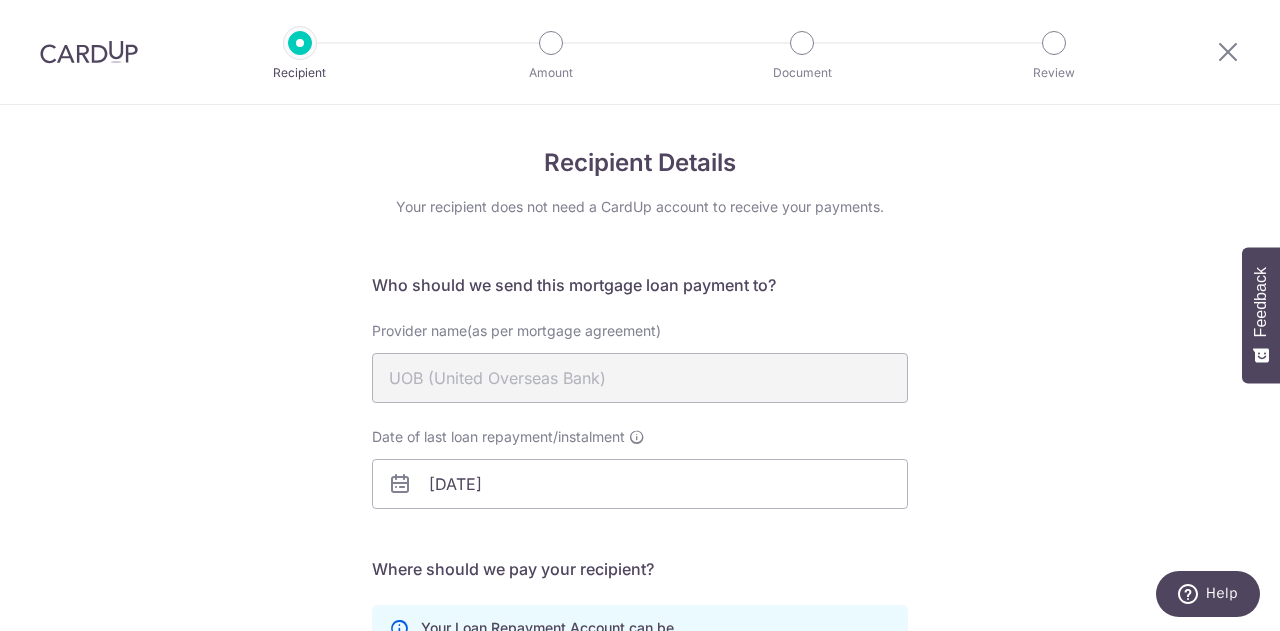 scroll, scrollTop: 436, scrollLeft: 0, axis: vertical 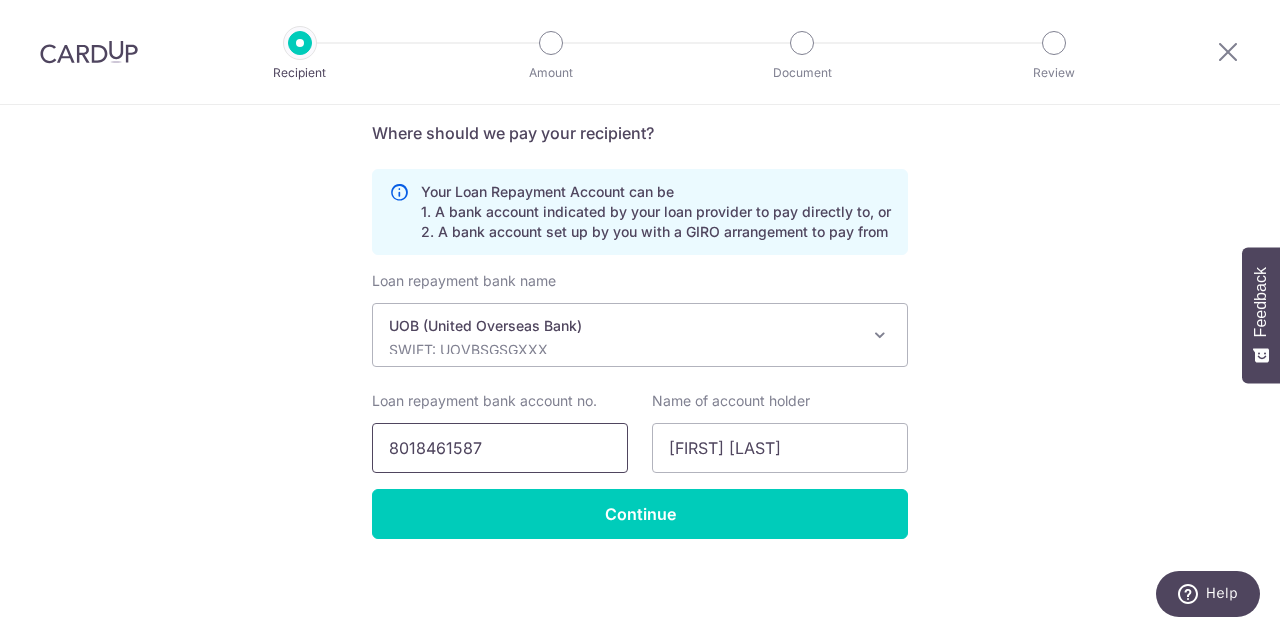 click on "8018461587" at bounding box center [500, 448] 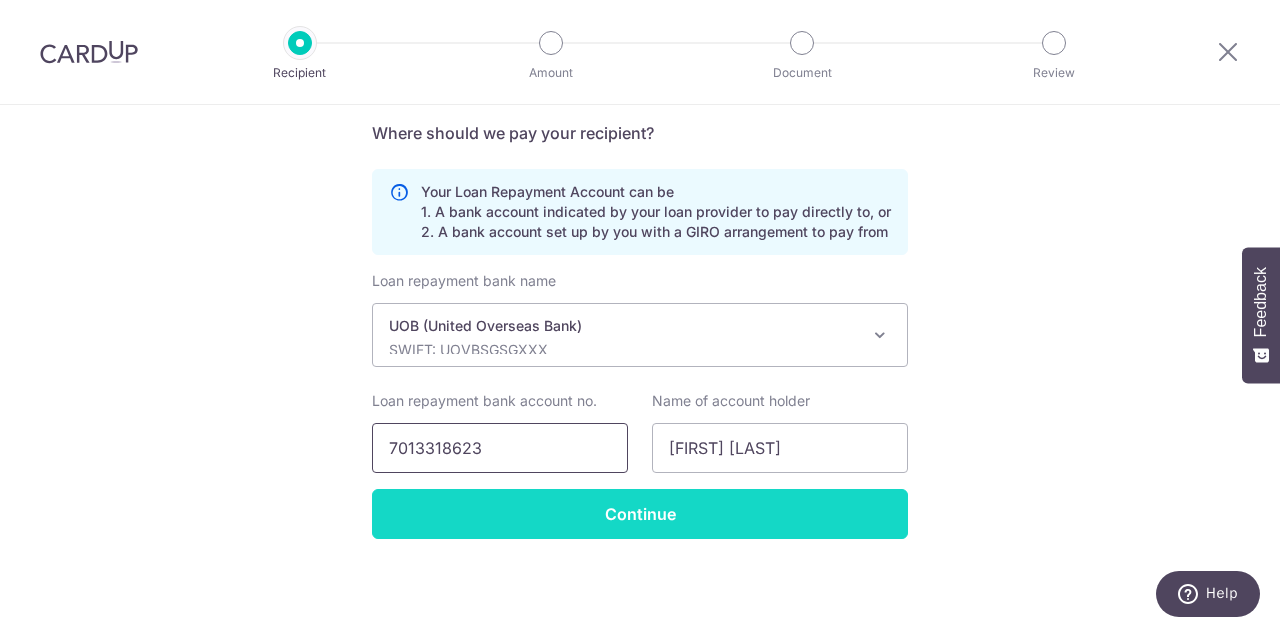 type on "7013318623" 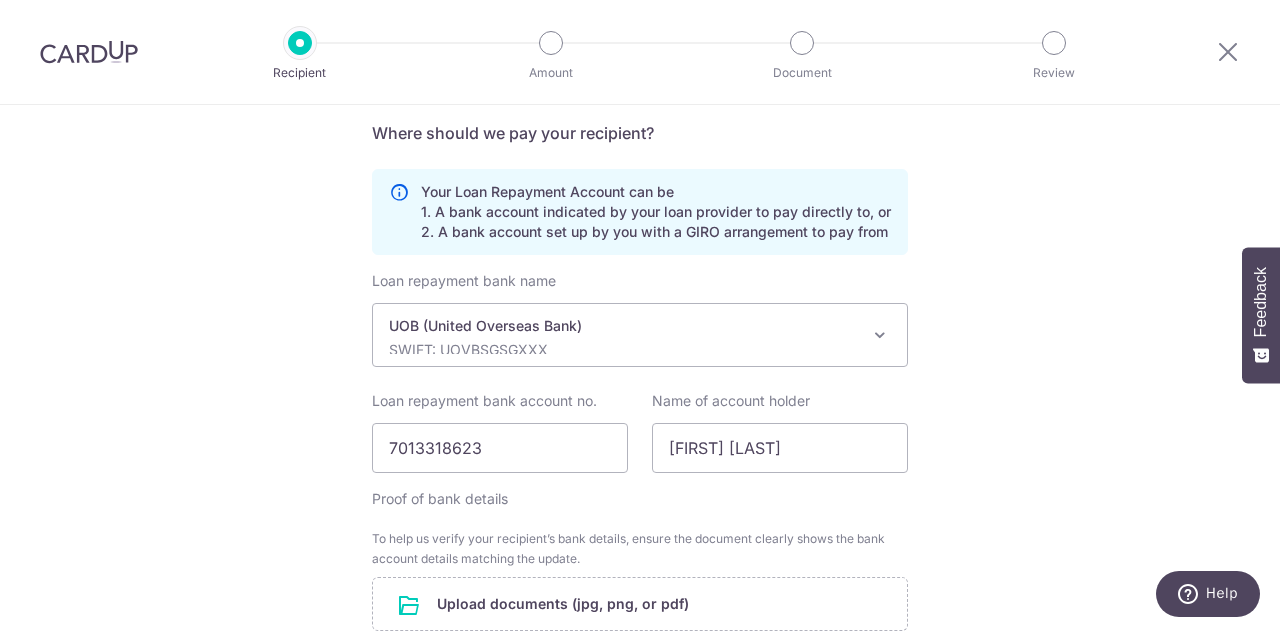click on "Who should we send this mortgage loan payment to?
Provider name(as per mortgage agreement)
UOB (United Overseas Bank)
Date of last loan repayment/instalment
31/07/2045
Translation missing: en.no key
URL
Telephone
18002222121
Where should we pay your recipient?" at bounding box center (640, 300) 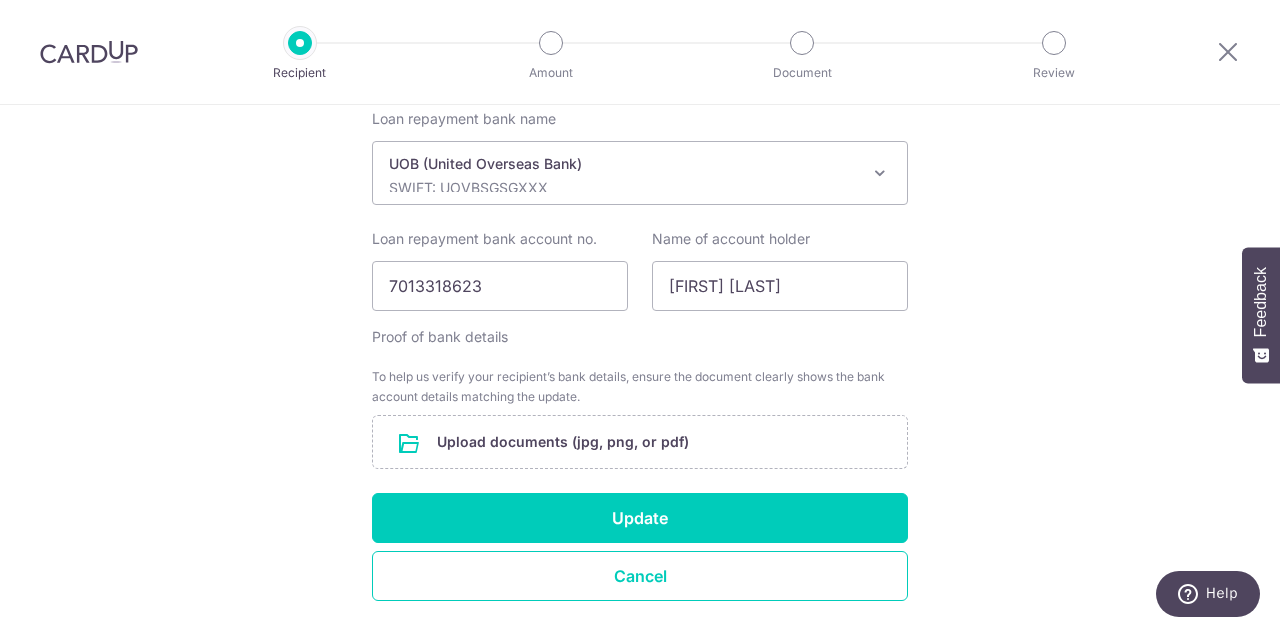 click on "Recipient Details
Your recipient does not need a CardUp account to receive your payments.
Who should we send this mortgage loan payment to?
Provider name(as per mortgage agreement)
UOB (United Overseas Bank)
Date of last loan repayment/instalment
31/07/2045
Translation missing: en.no key
URL
Telephone
18002222121" at bounding box center (640, 101) 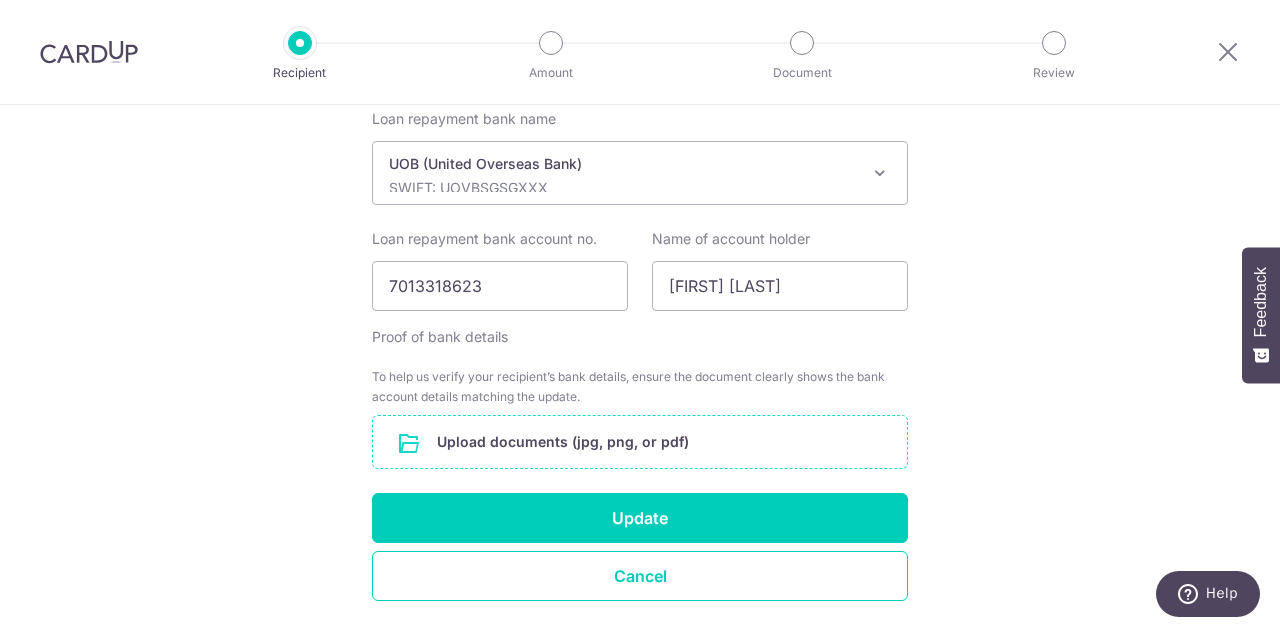 click at bounding box center (640, 442) 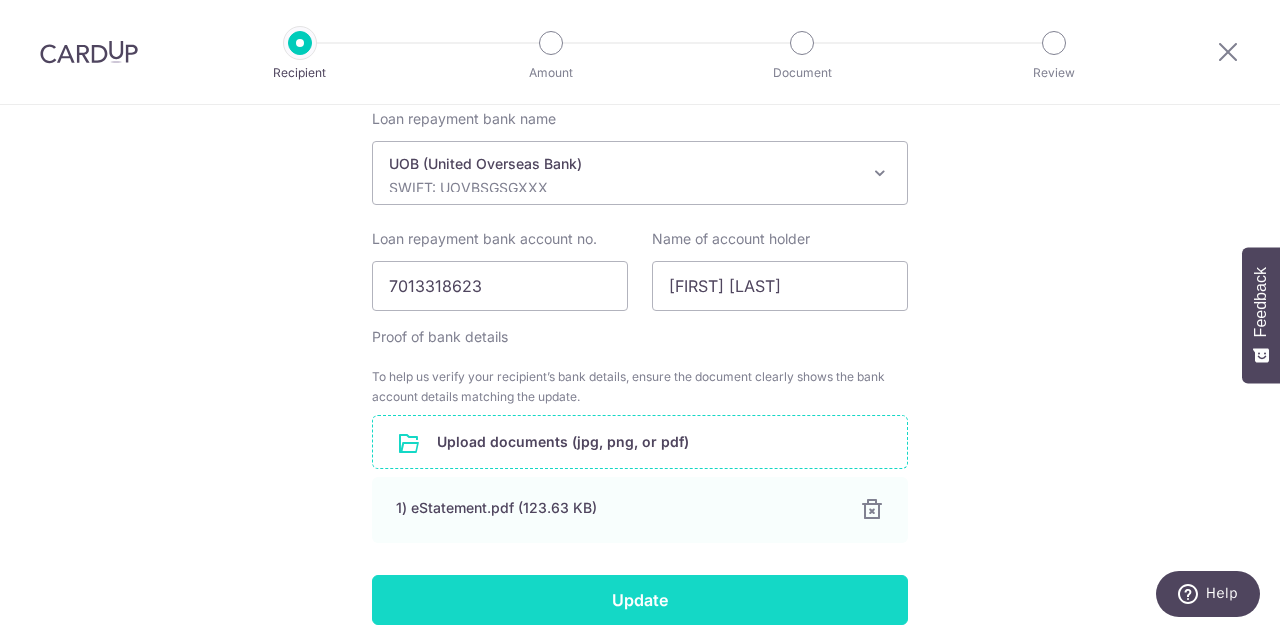 click on "Update" at bounding box center [640, 600] 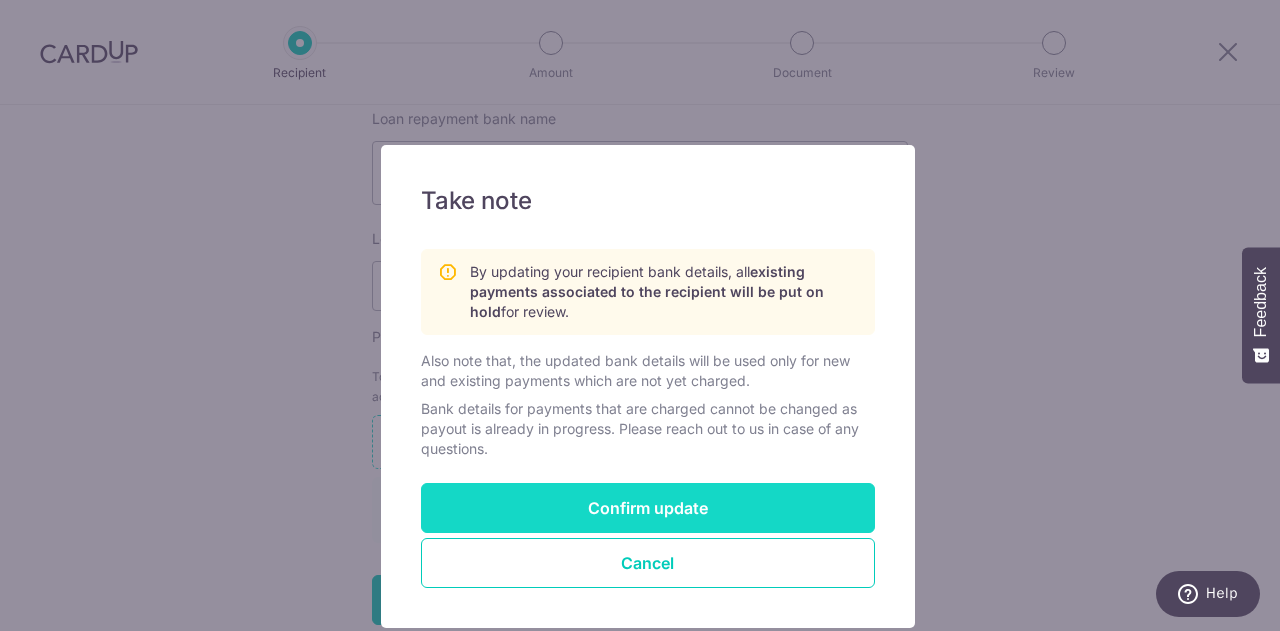 click on "Confirm update" at bounding box center (648, 508) 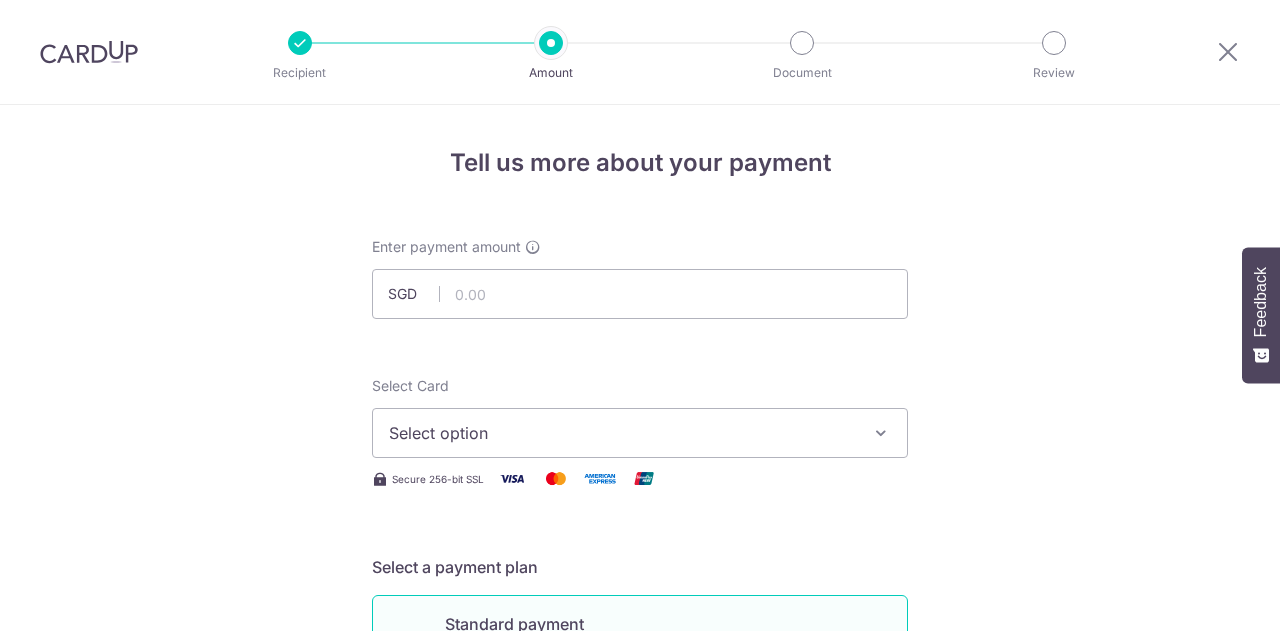 scroll, scrollTop: 0, scrollLeft: 0, axis: both 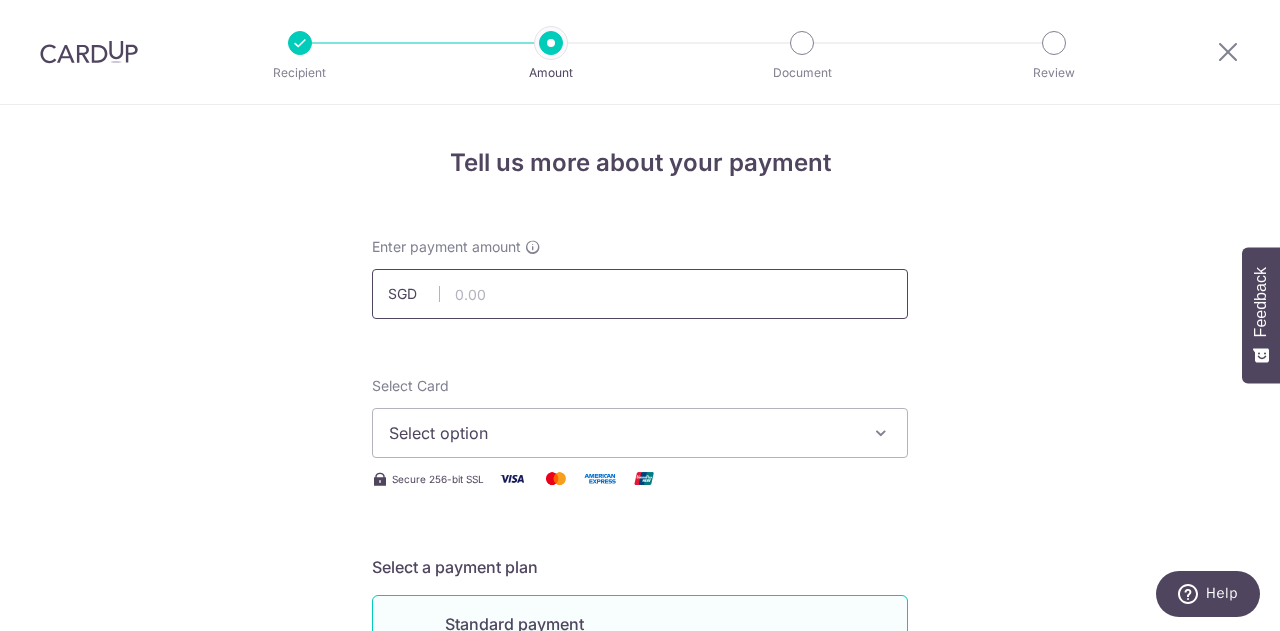 click at bounding box center [640, 294] 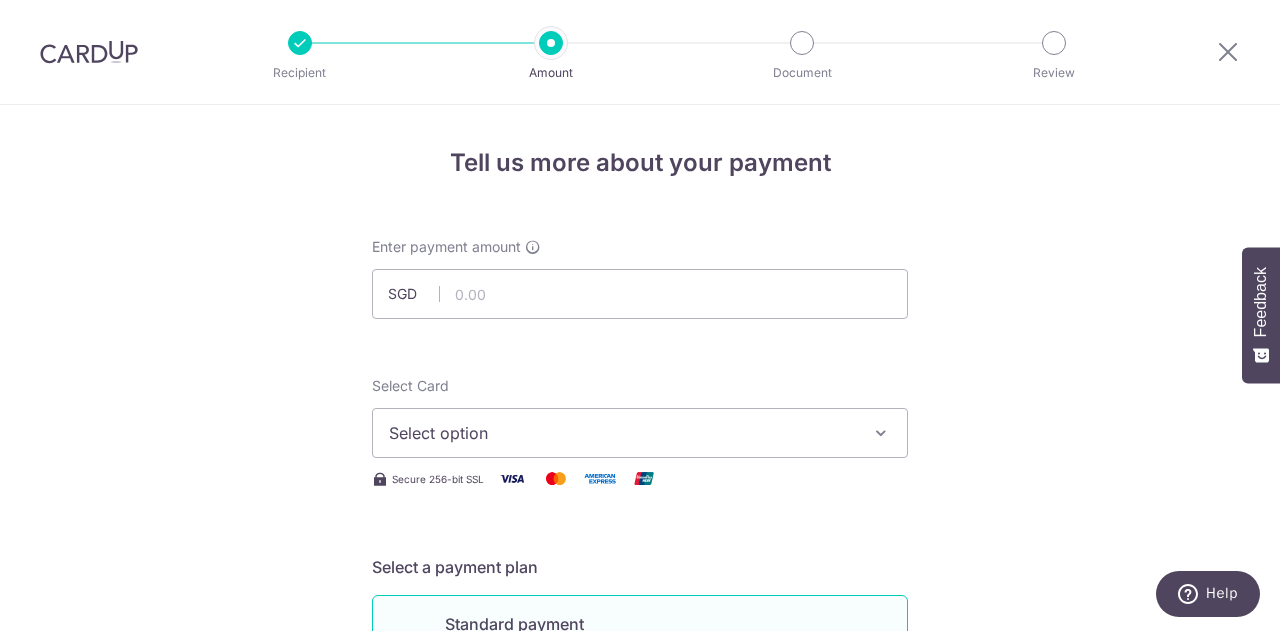 click on "Tell us more about your payment
Enter payment amount
SGD
Select Card
Select option
Add credit card
Your Cards
**** 1006
**** 1715
**** 5772
**** 9122
**** 8262
Secure 256-bit SSL
Text" at bounding box center (640, 1009) 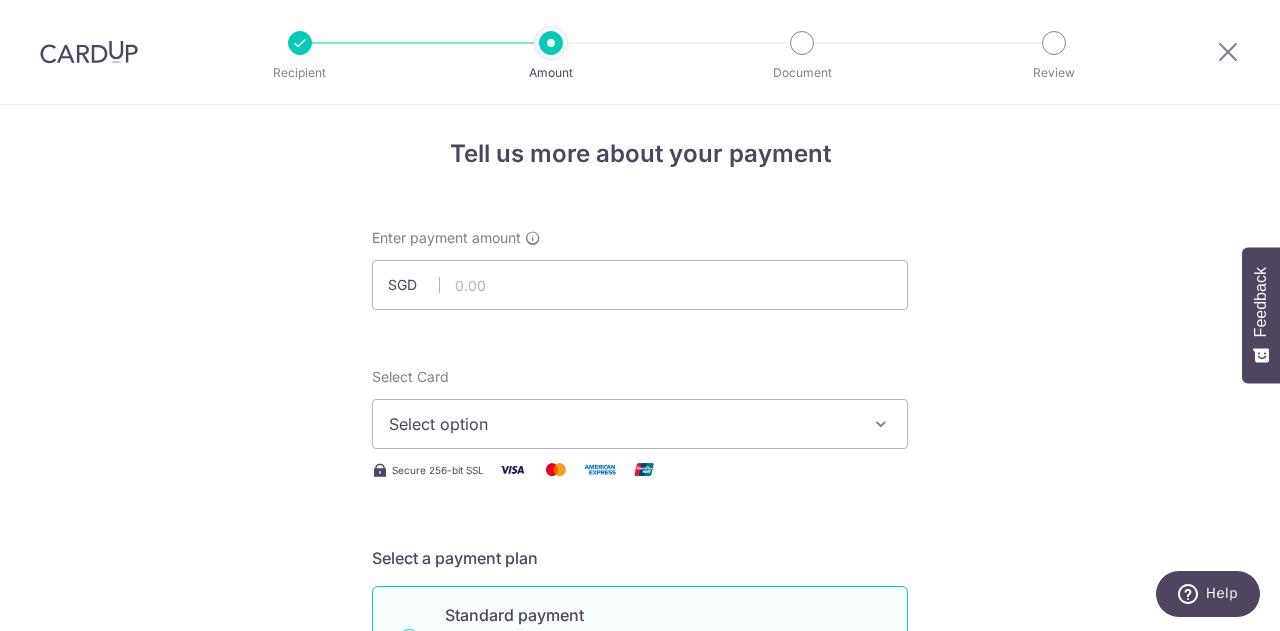 scroll, scrollTop: 0, scrollLeft: 0, axis: both 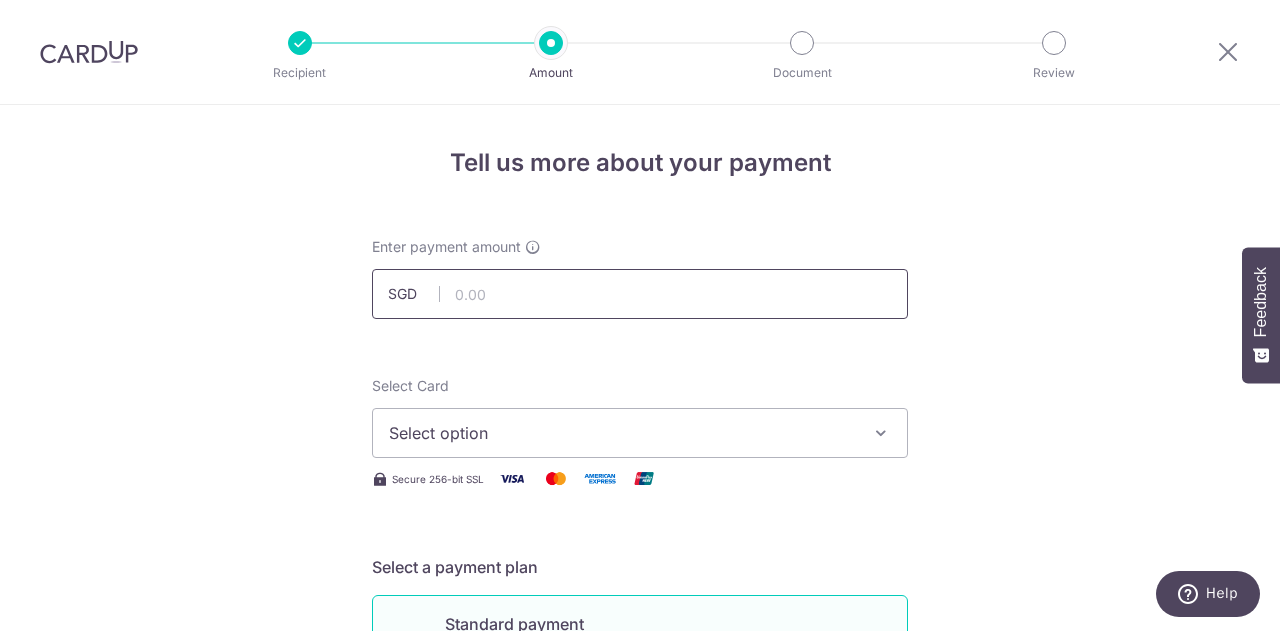 click at bounding box center (640, 294) 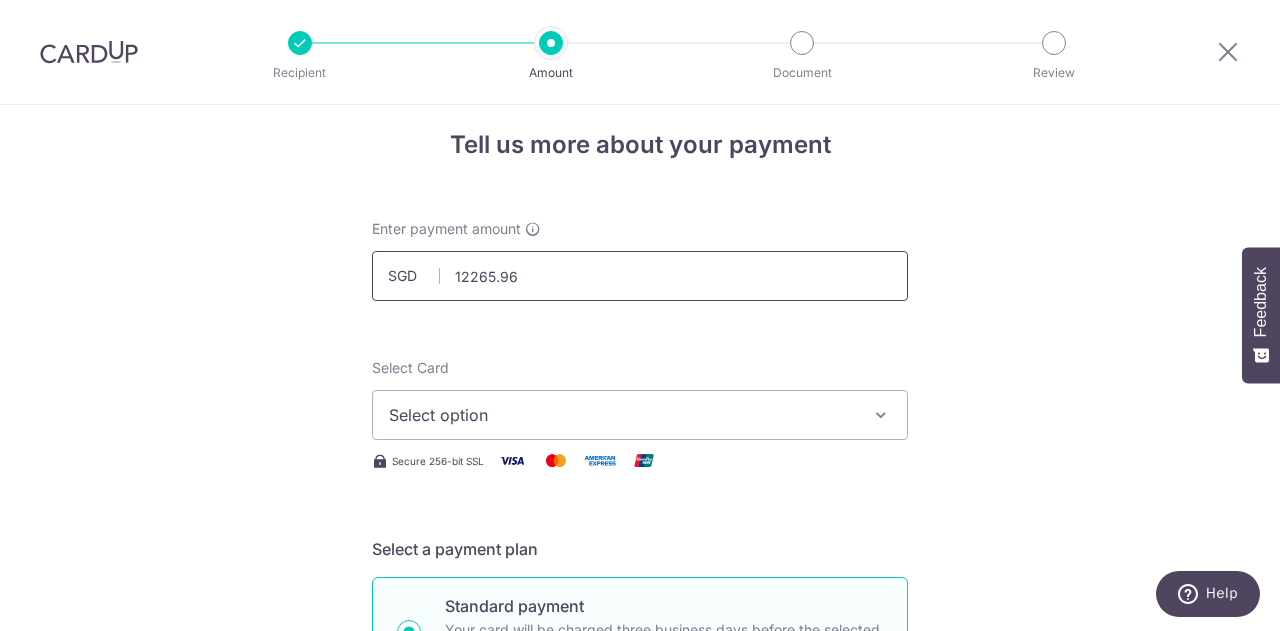 scroll, scrollTop: 22, scrollLeft: 0, axis: vertical 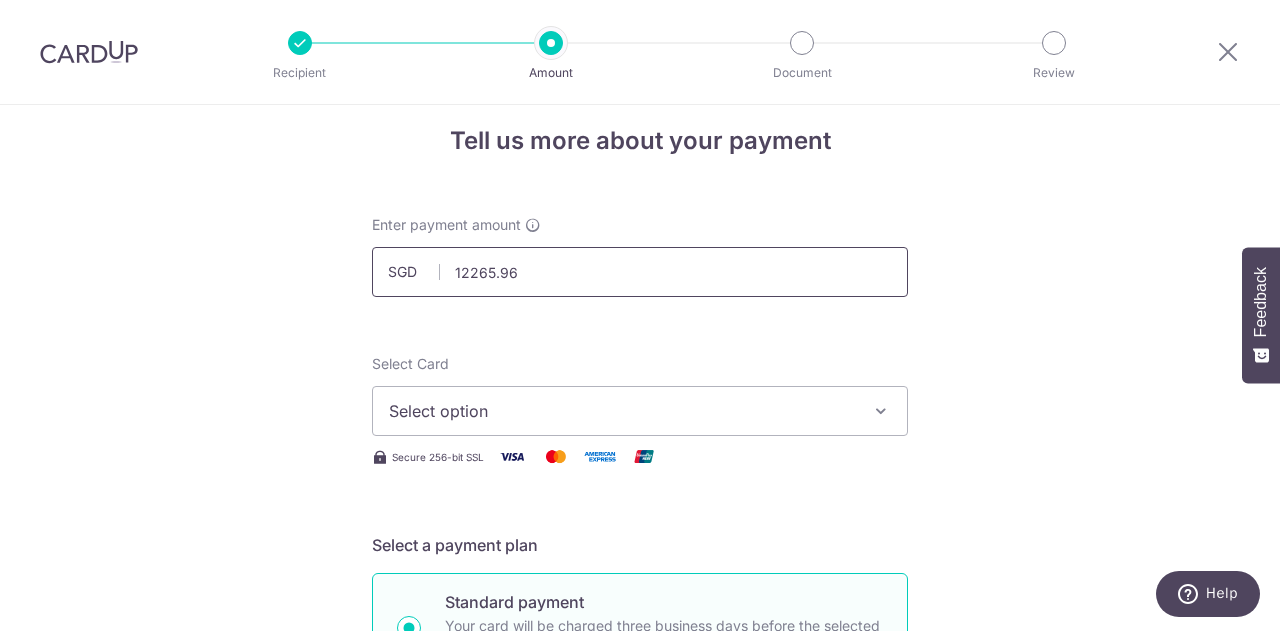 drag, startPoint x: 475, startPoint y: 268, endPoint x: 533, endPoint y: 285, distance: 60.440052 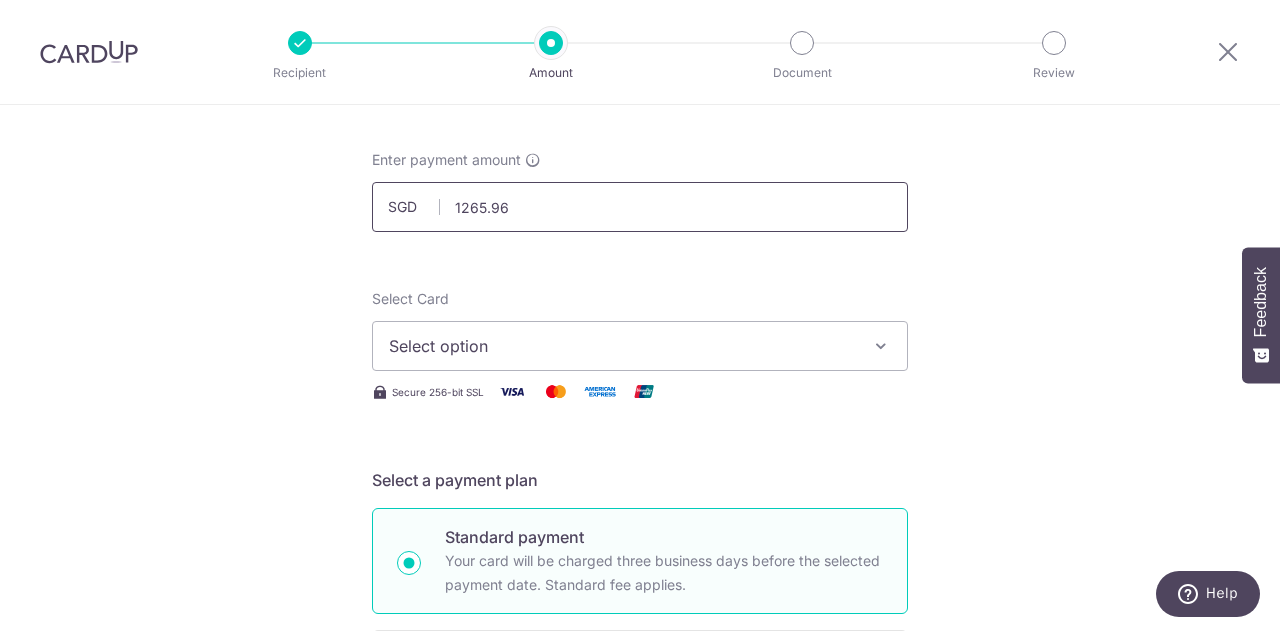 scroll, scrollTop: 88, scrollLeft: 0, axis: vertical 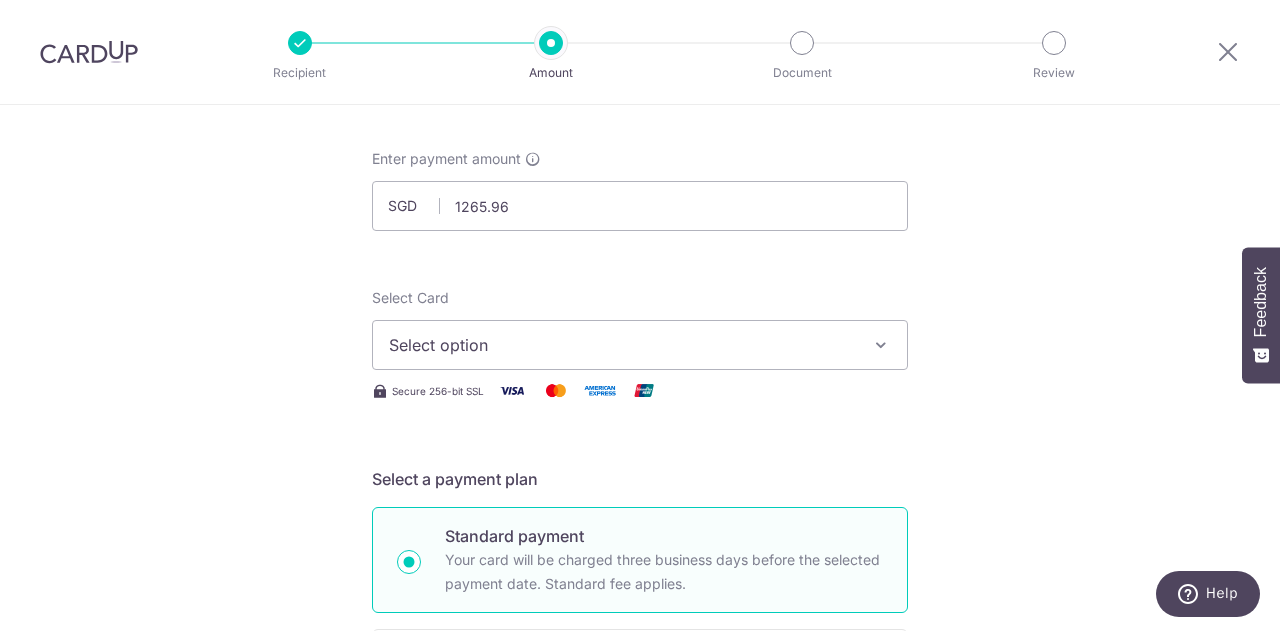 type on "1,265.96" 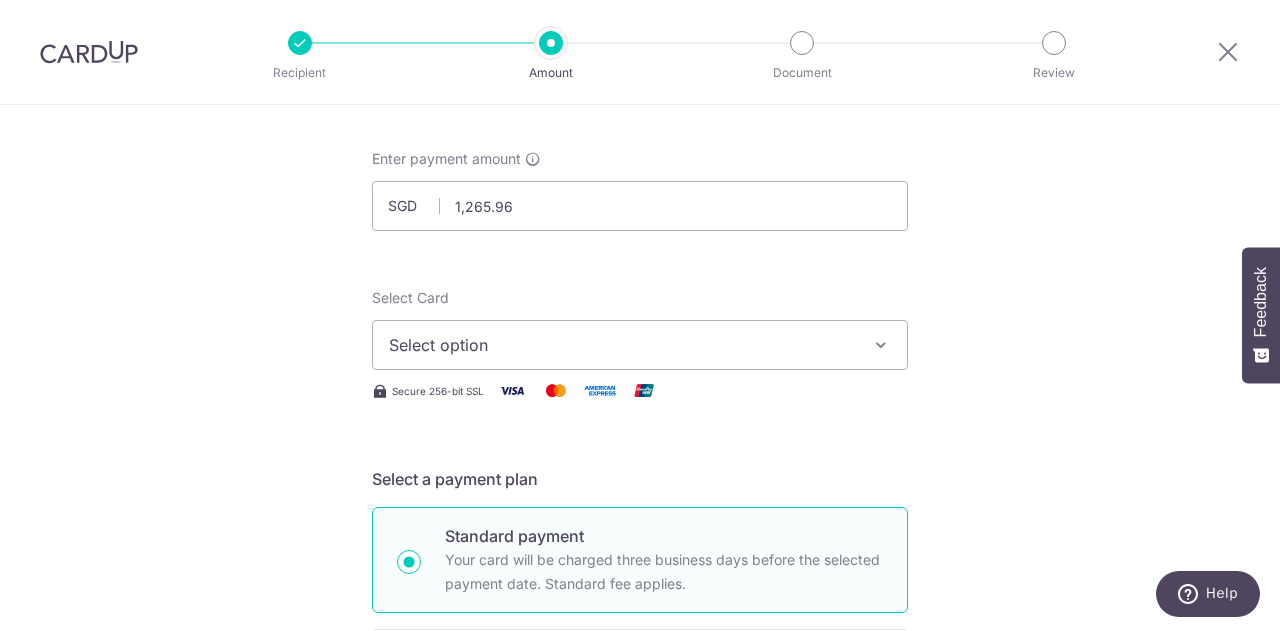 click on "Select option" at bounding box center [640, 345] 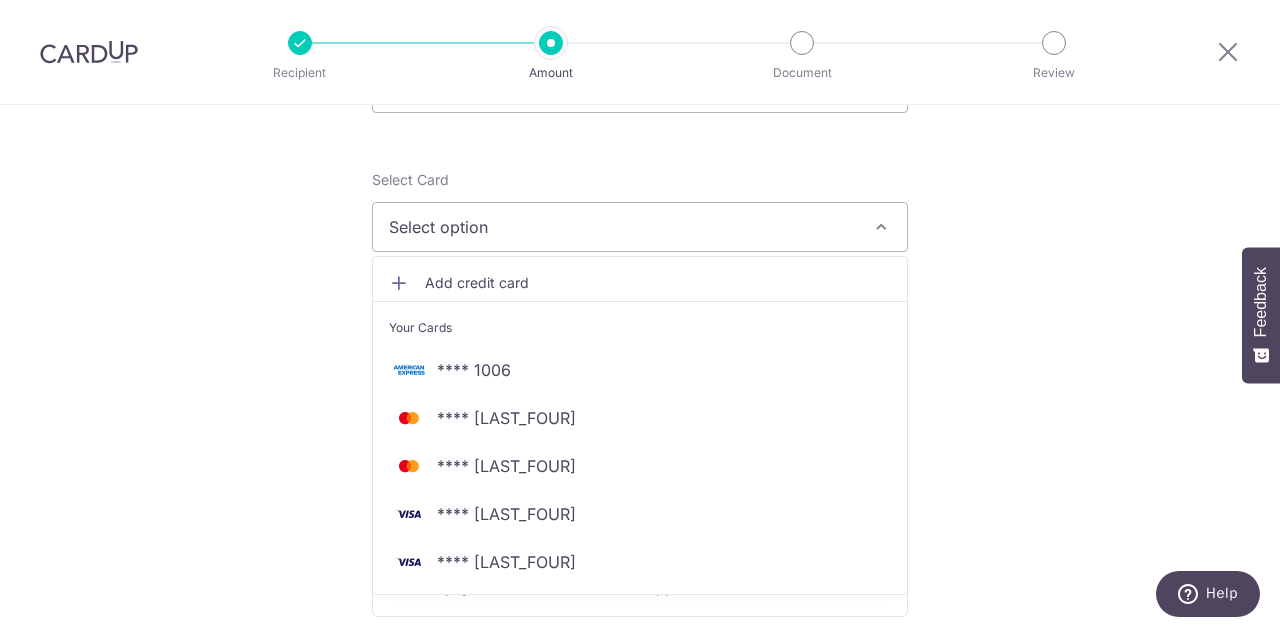 scroll, scrollTop: 212, scrollLeft: 0, axis: vertical 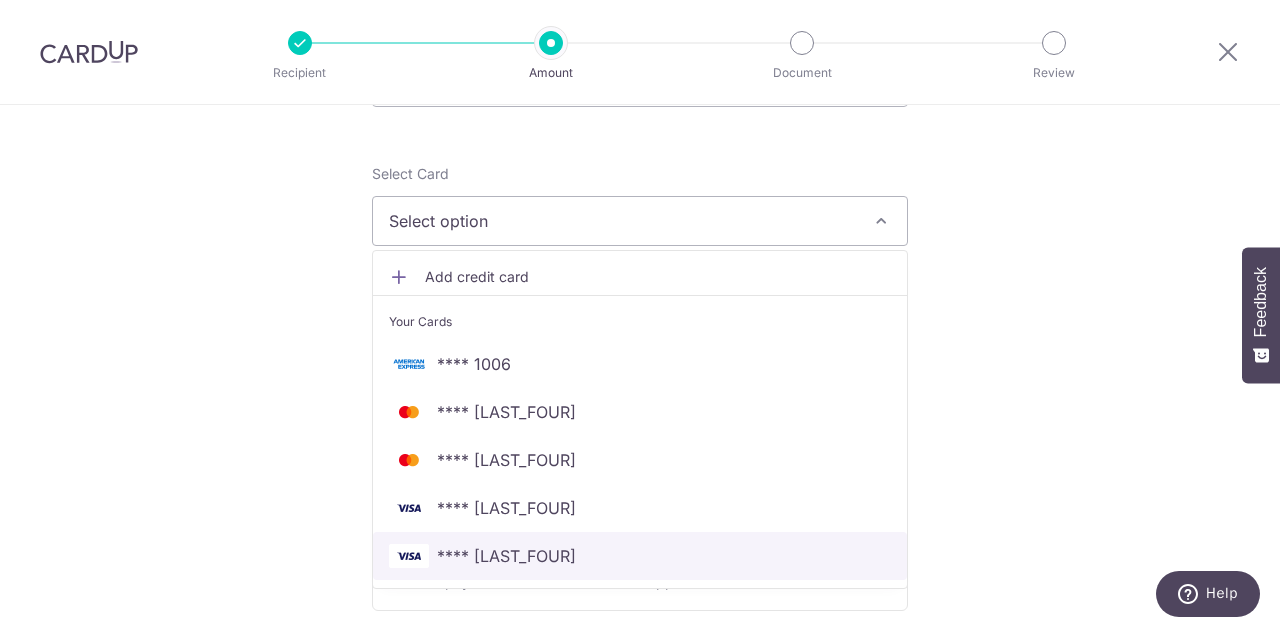 click on "**** [LAST_FOUR]" at bounding box center (506, 556) 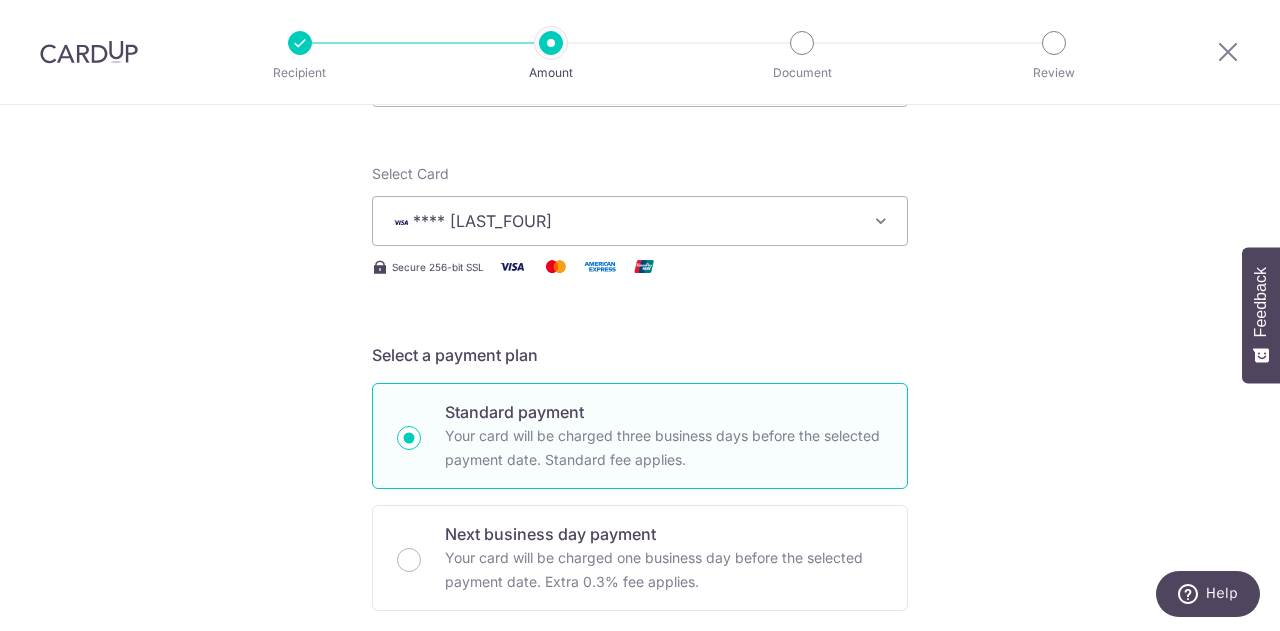 click on "**** [LAST_FOUR]" at bounding box center (640, 221) 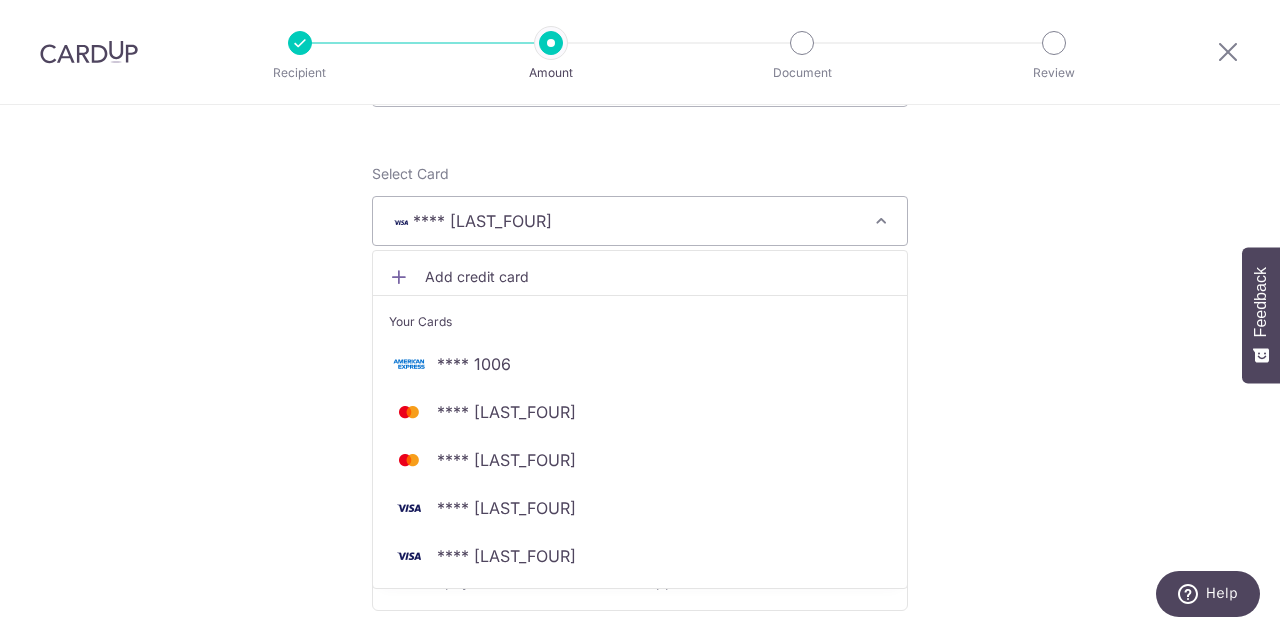 click on "Tell us more about your payment
Enter payment amount
SGD
1,265.96
1265.96
Select Card
**** [LAST_FOUR]
Add credit card
Your Cards
**** 1006
**** 1715
**** 5772
**** 9122
**** 8262
Secure 256-bit SSL
Text" at bounding box center [640, 797] 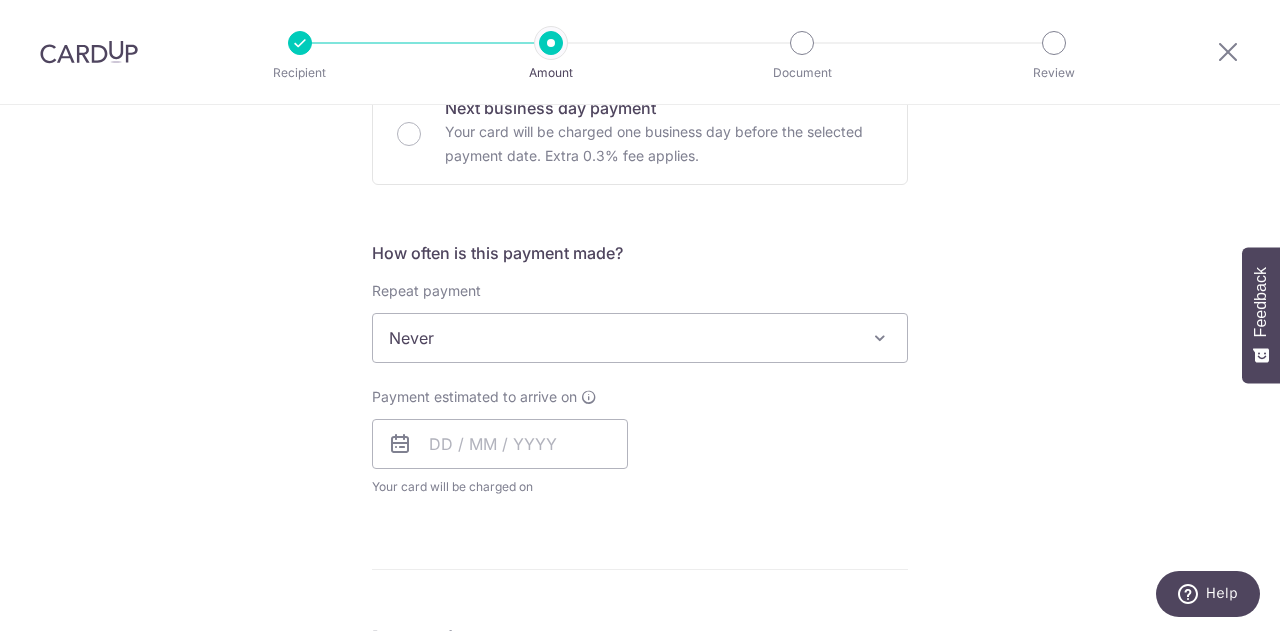 scroll, scrollTop: 643, scrollLeft: 0, axis: vertical 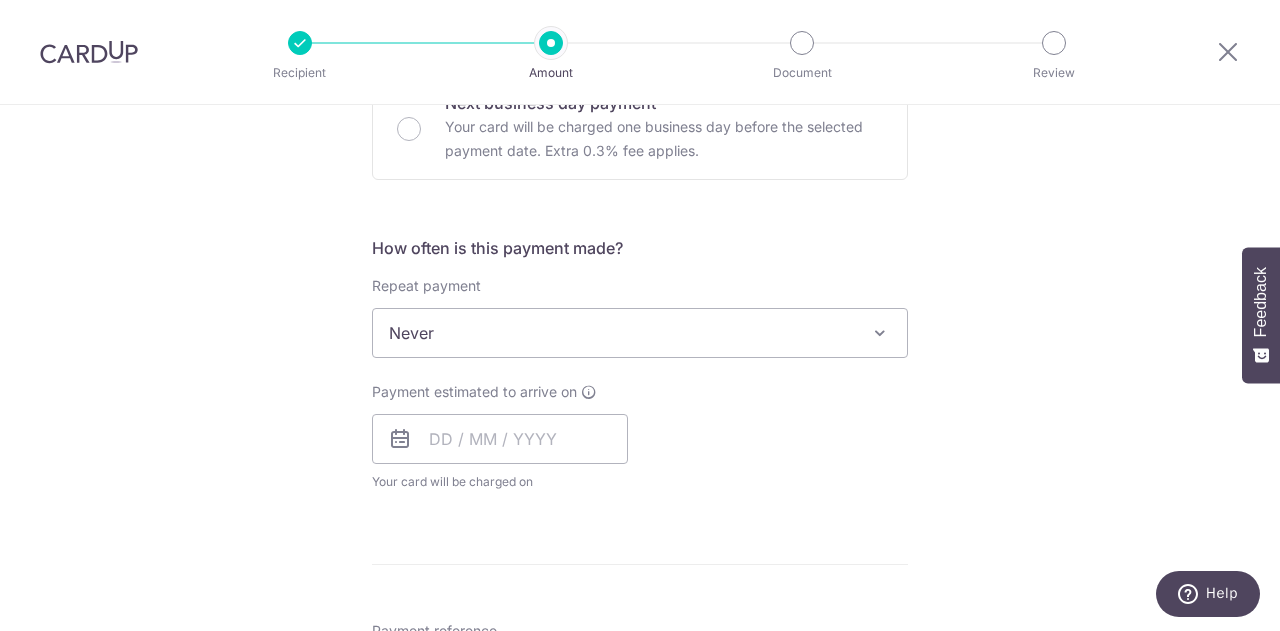 click on "Never" at bounding box center [640, 333] 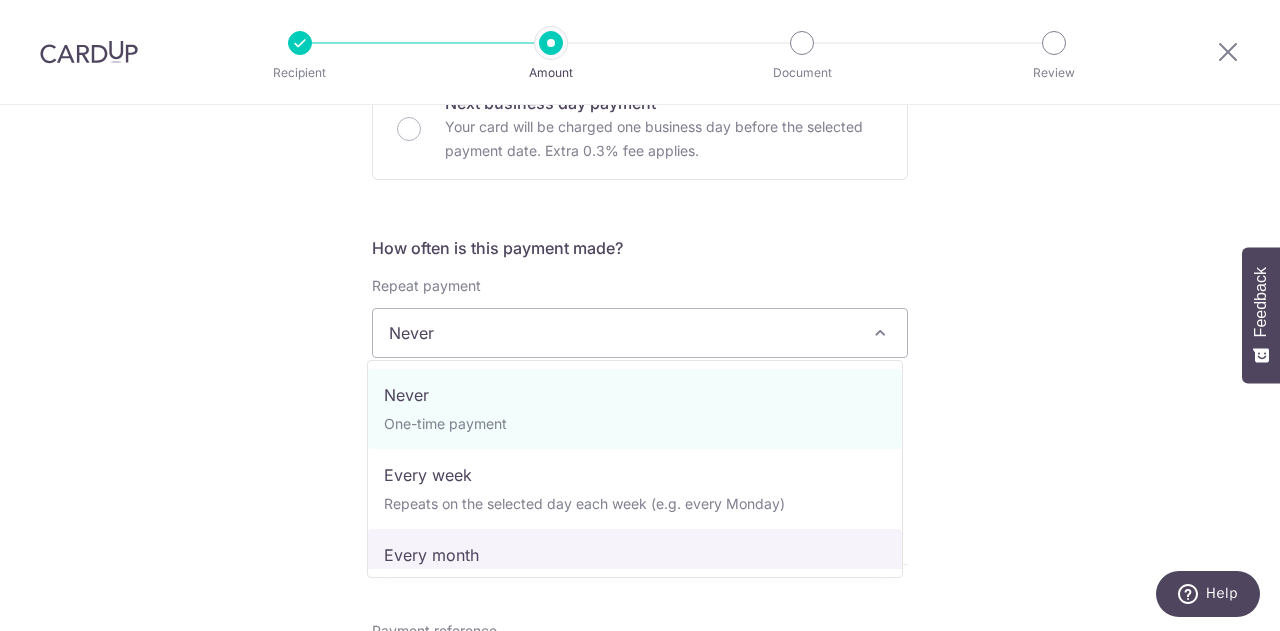 select on "3" 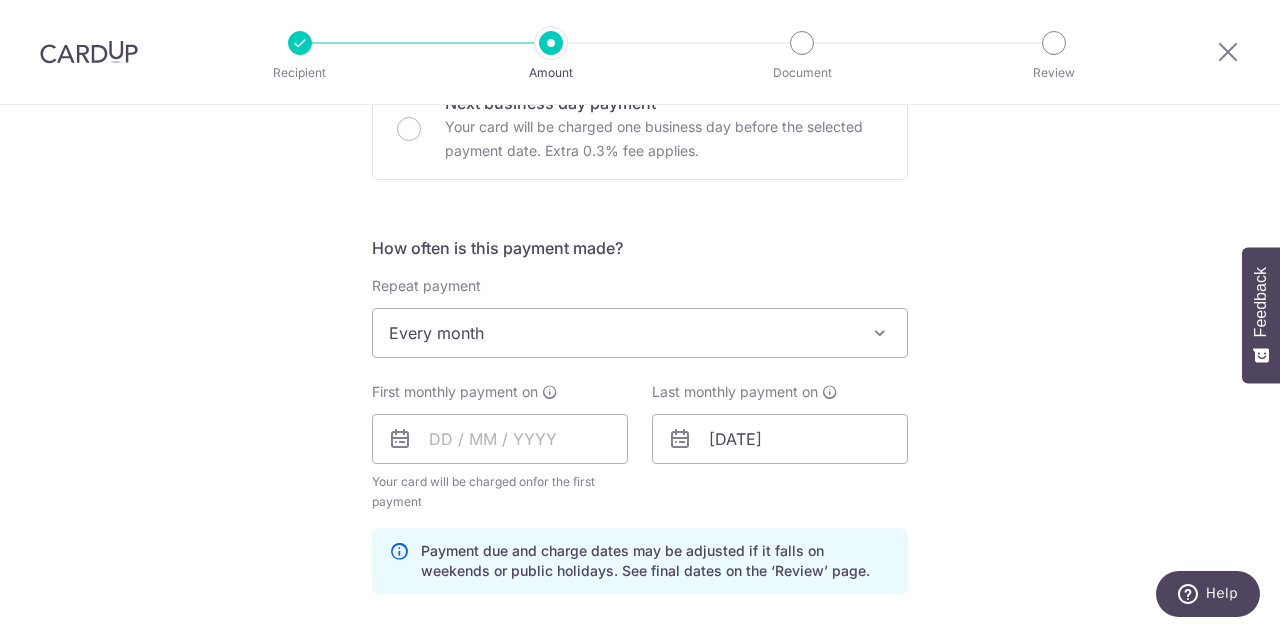 scroll, scrollTop: 765, scrollLeft: 0, axis: vertical 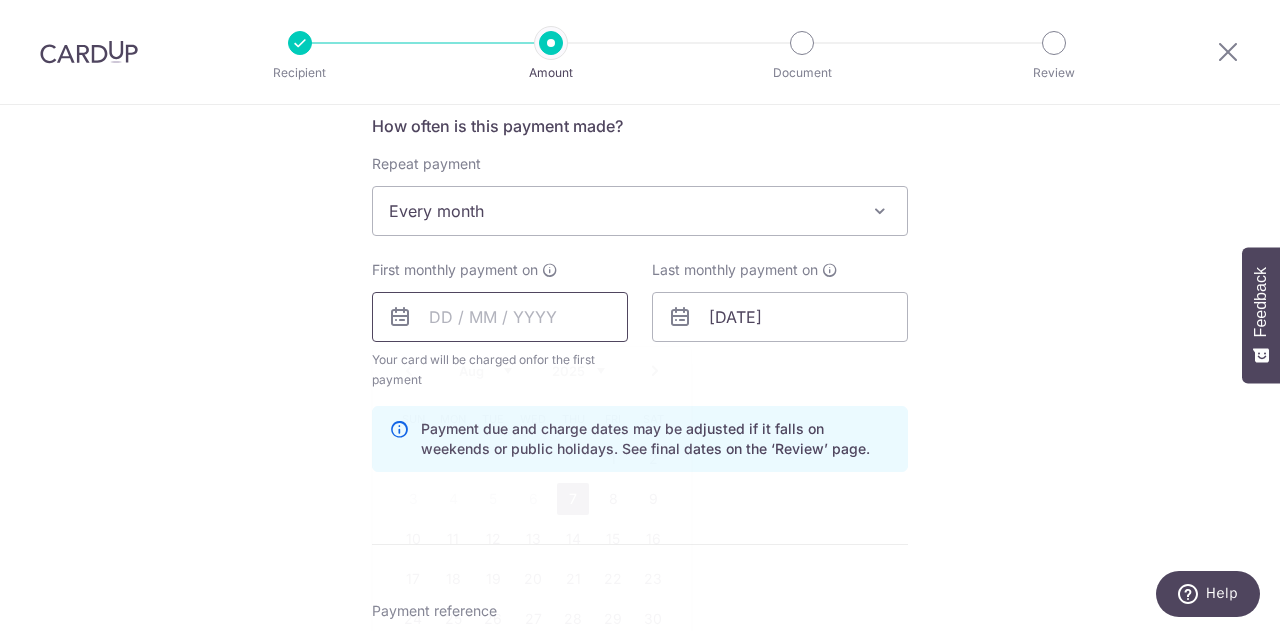 click at bounding box center (500, 317) 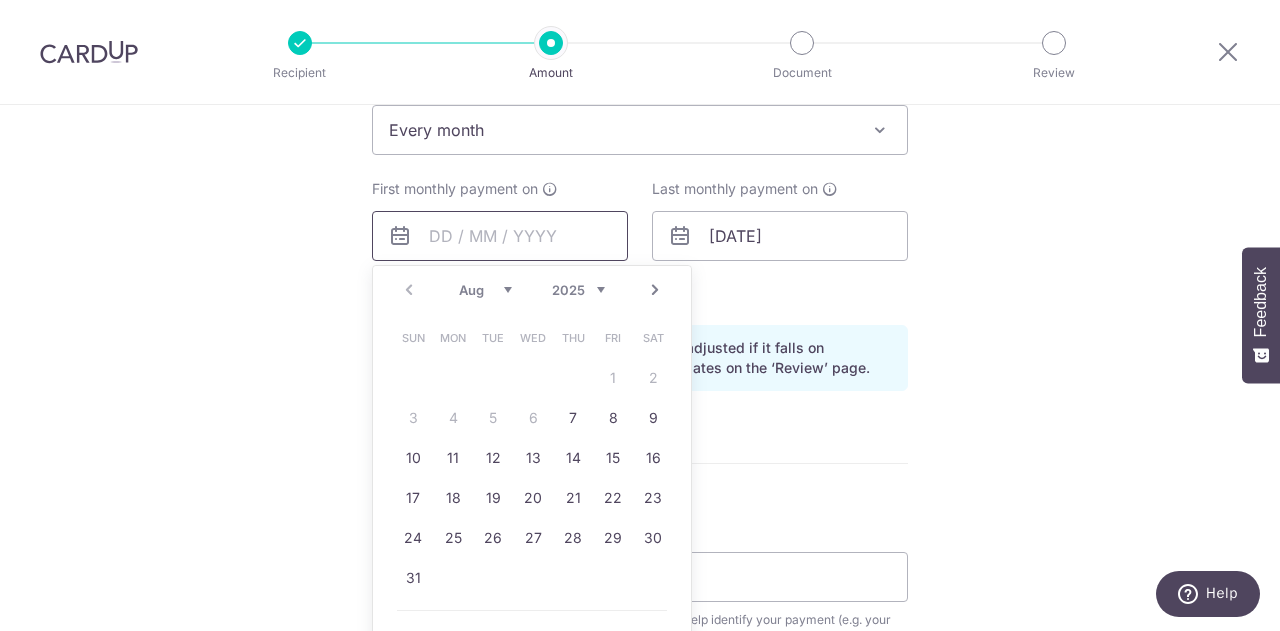 scroll, scrollTop: 852, scrollLeft: 0, axis: vertical 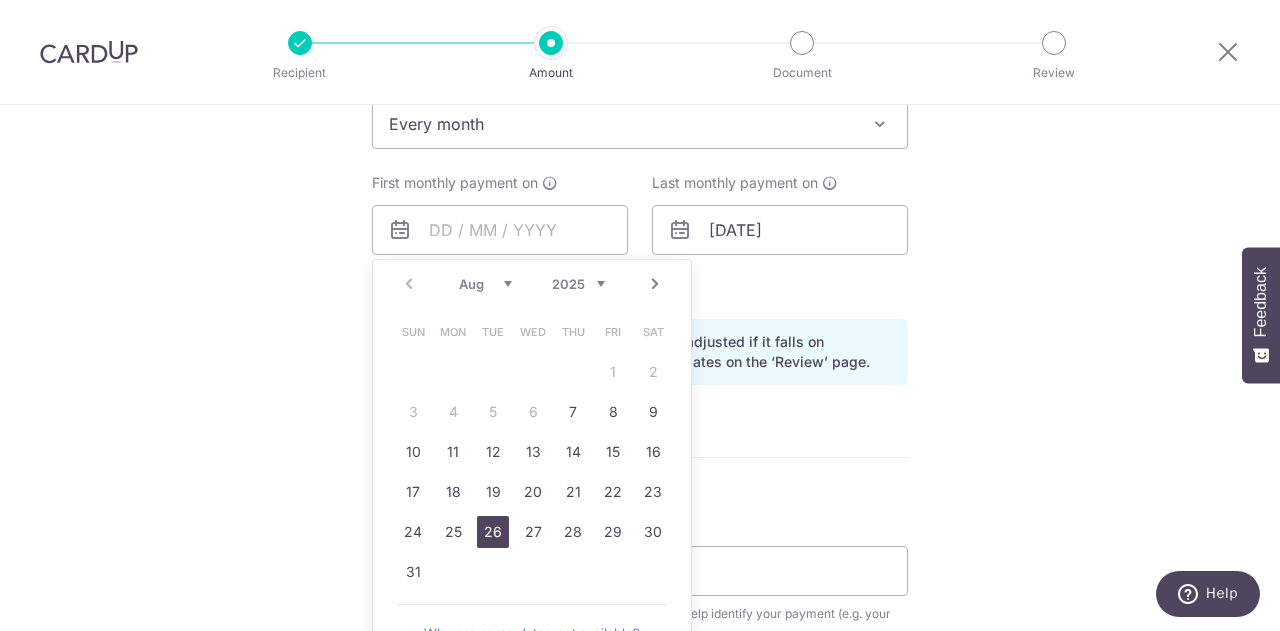 click on "26" at bounding box center [493, 532] 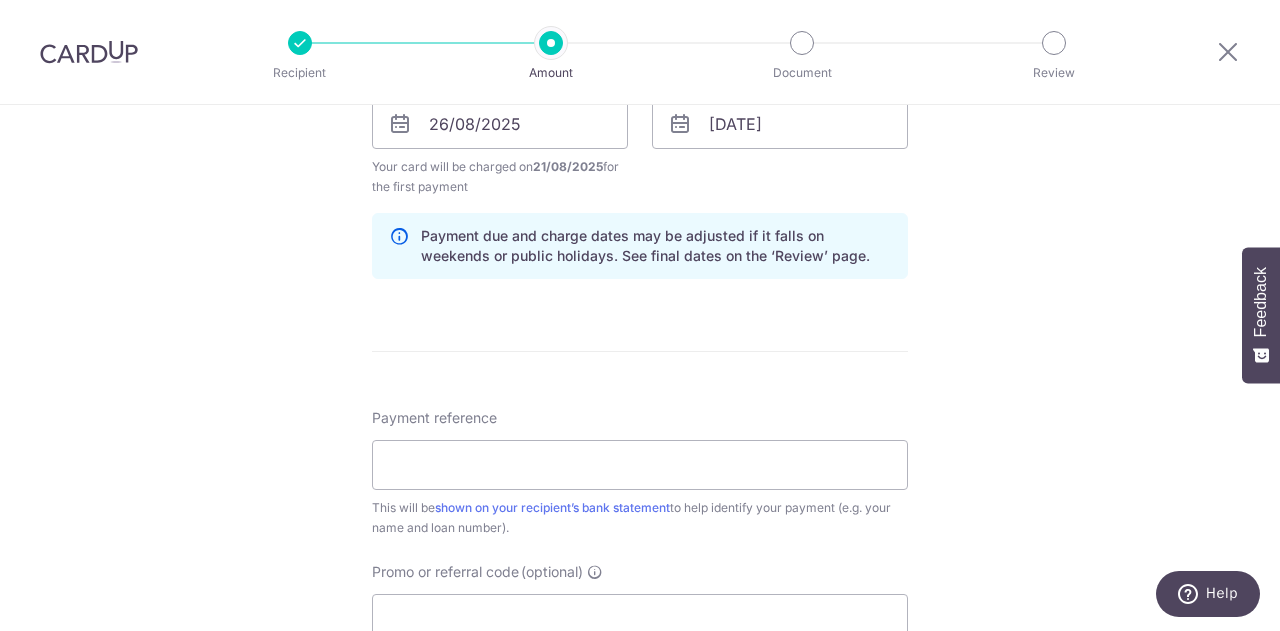 scroll, scrollTop: 959, scrollLeft: 0, axis: vertical 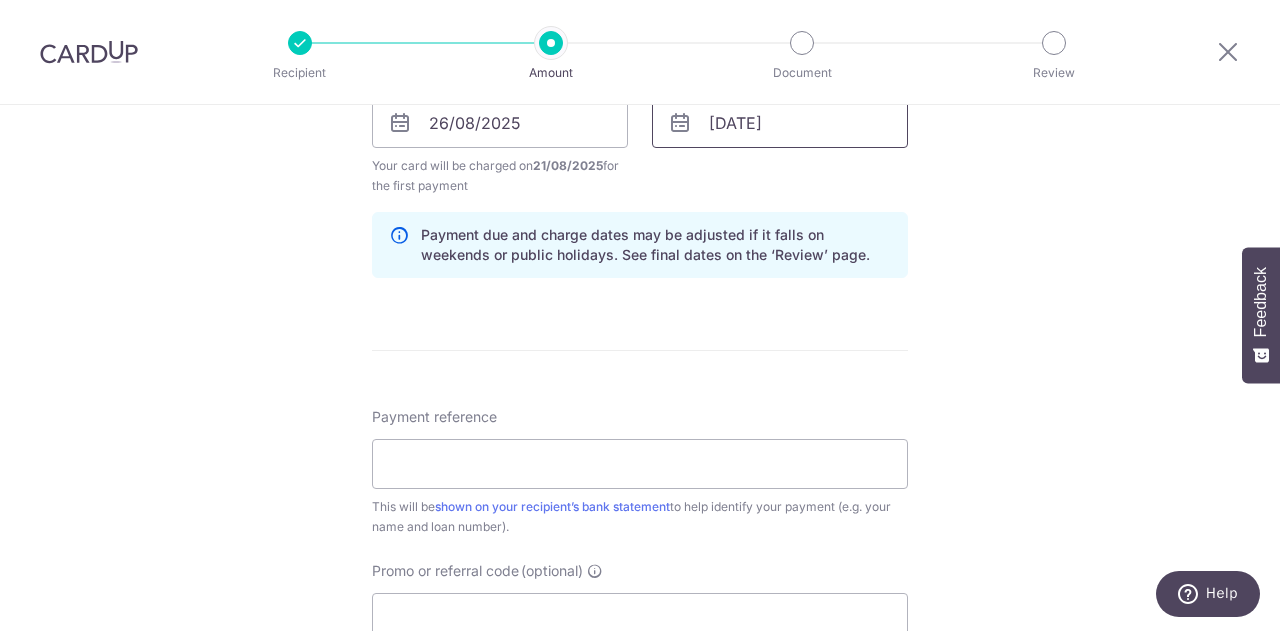 click on "31/07/2045" at bounding box center [780, 123] 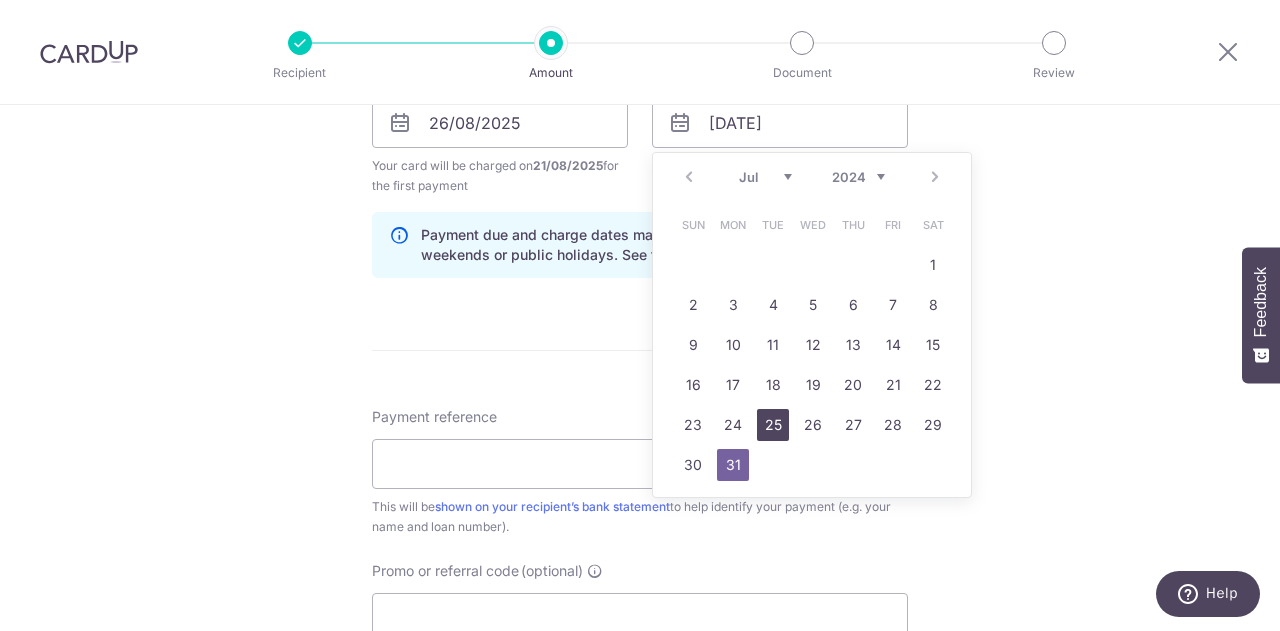 click on "25" at bounding box center (773, 425) 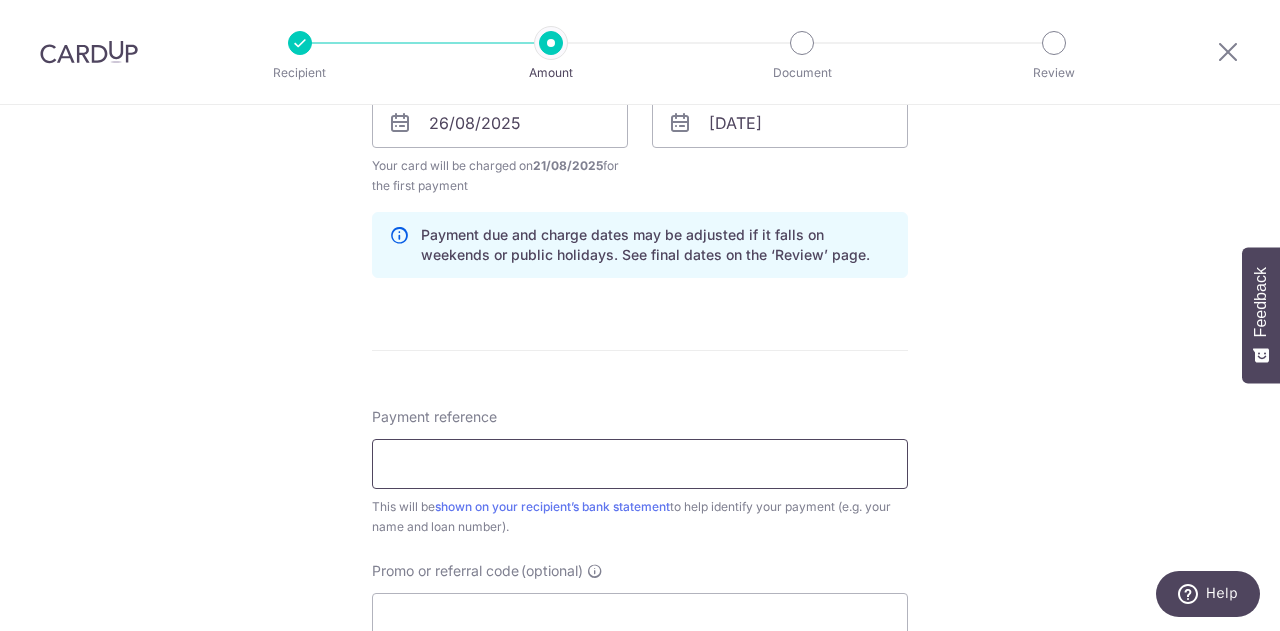 click on "Payment reference" at bounding box center [640, 464] 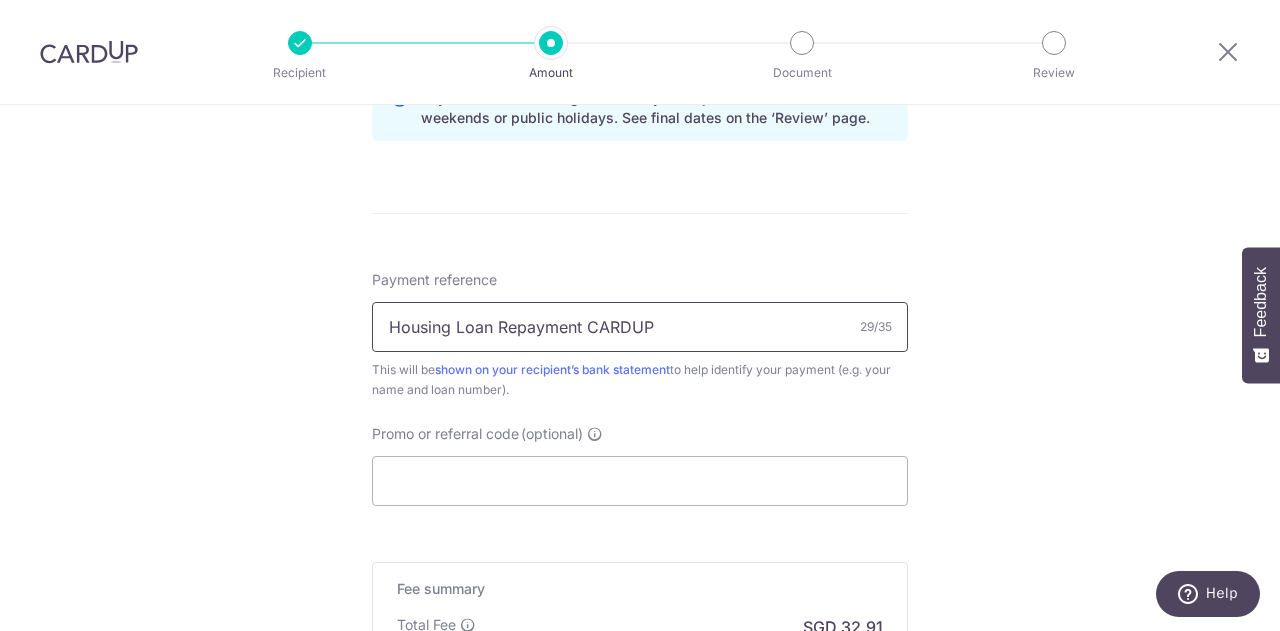 scroll, scrollTop: 1131, scrollLeft: 0, axis: vertical 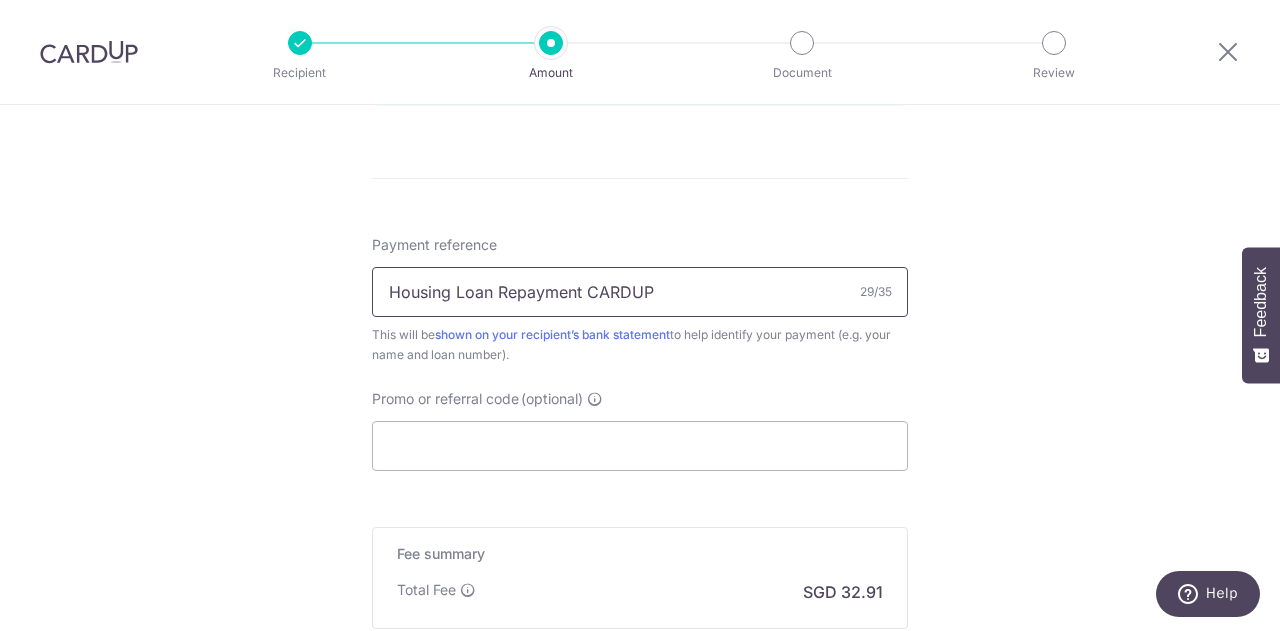 type on "Housing Loan Repayment CARDUP" 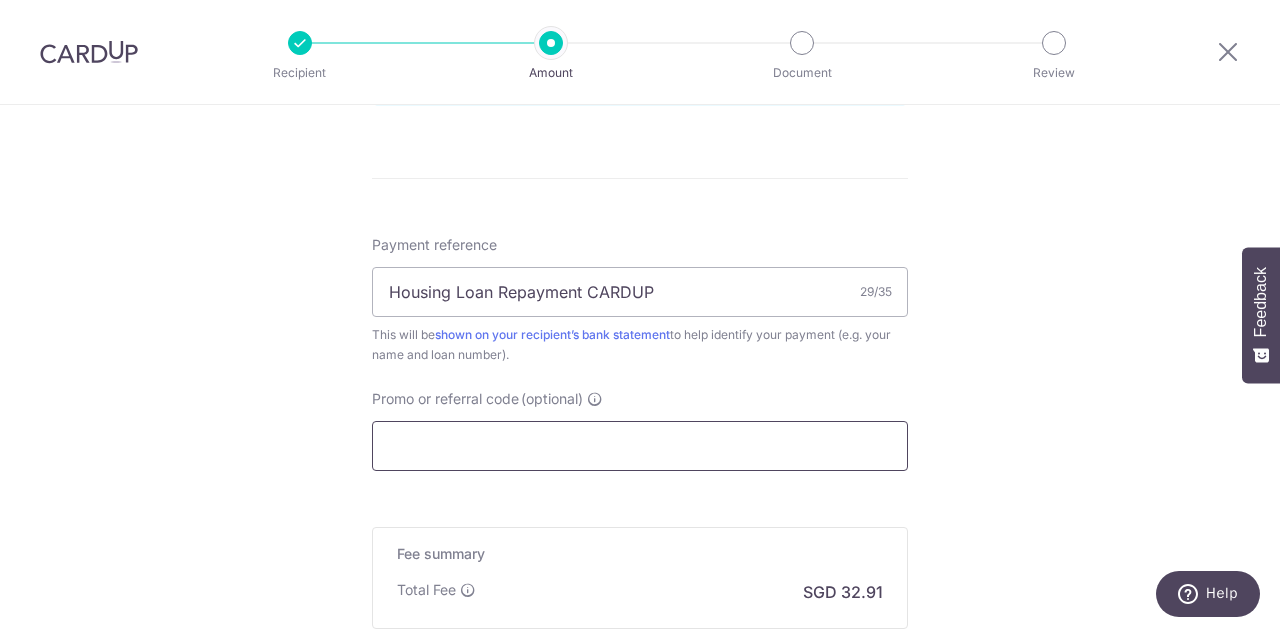 click on "Promo or referral code
(optional)" at bounding box center (640, 446) 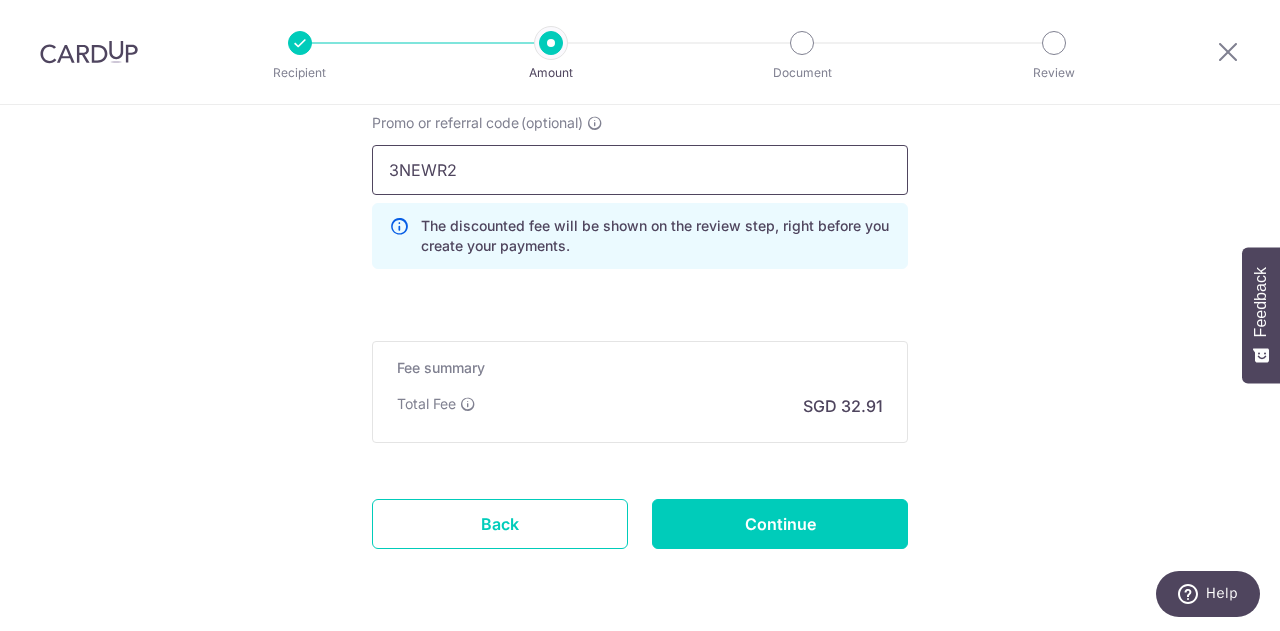 scroll, scrollTop: 1409, scrollLeft: 0, axis: vertical 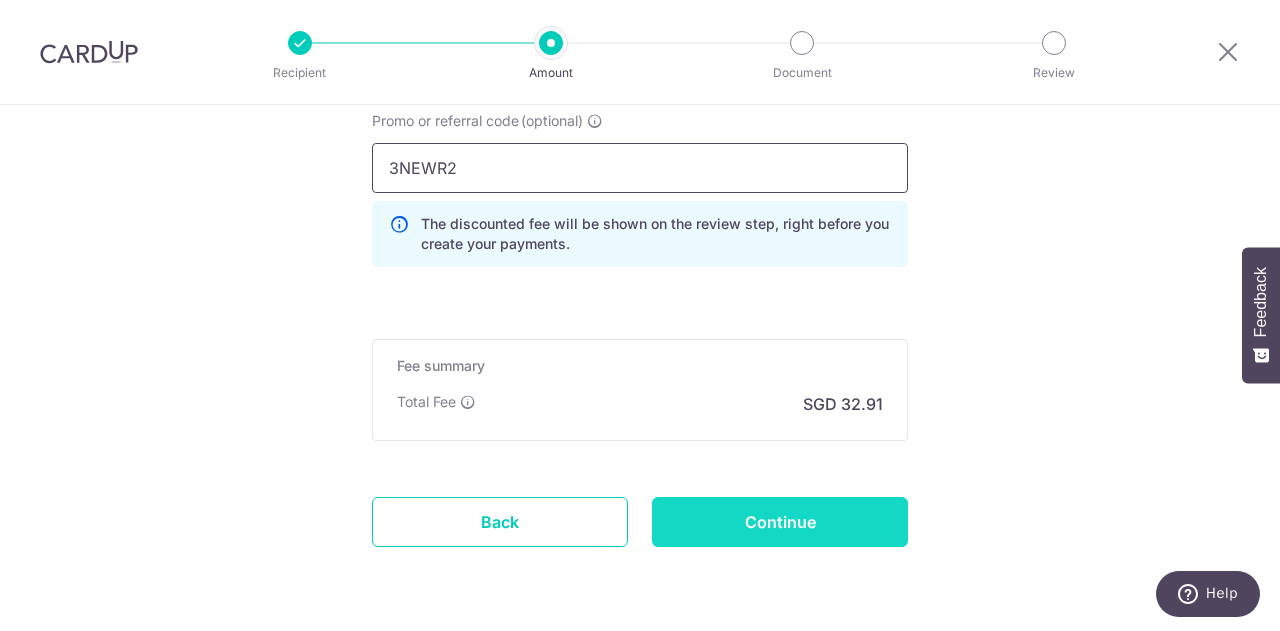 type on "3NEWR2" 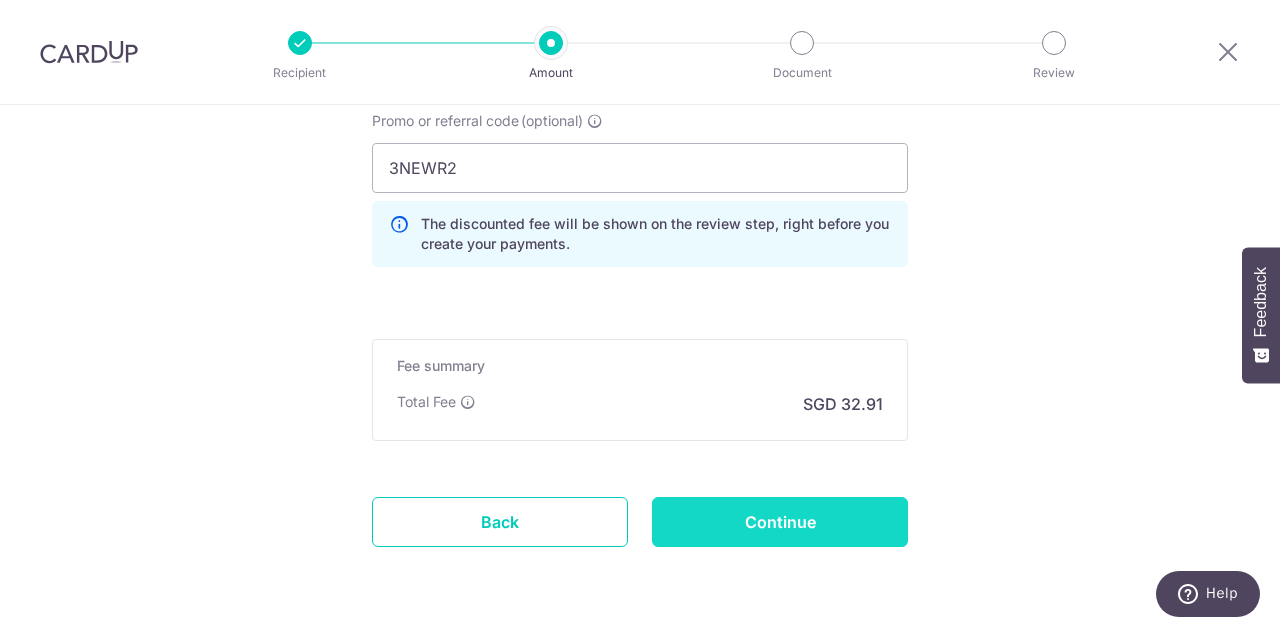click on "Continue" at bounding box center [780, 522] 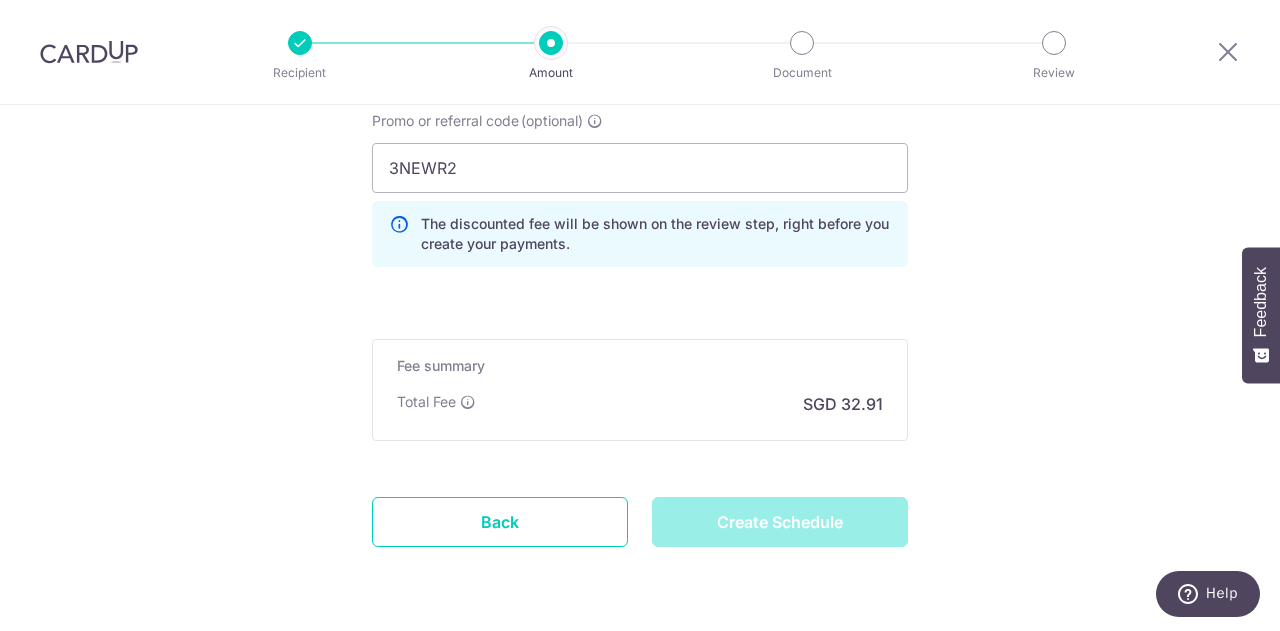 type on "Create Schedule" 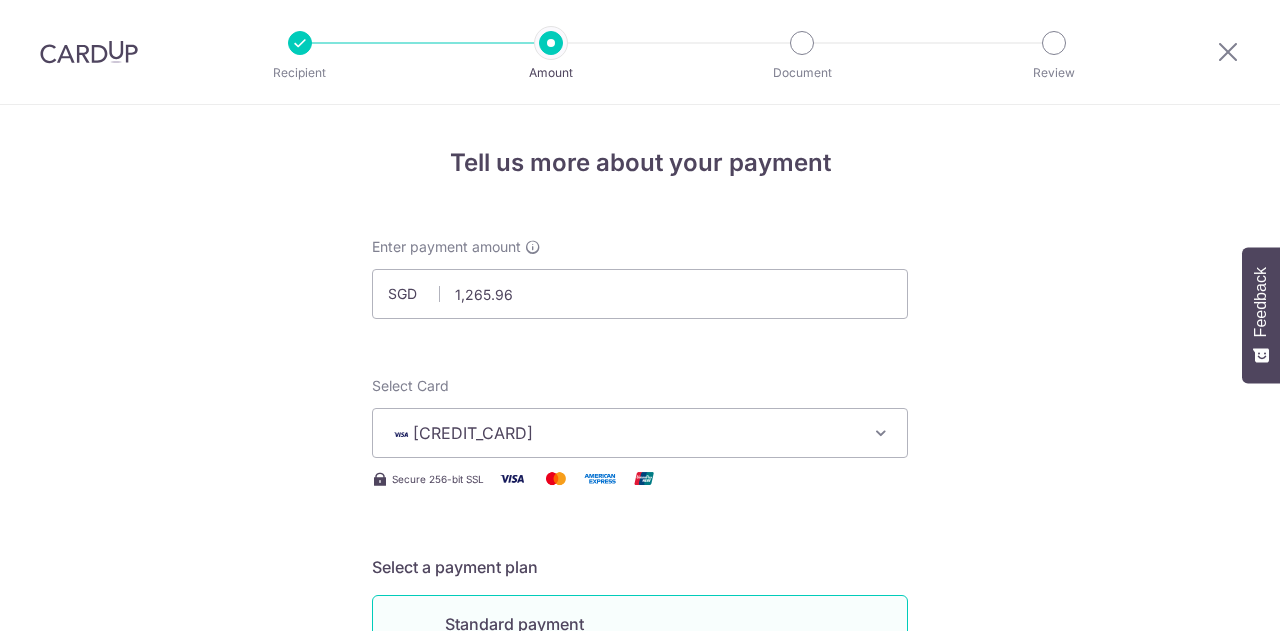 scroll, scrollTop: 0, scrollLeft: 0, axis: both 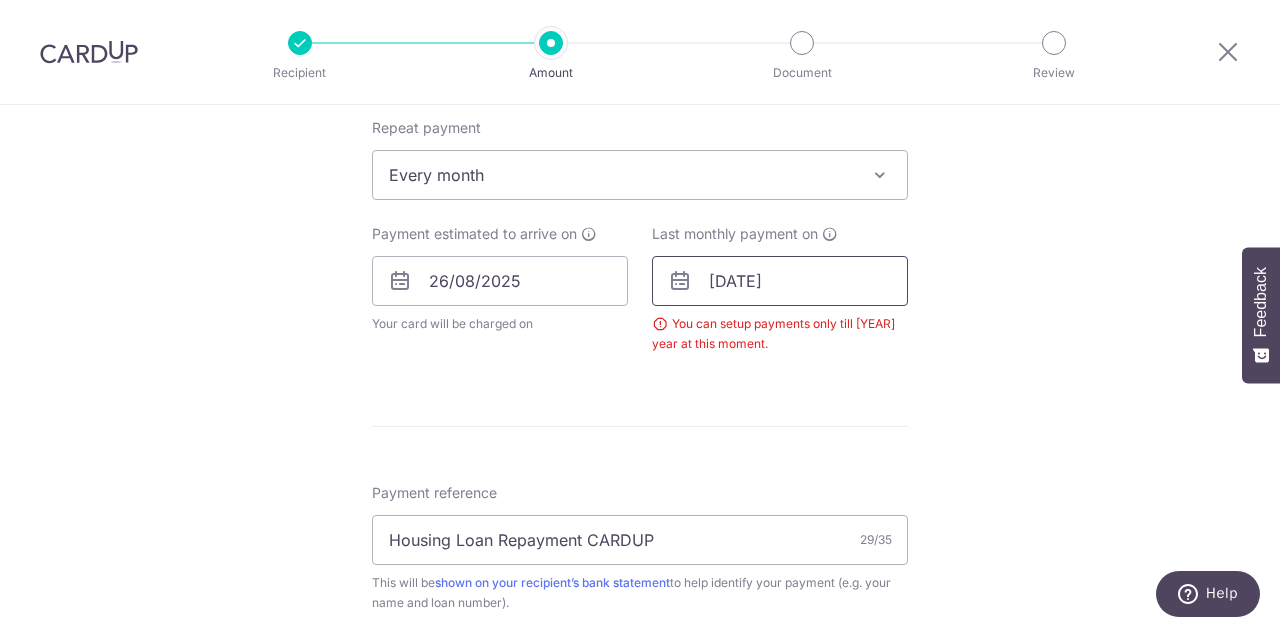 click on "[DATE]" at bounding box center (780, 281) 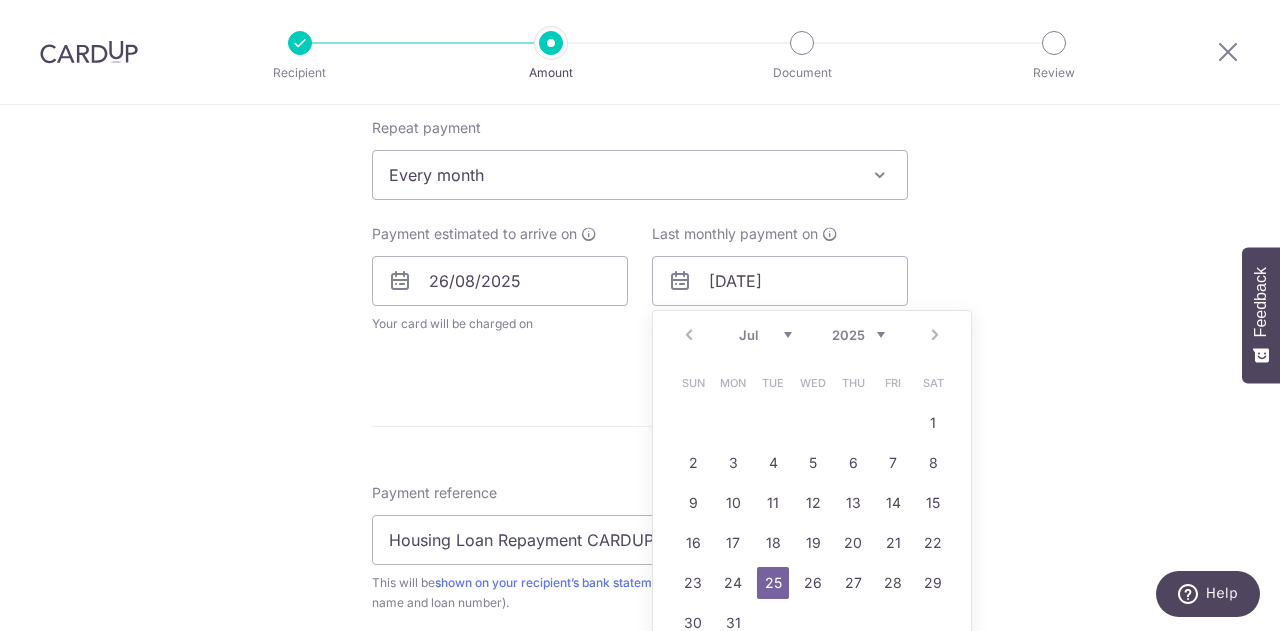 click on "Prev Next Jan Feb Mar Apr May Jun Jul Aug Sep Oct Nov Dec 2025 2026 2027 2028 2029 2030 2031 2032 2033 2034 2035" at bounding box center (812, 335) 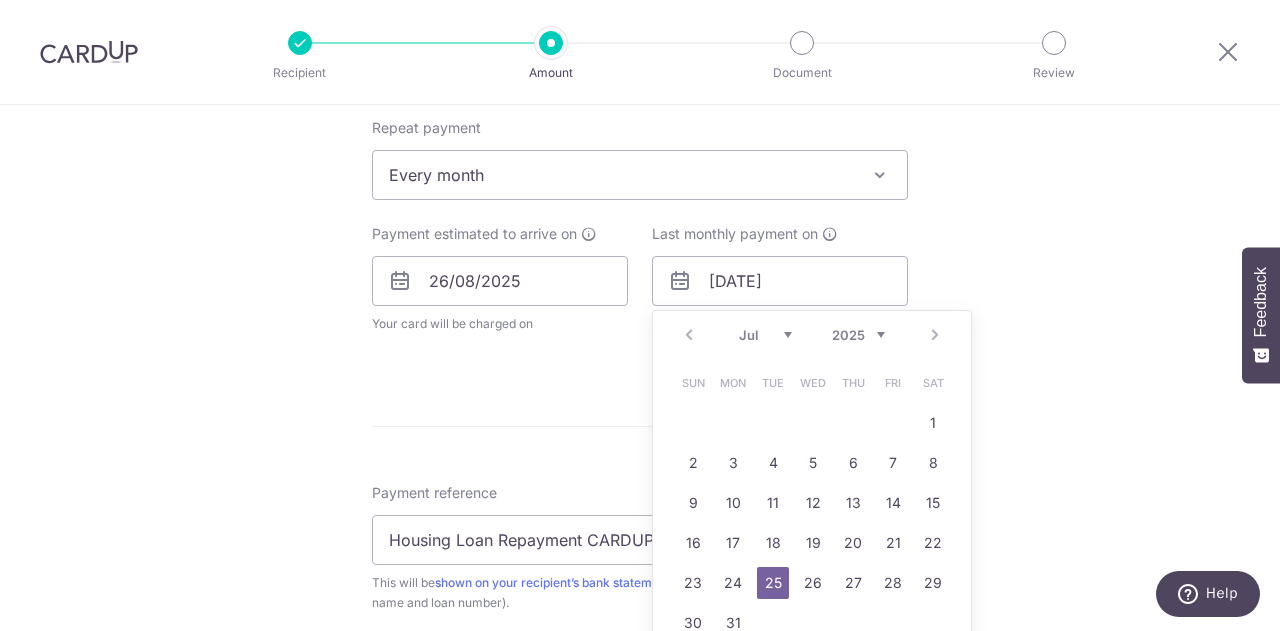 click on "2025 2026 2027 2028 2029 2030 2031 2032 2033 2034 2035" at bounding box center [858, 335] 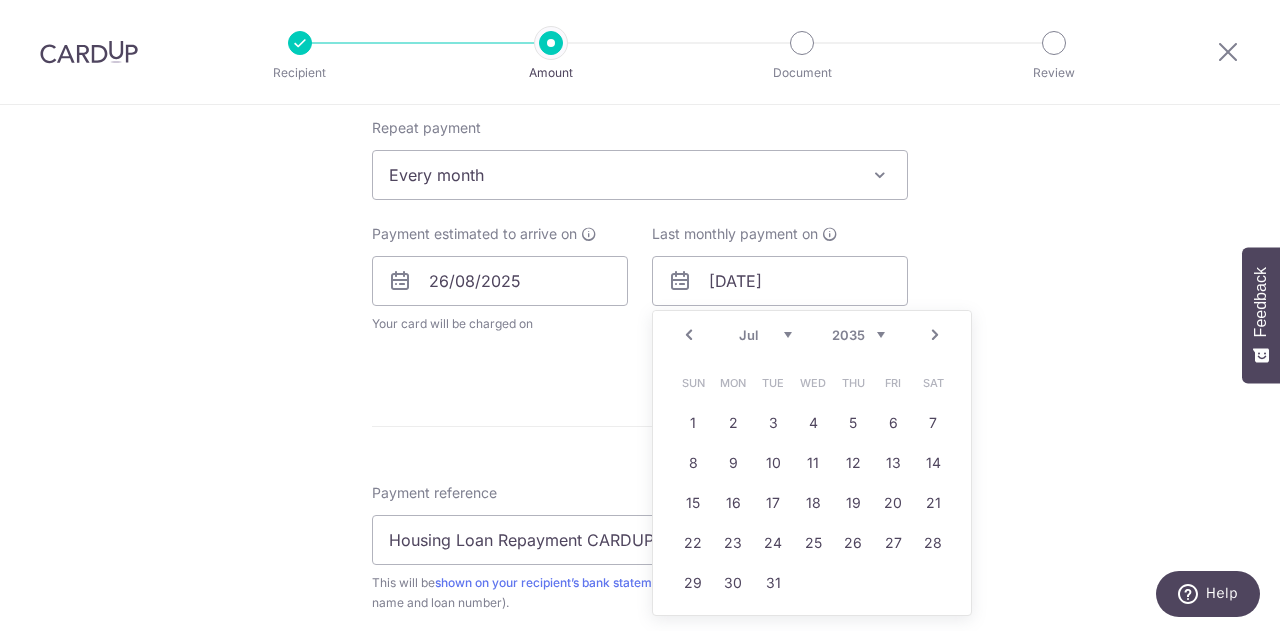 click on "25" at bounding box center (813, 543) 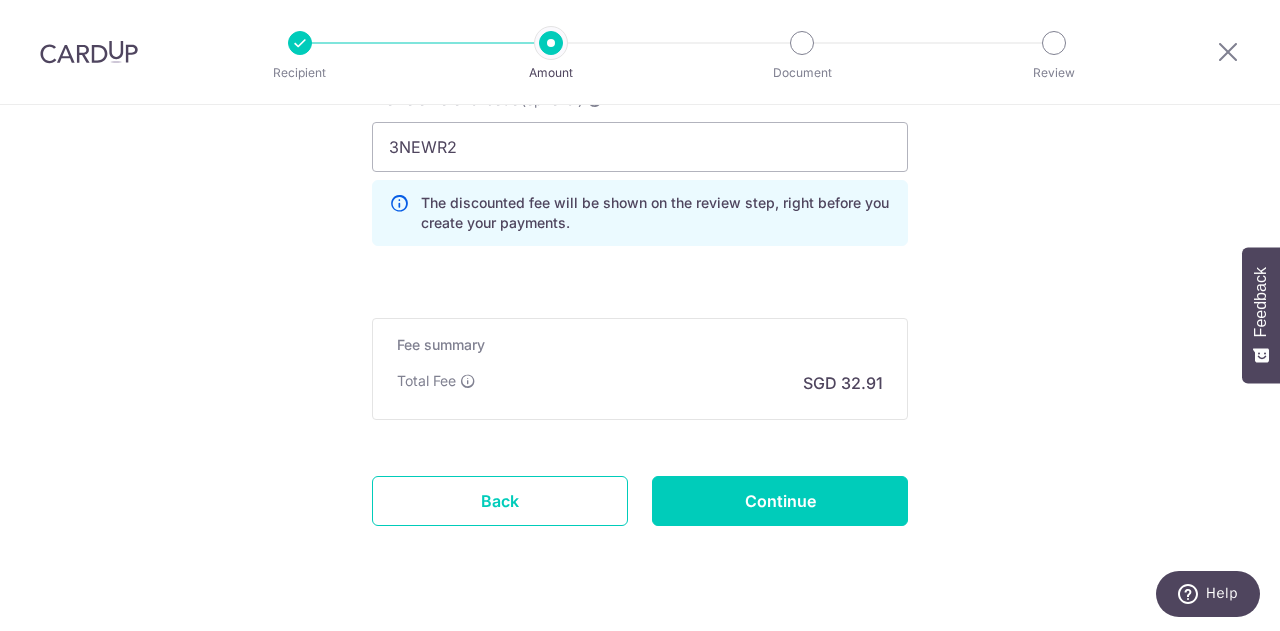 scroll, scrollTop: 1441, scrollLeft: 0, axis: vertical 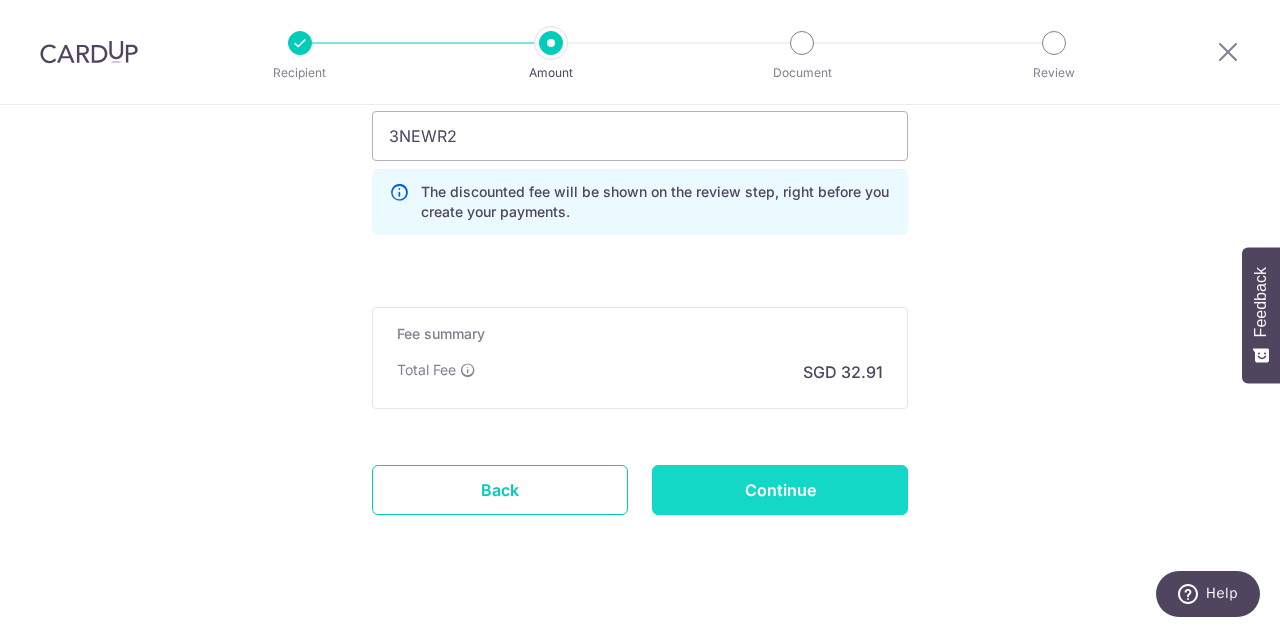 click on "Continue" at bounding box center (780, 490) 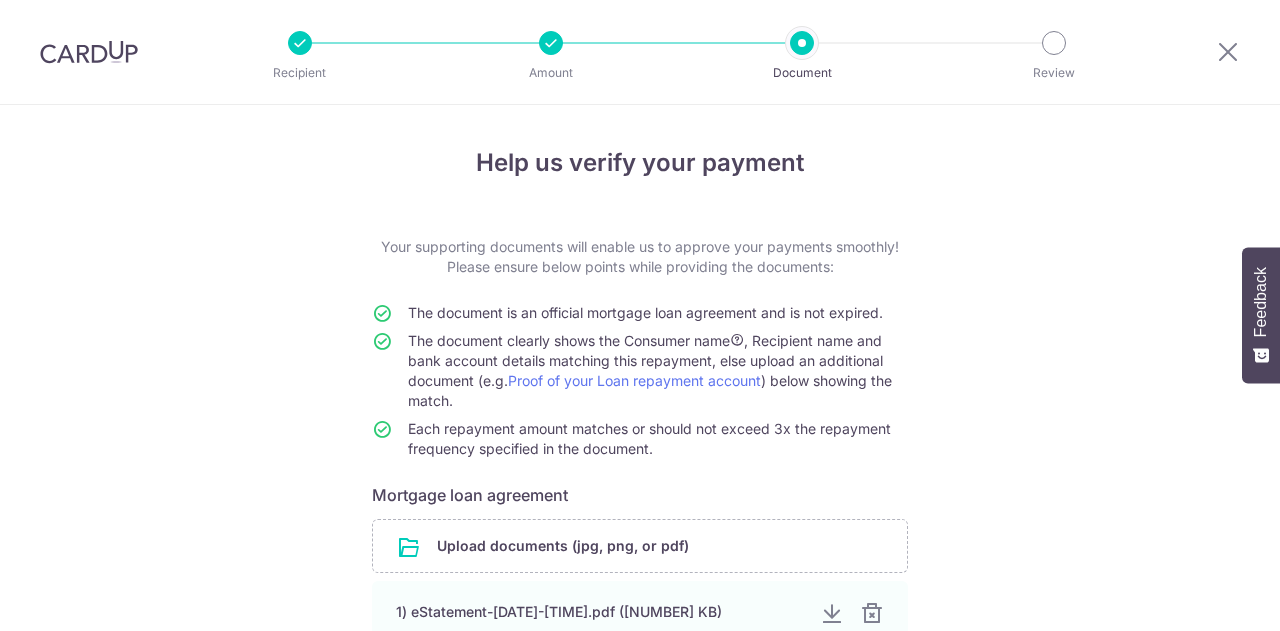 scroll, scrollTop: 0, scrollLeft: 0, axis: both 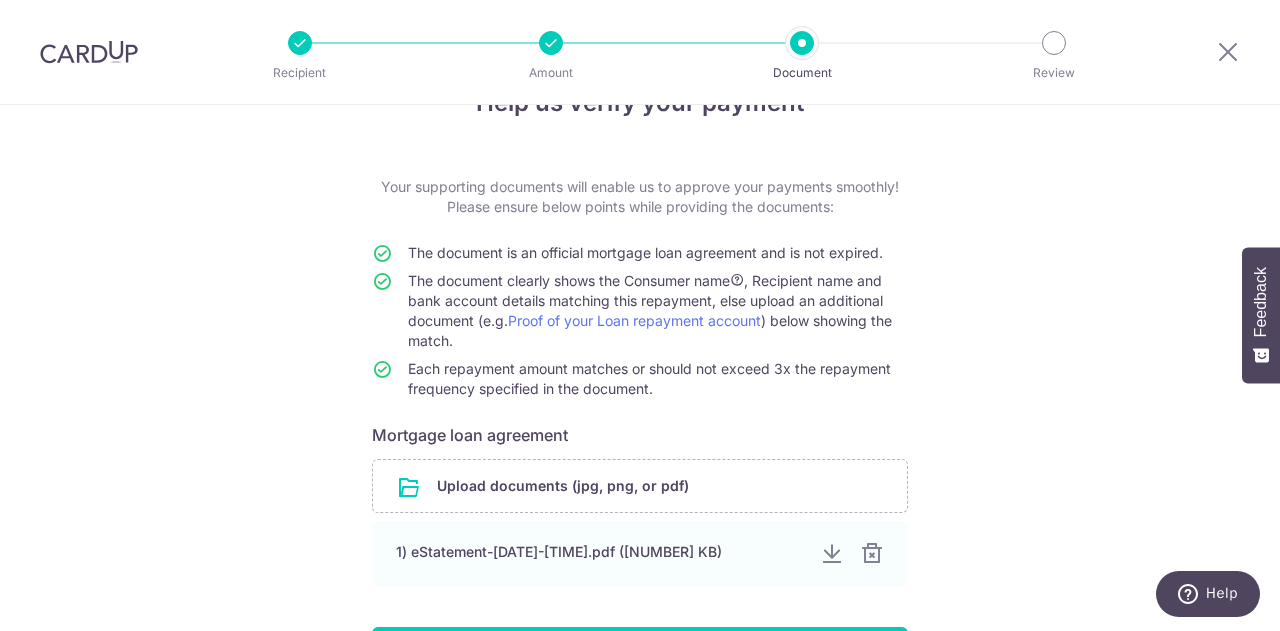 click on "The document is an official mortgage loan agreement and is not expired." at bounding box center (658, 257) 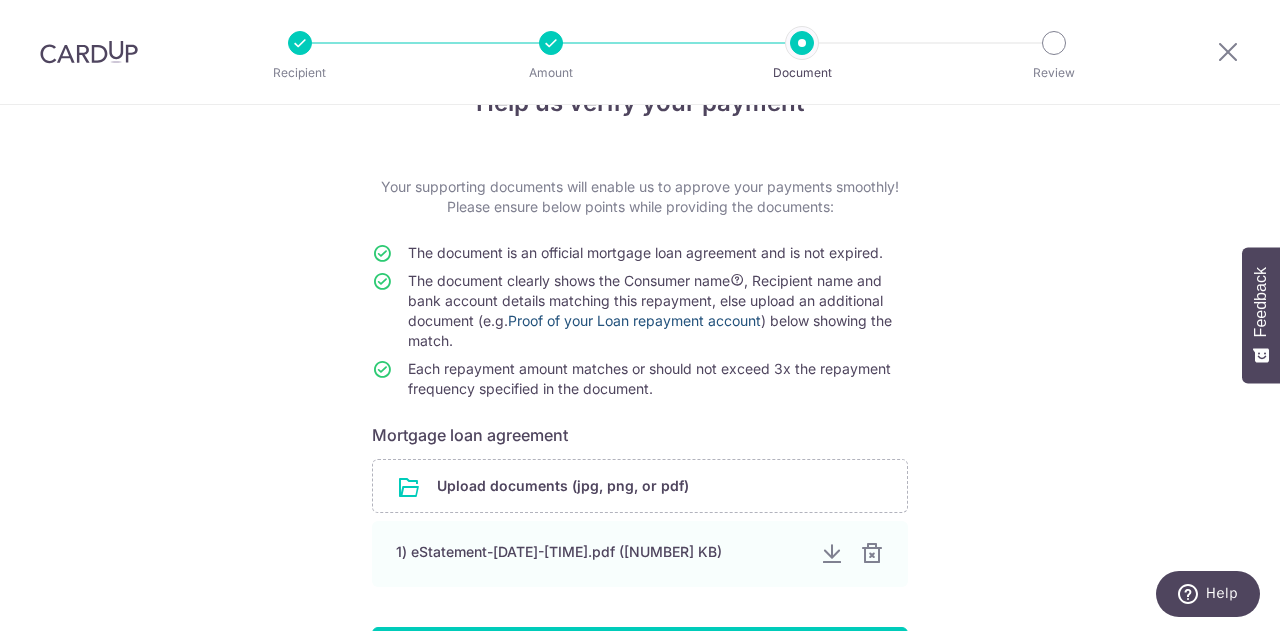 click on "Proof of your Loan repayment account" at bounding box center [634, 320] 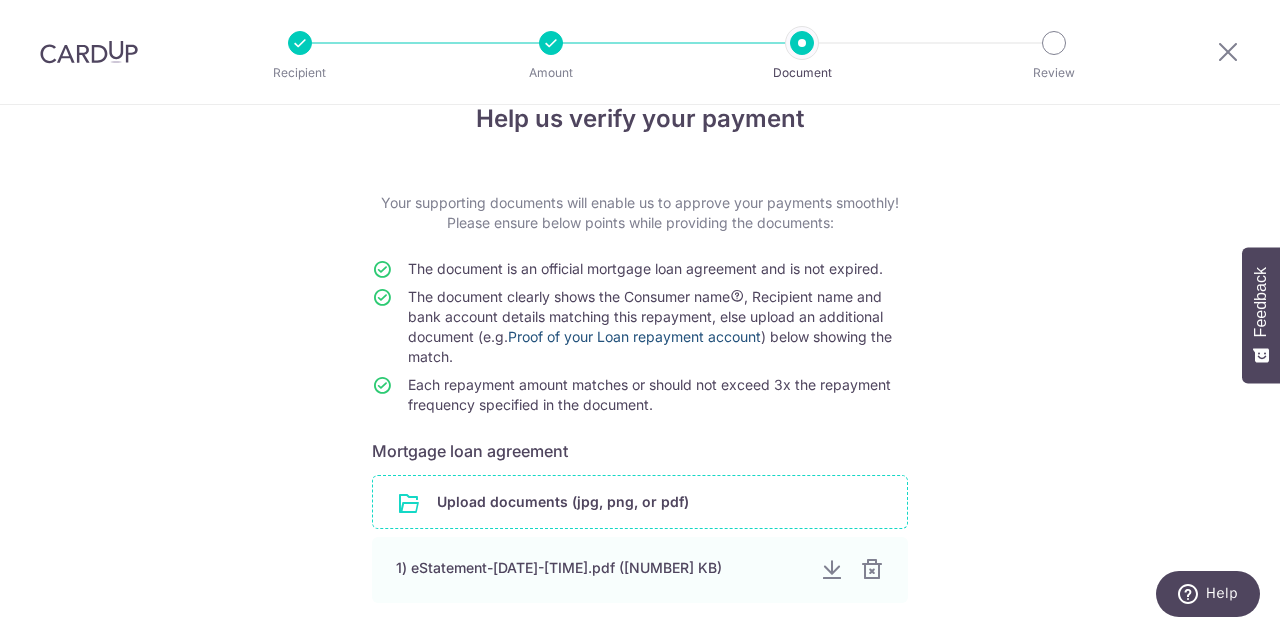 scroll, scrollTop: 0, scrollLeft: 0, axis: both 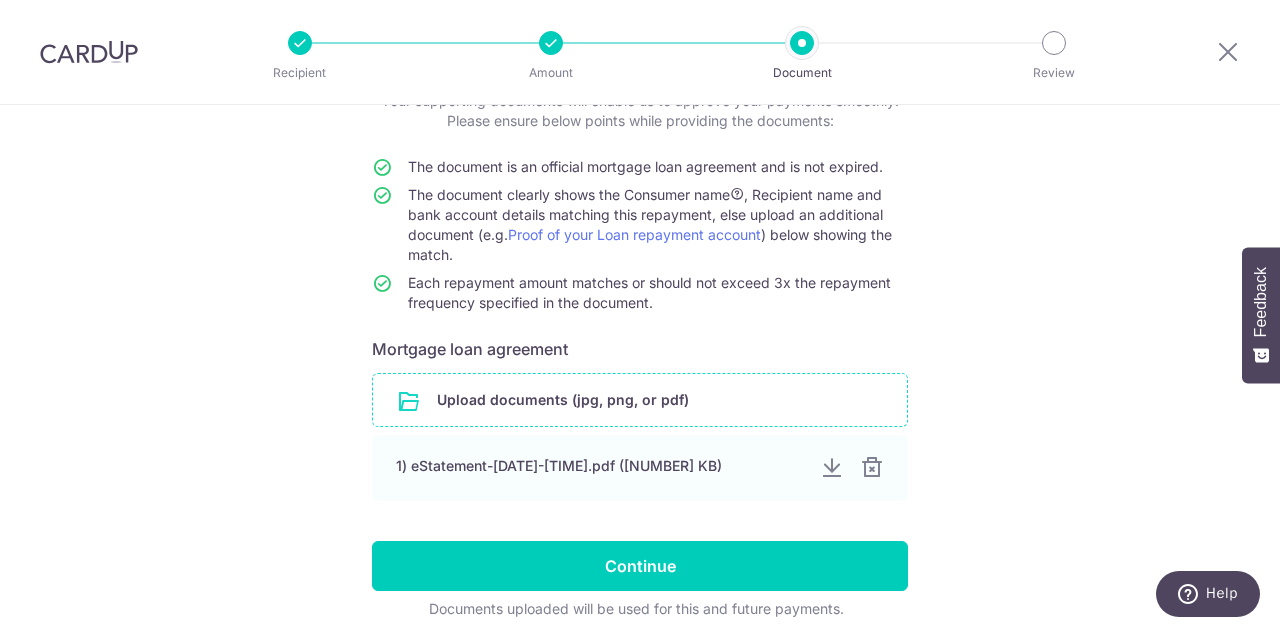 click at bounding box center [640, 400] 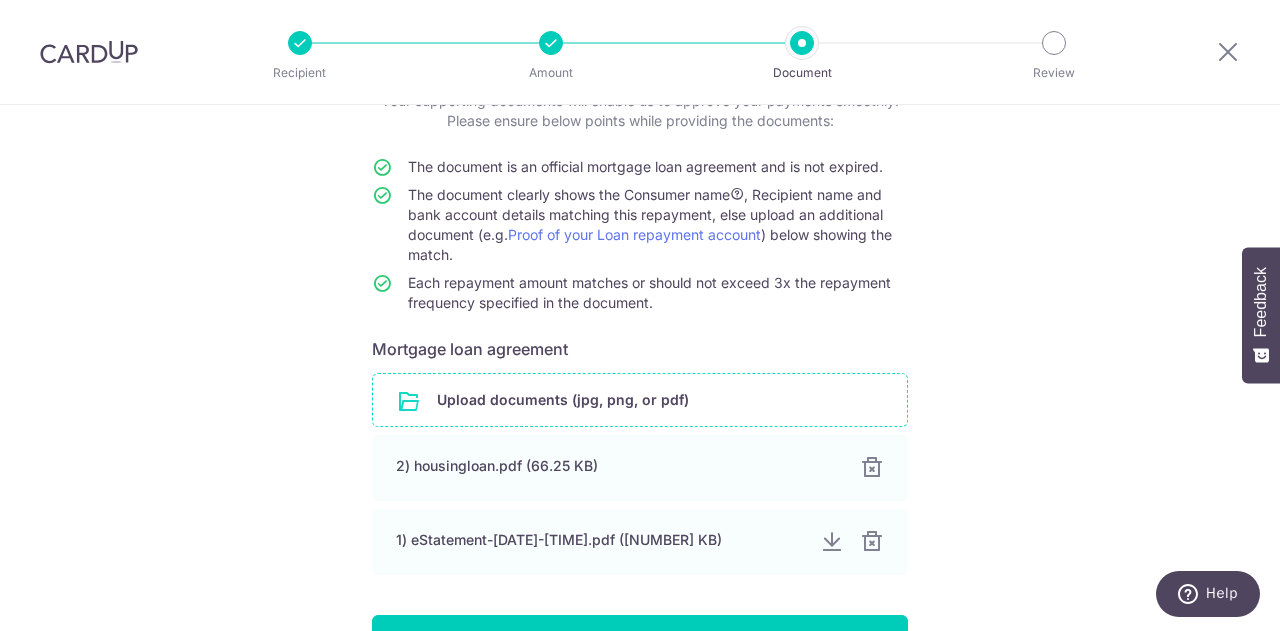 scroll, scrollTop: 300, scrollLeft: 0, axis: vertical 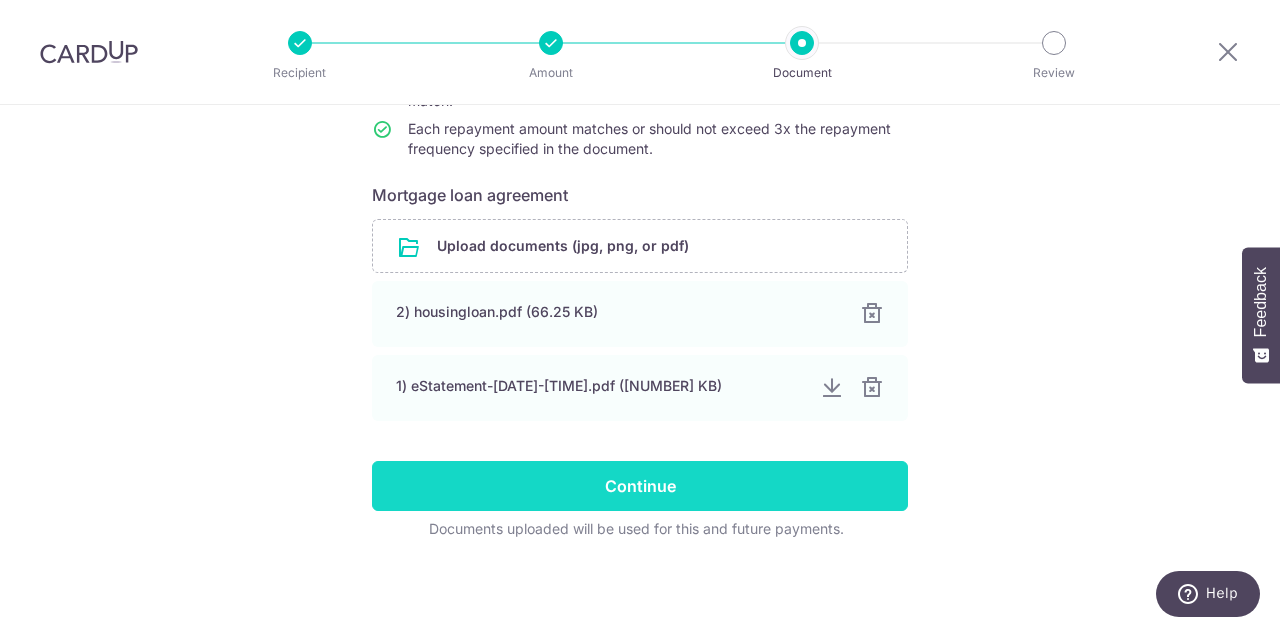 click on "Continue" at bounding box center (640, 486) 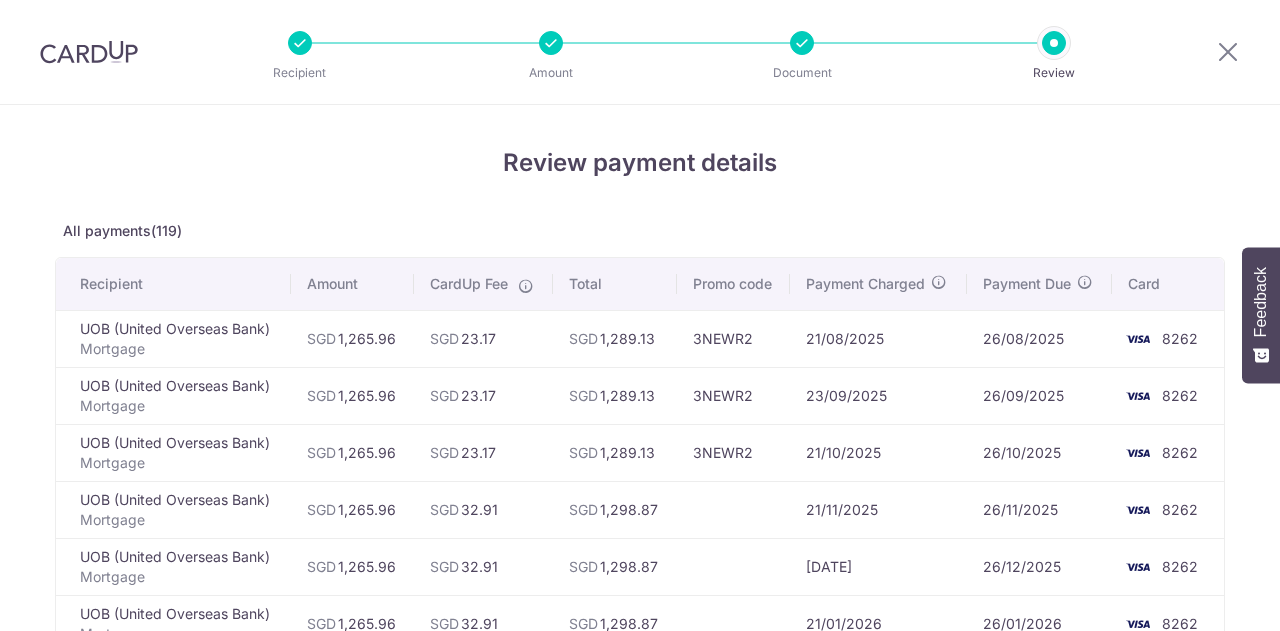 scroll, scrollTop: 0, scrollLeft: 0, axis: both 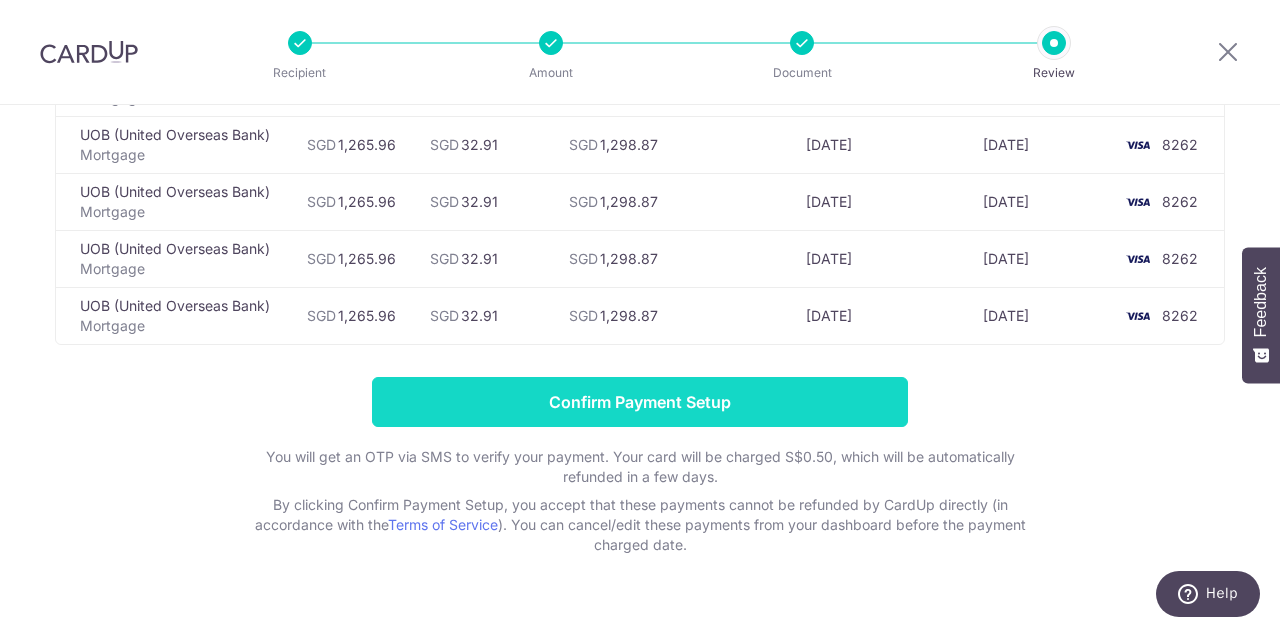 click on "Confirm Payment Setup" at bounding box center (640, 402) 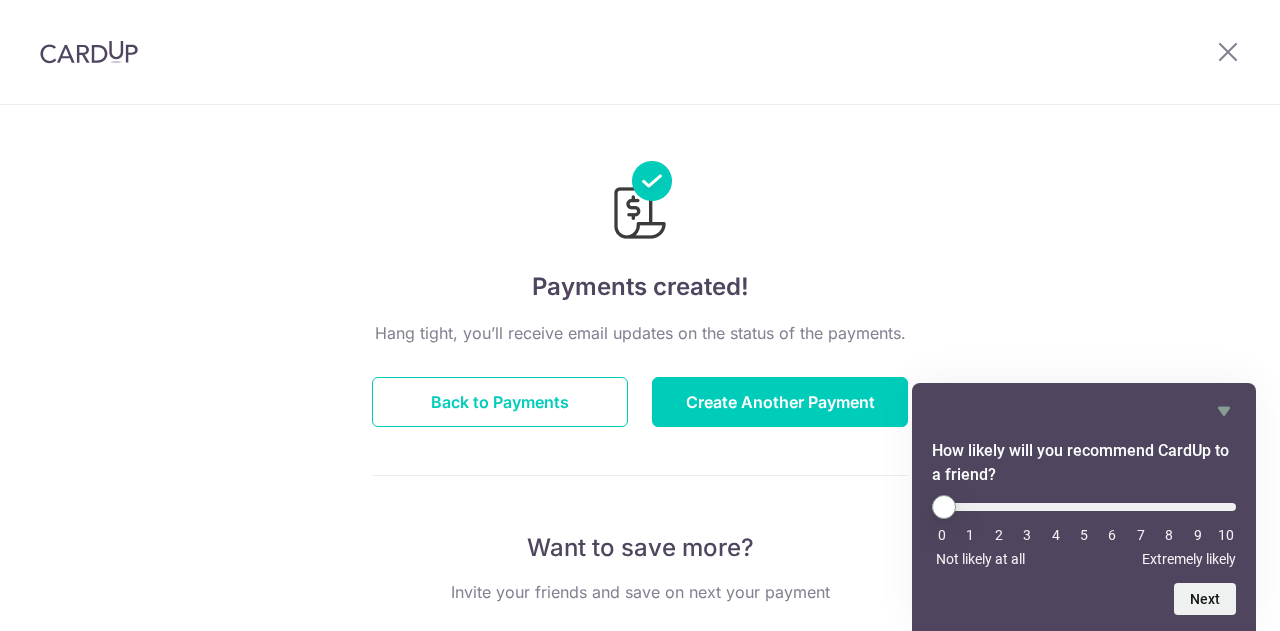 scroll, scrollTop: 0, scrollLeft: 0, axis: both 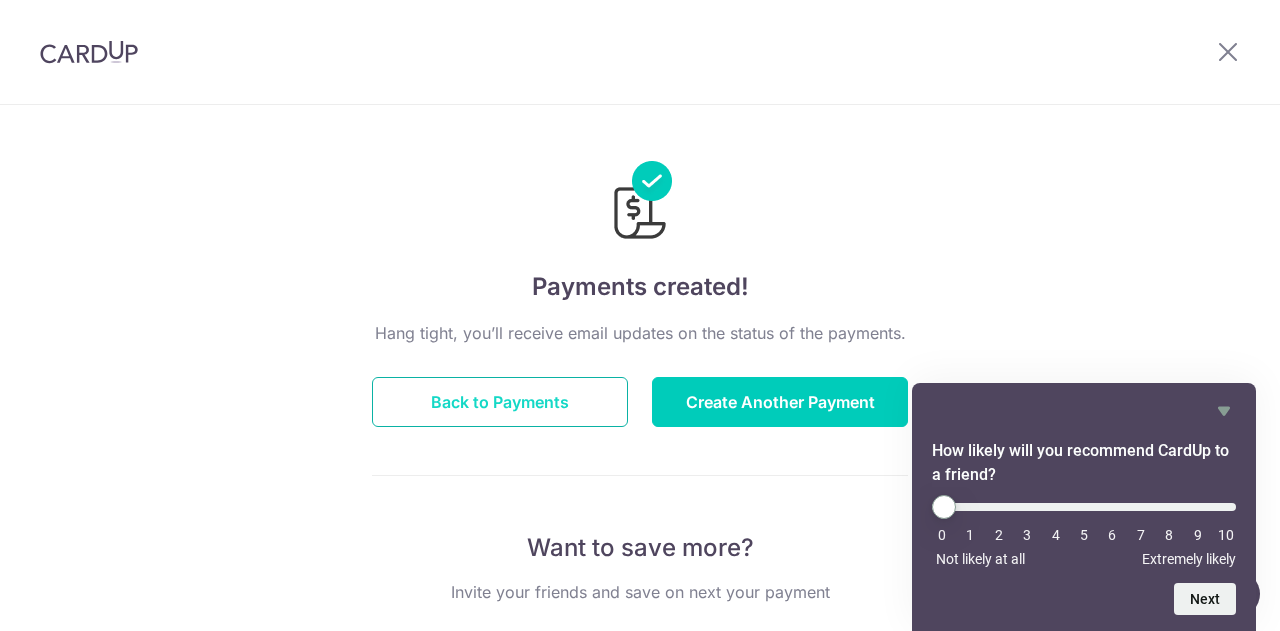 click on "Back to Payments" at bounding box center [500, 402] 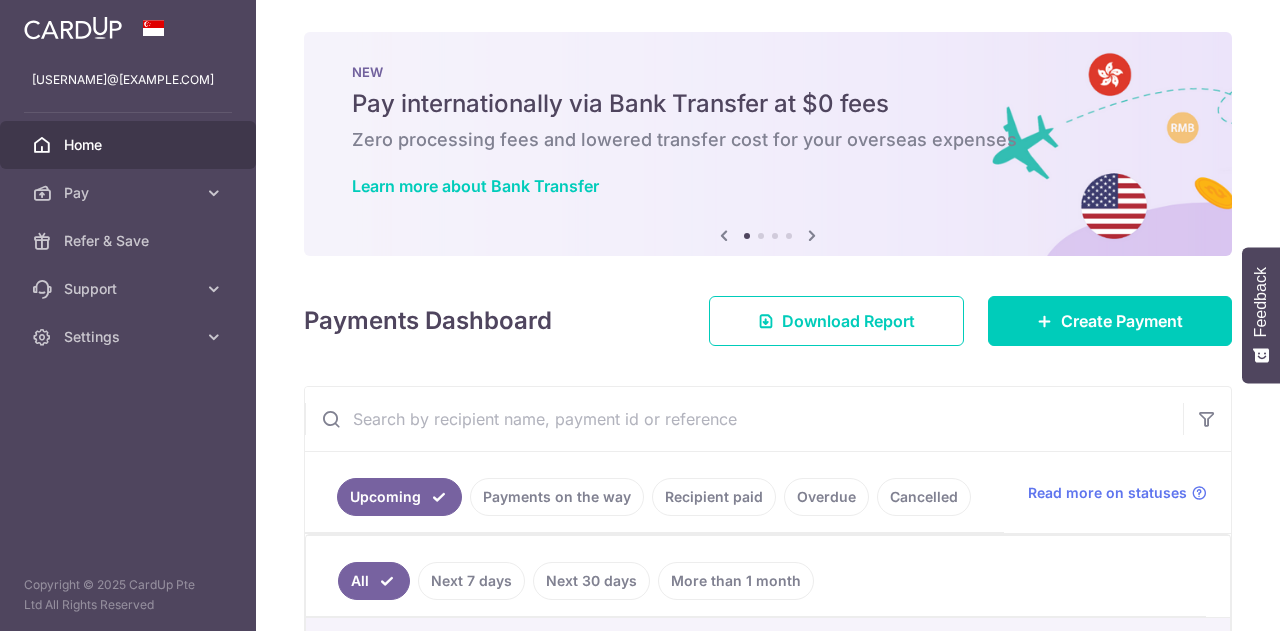 scroll, scrollTop: 0, scrollLeft: 0, axis: both 